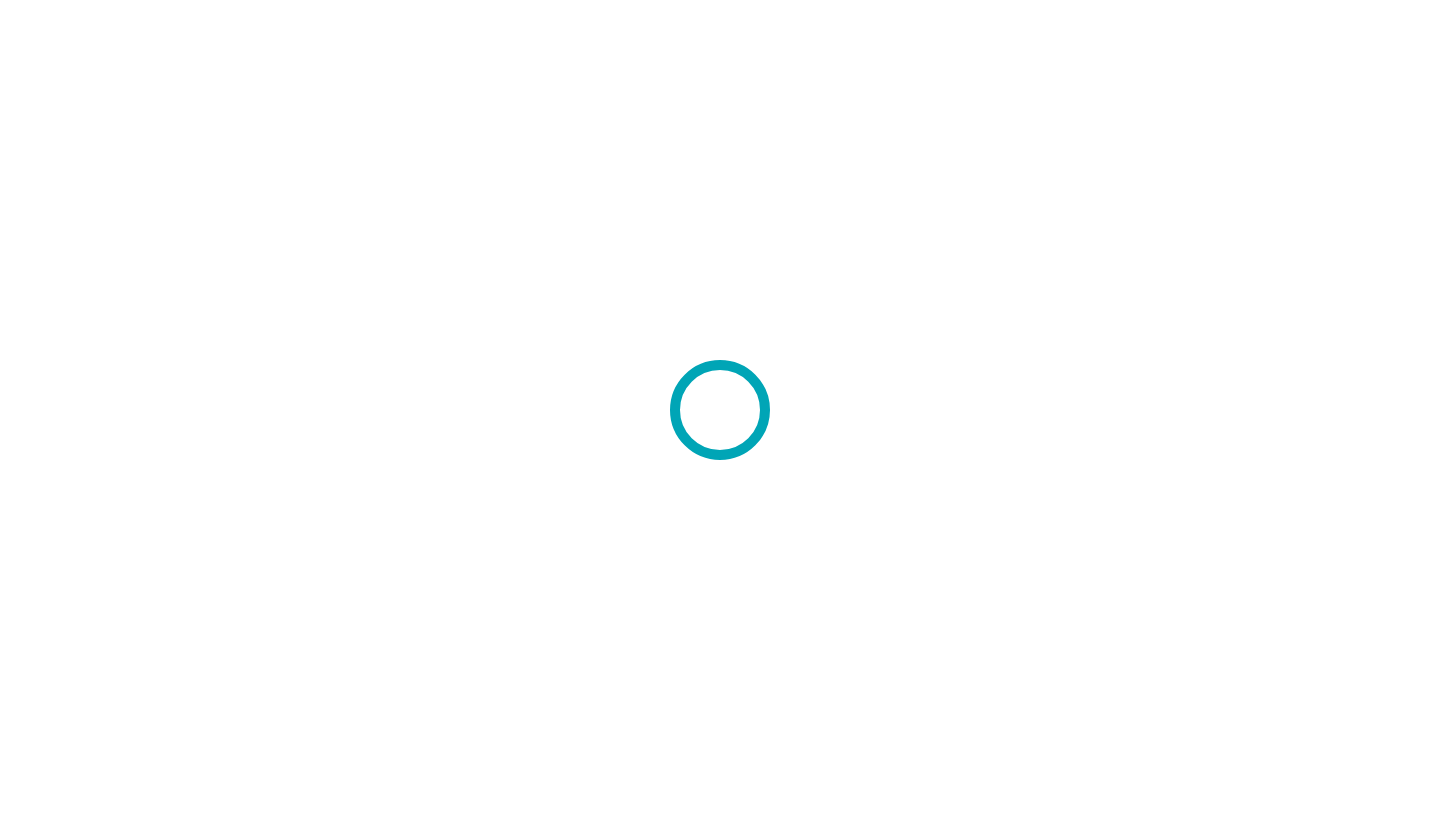 scroll, scrollTop: 0, scrollLeft: 0, axis: both 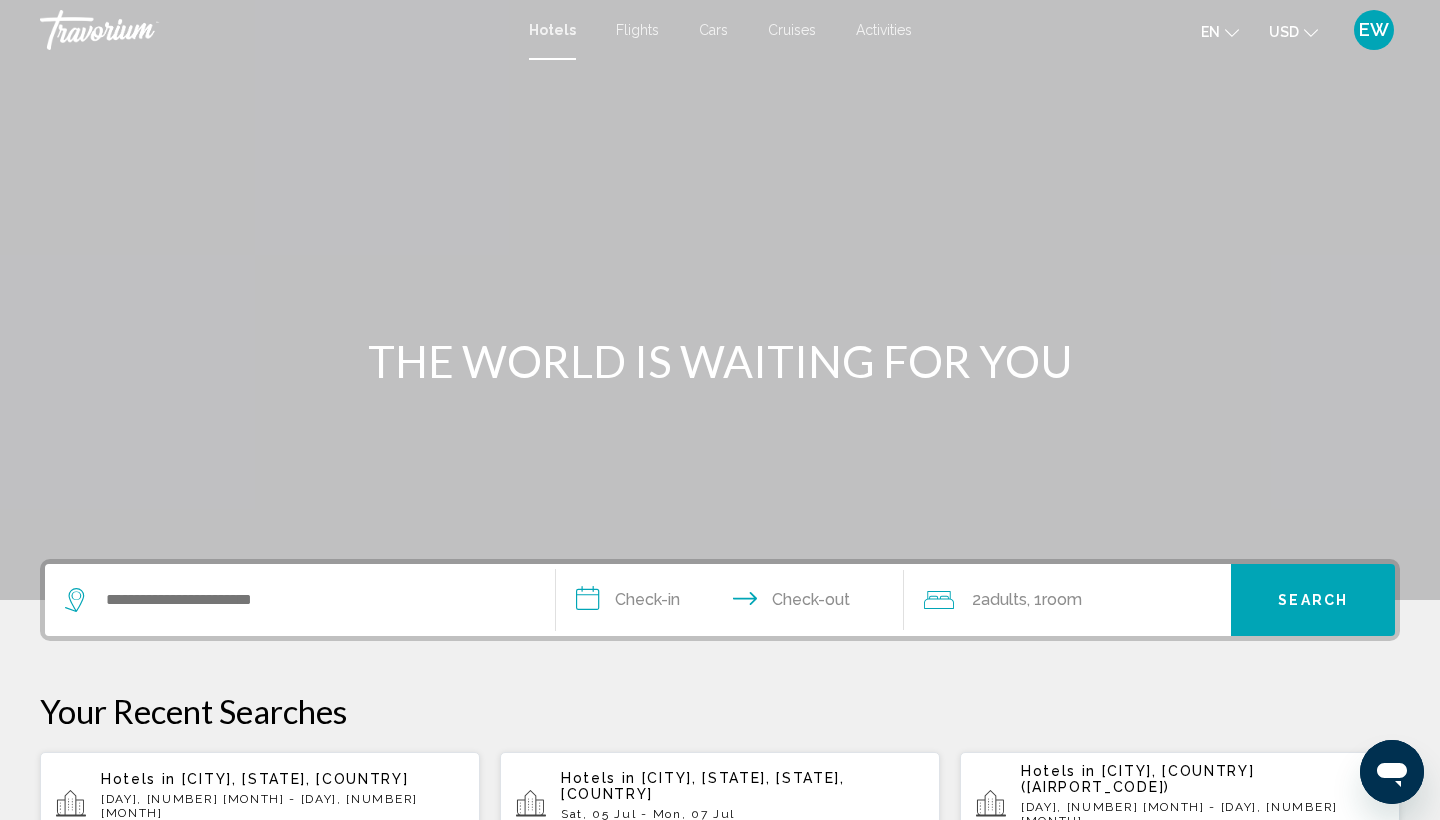 click on "EW" at bounding box center (1374, 30) 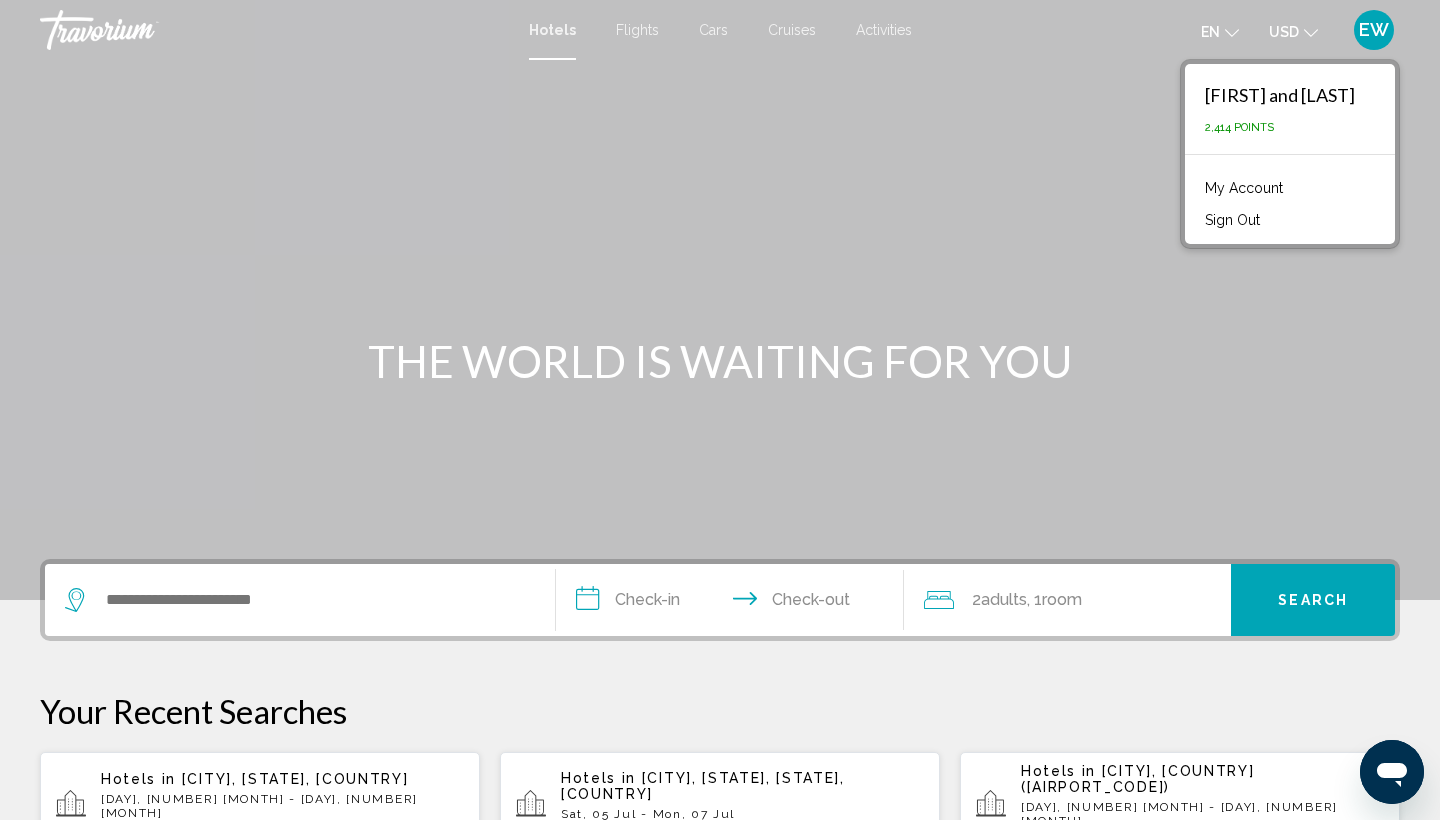 click at bounding box center [720, 300] 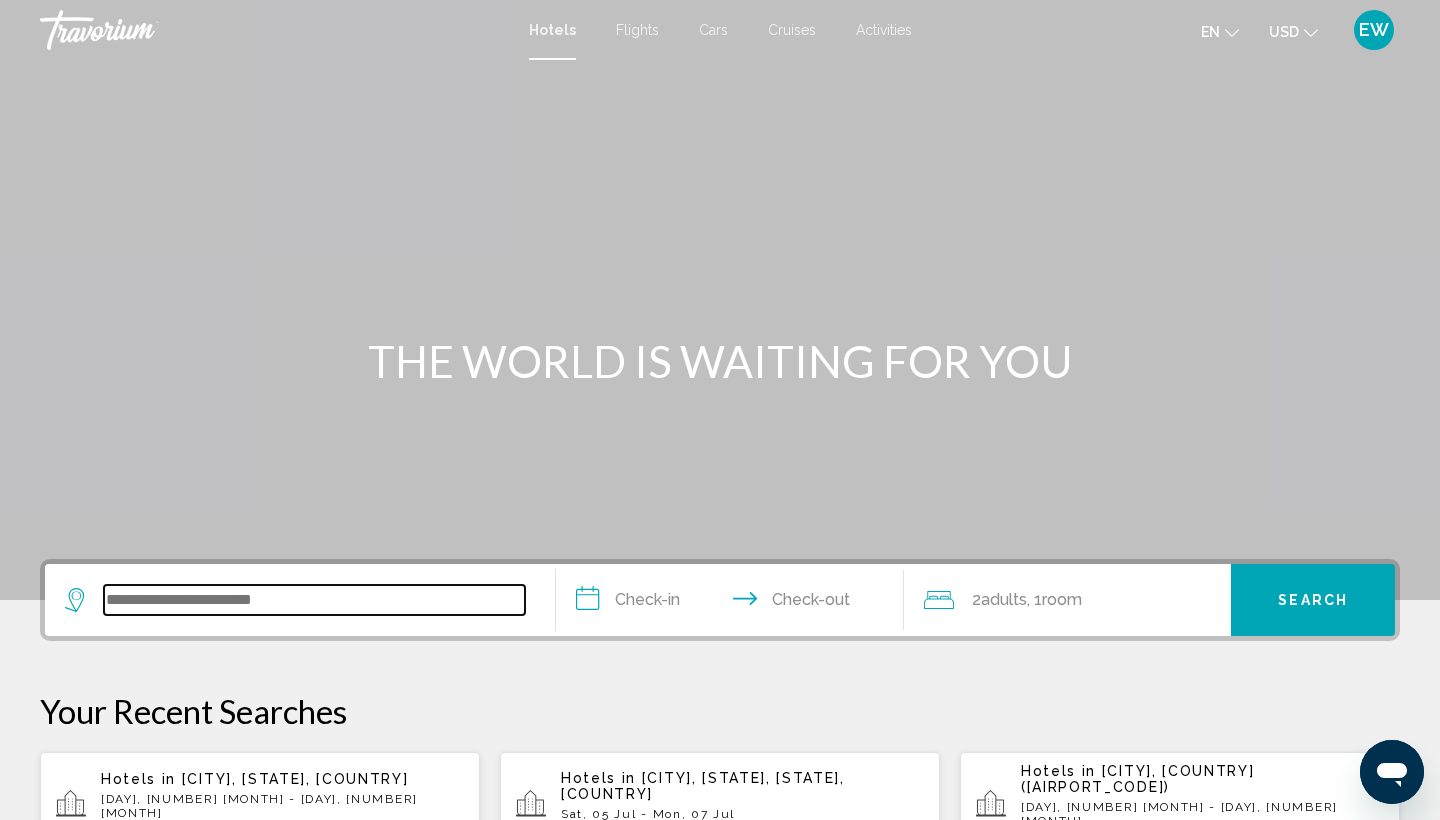 click at bounding box center [314, 600] 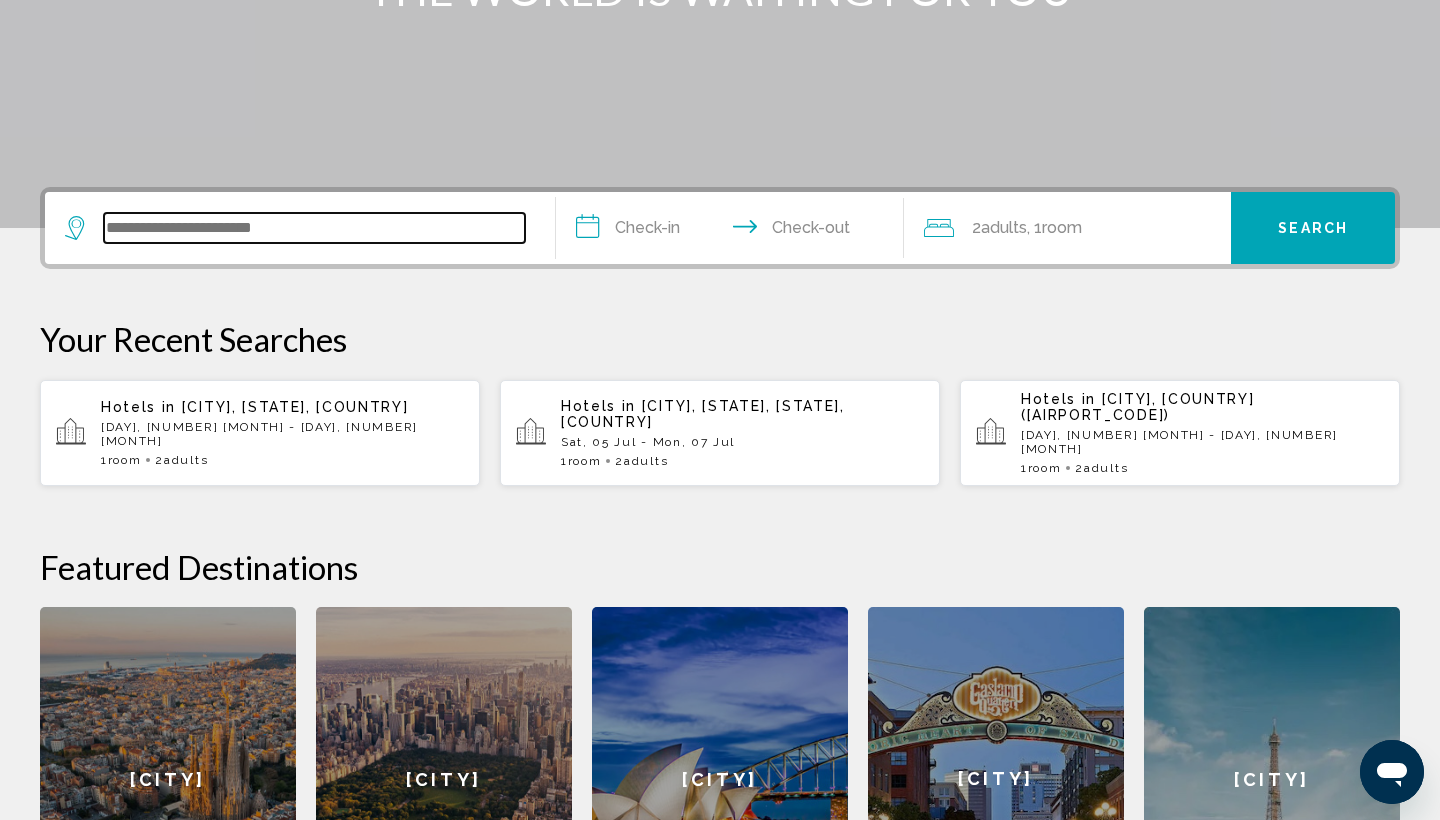 scroll, scrollTop: 494, scrollLeft: 0, axis: vertical 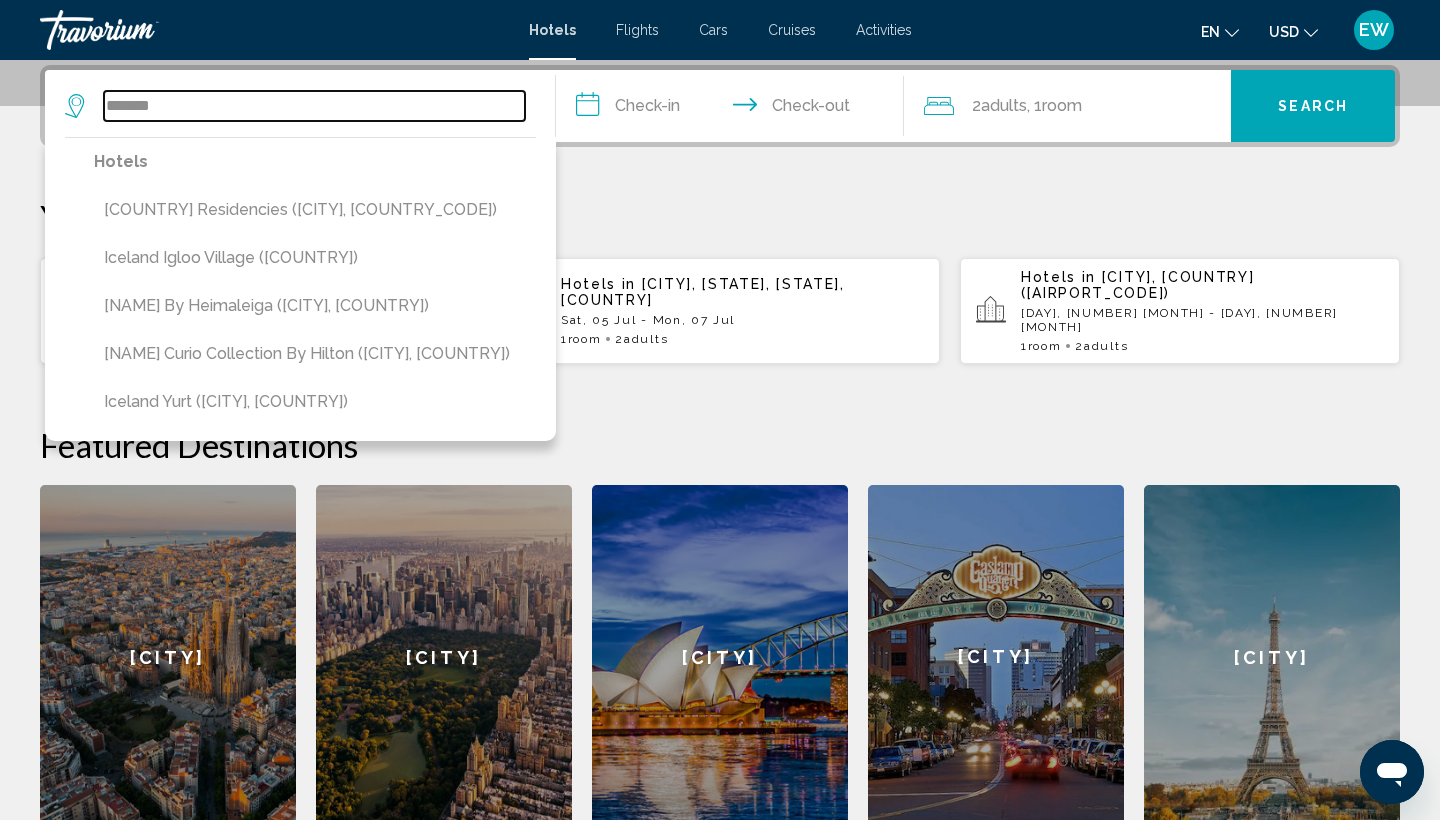 drag, startPoint x: 305, startPoint y: 611, endPoint x: 213, endPoint y: 108, distance: 511.3443 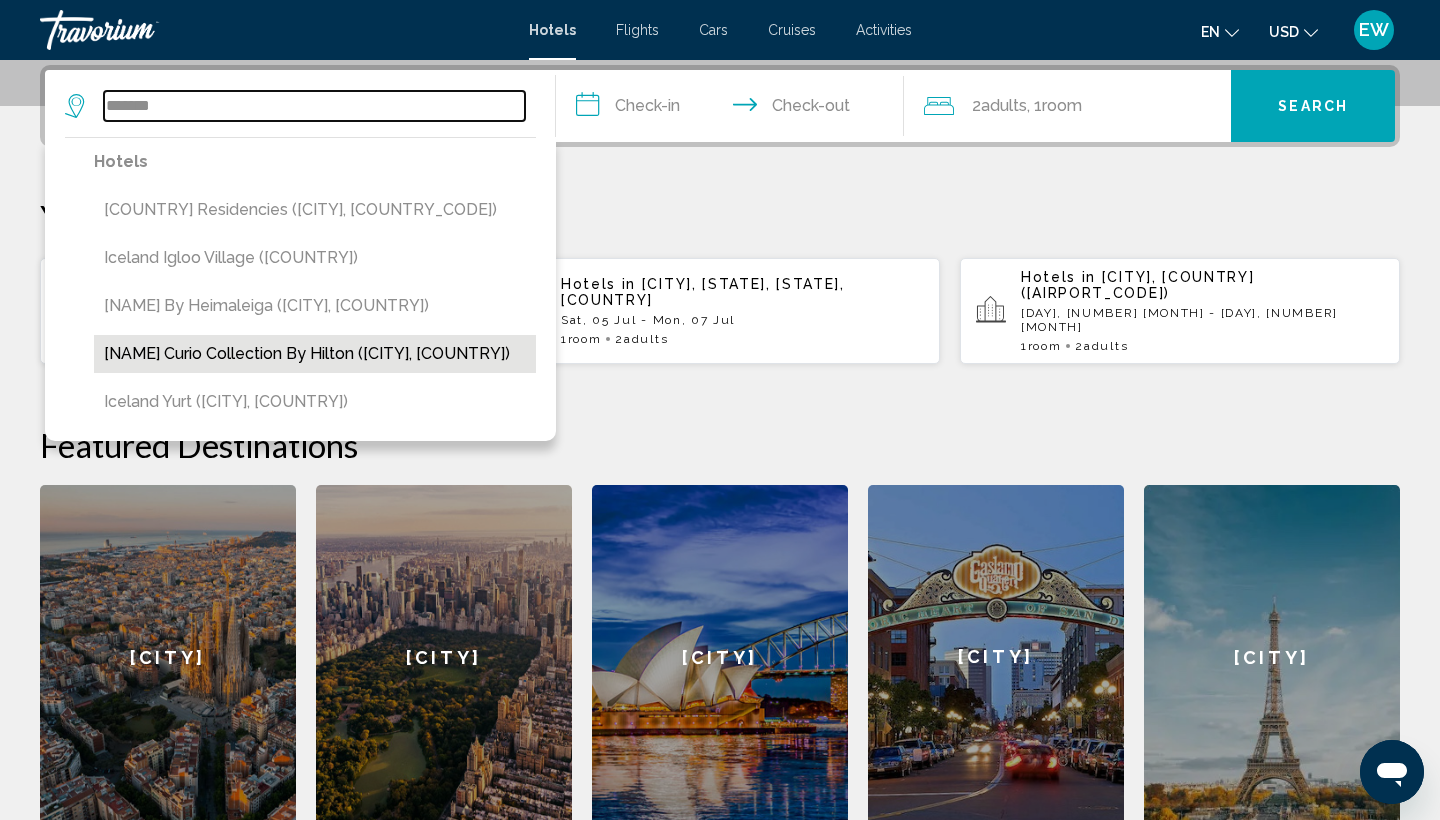 type on "*******" 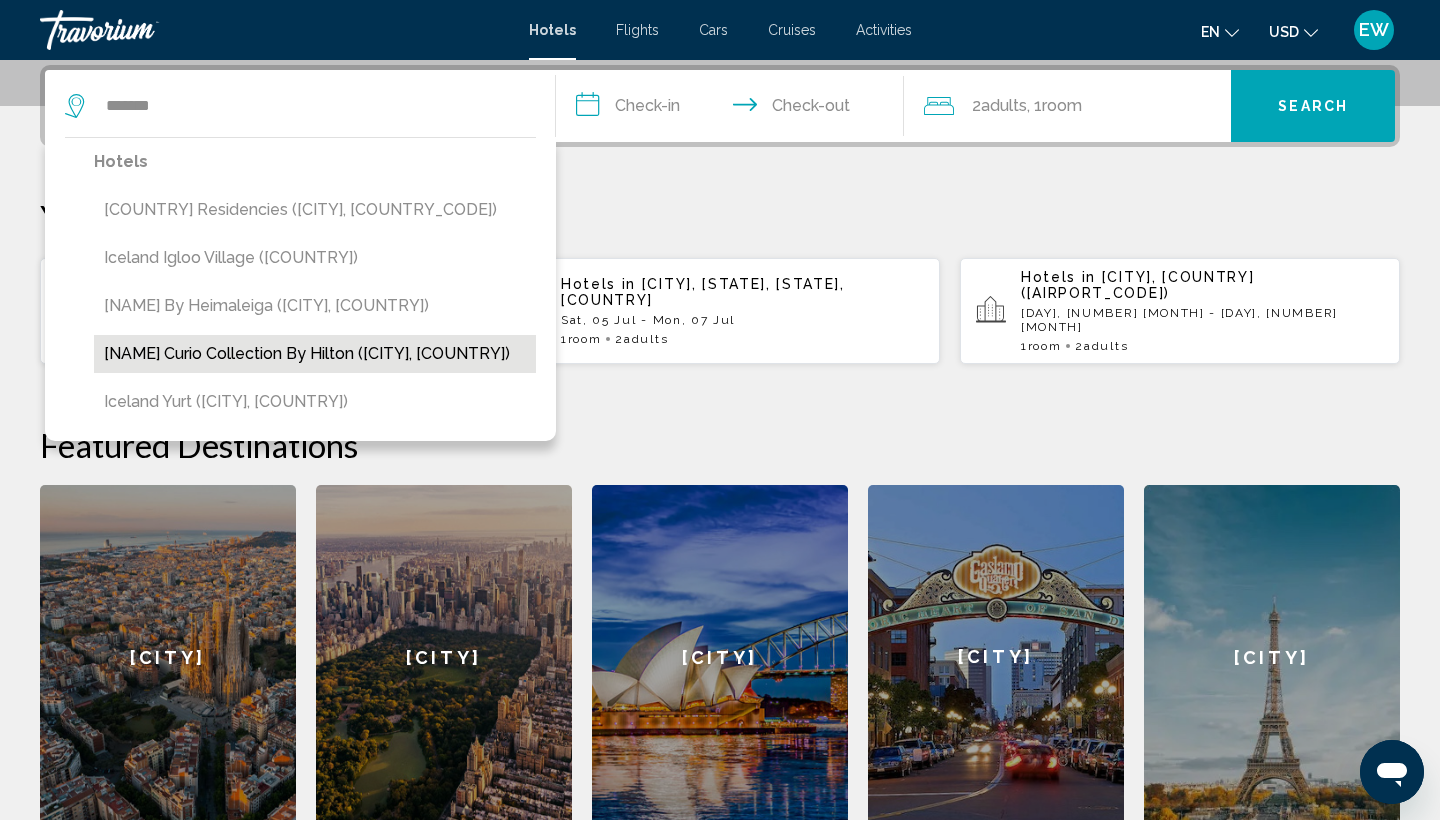 click on "[NAME] Curio Collection by Hilton ([CITY], [COUNTRY])" at bounding box center [315, 354] 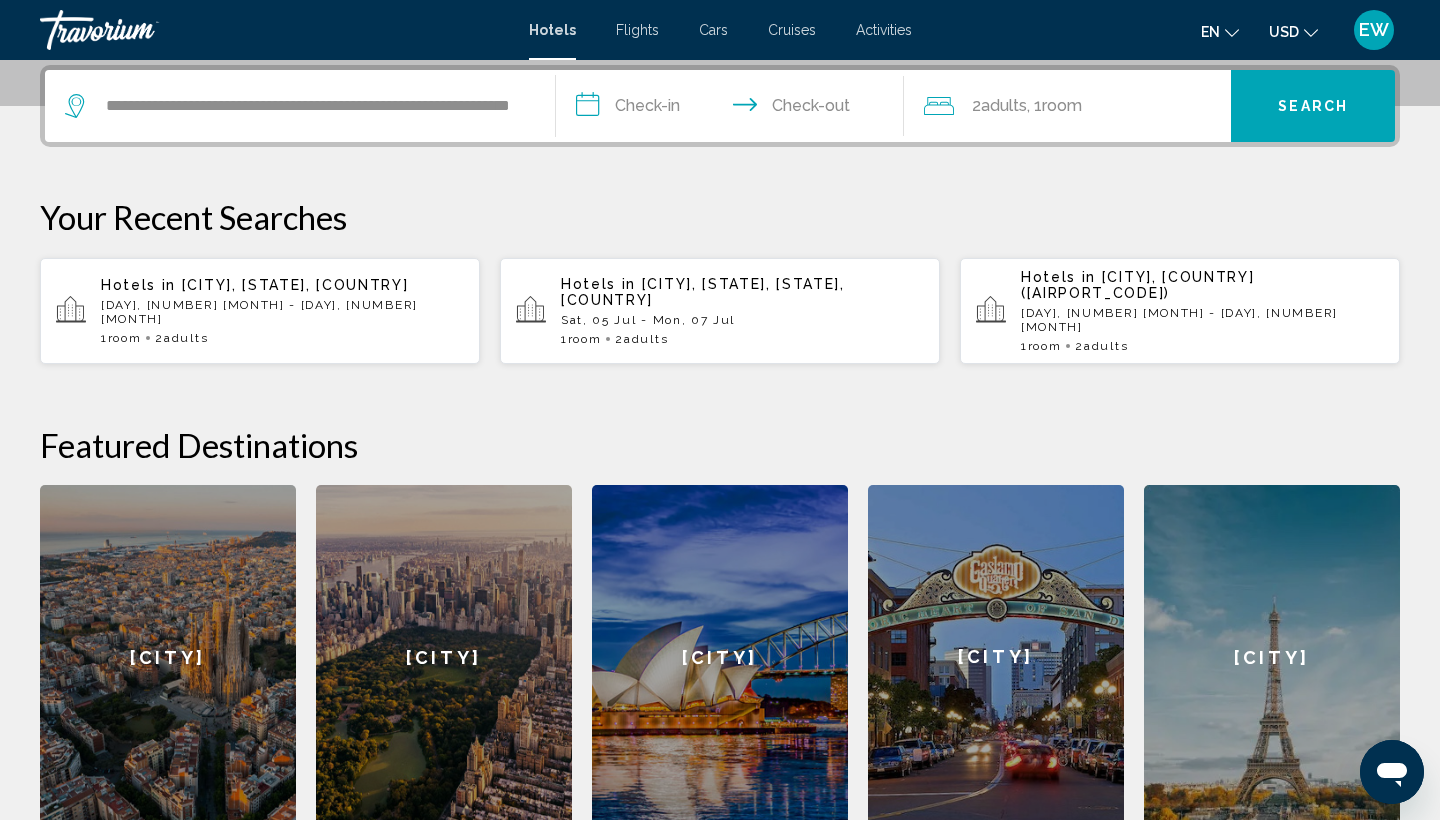 click on "**********" at bounding box center (734, 109) 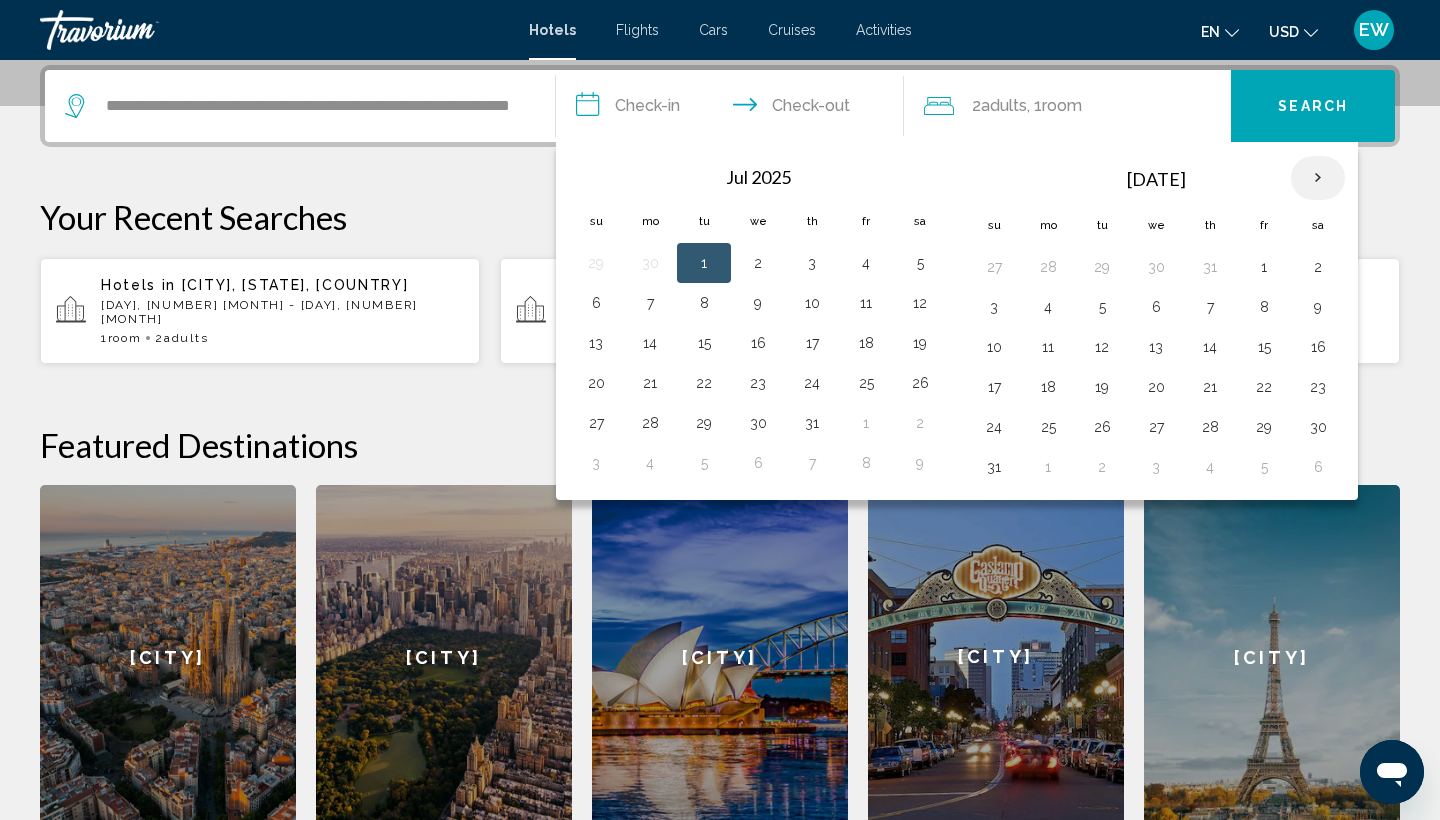 click at bounding box center (1318, 178) 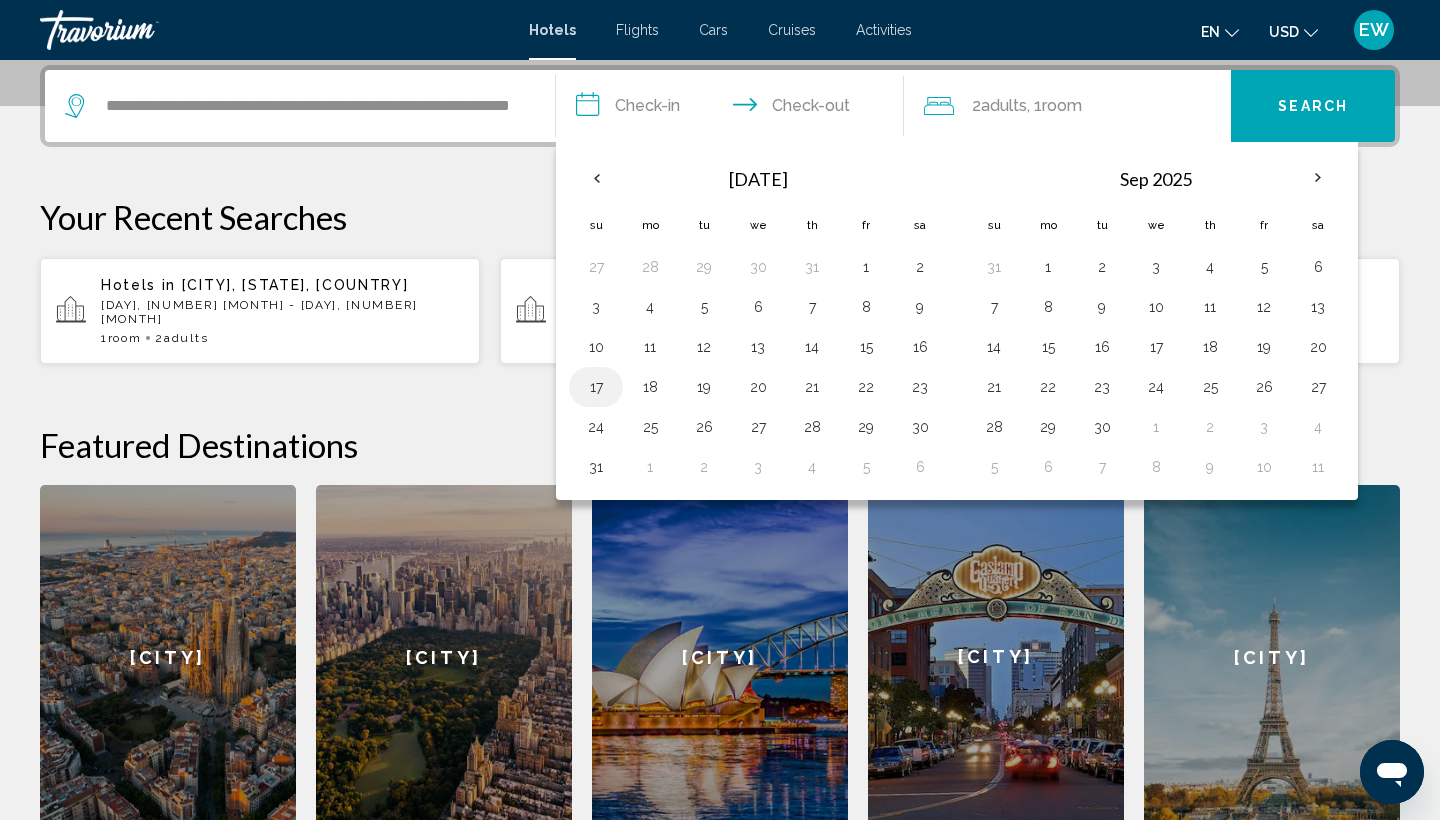 click on "17" at bounding box center [596, 387] 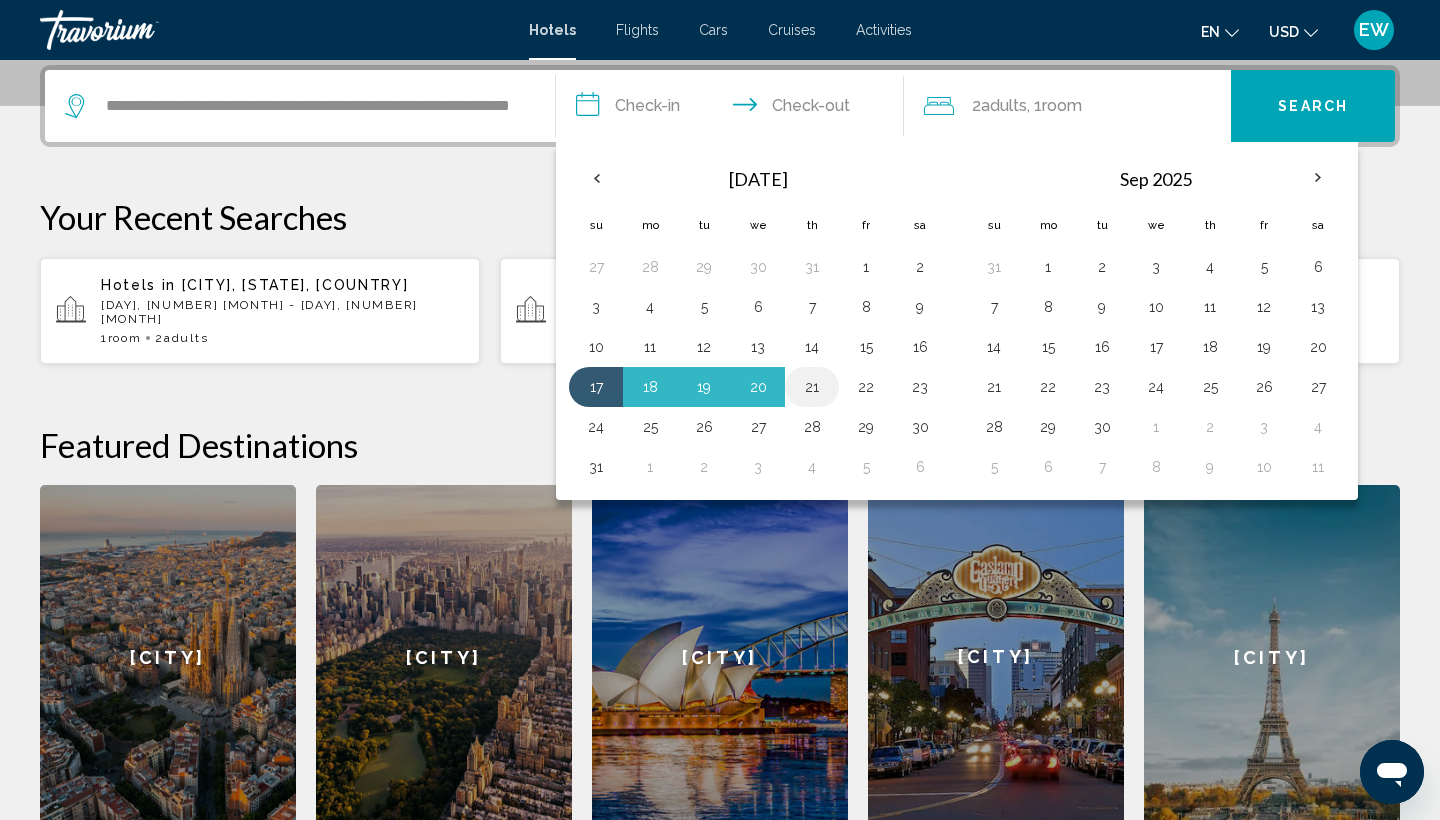 click on "21" at bounding box center [812, 387] 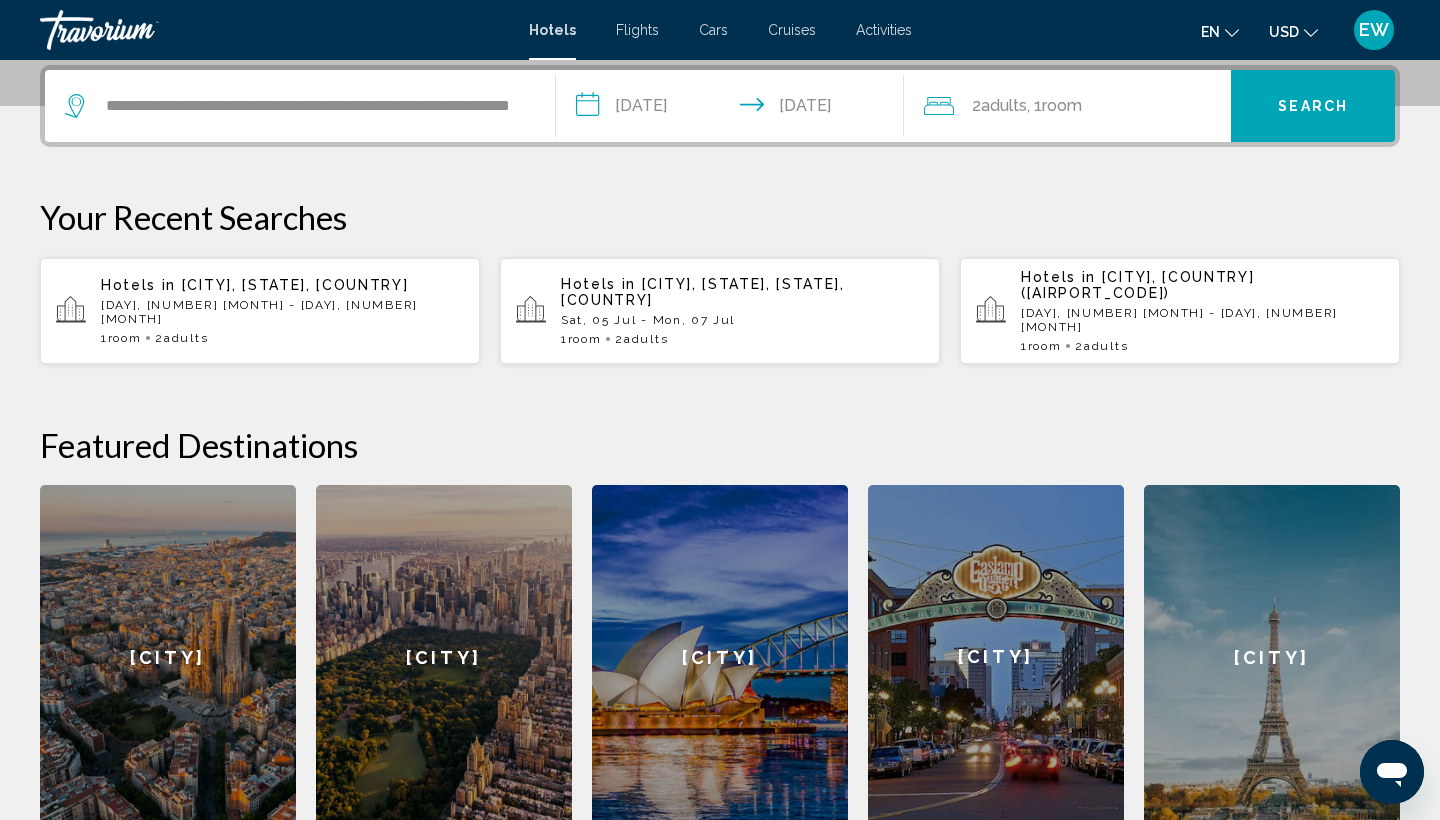 click on "Search" at bounding box center [1313, 107] 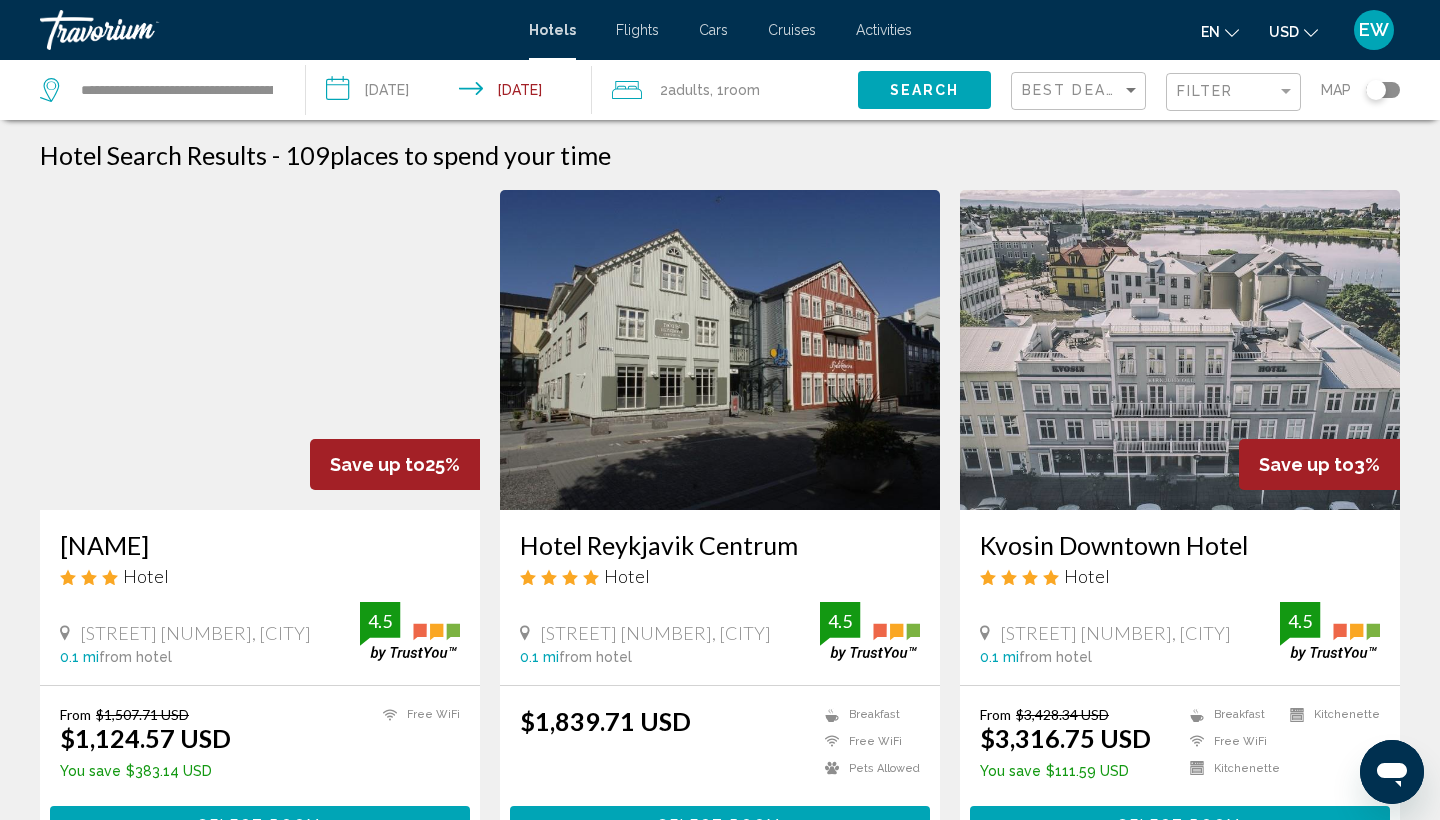 scroll, scrollTop: 0, scrollLeft: 0, axis: both 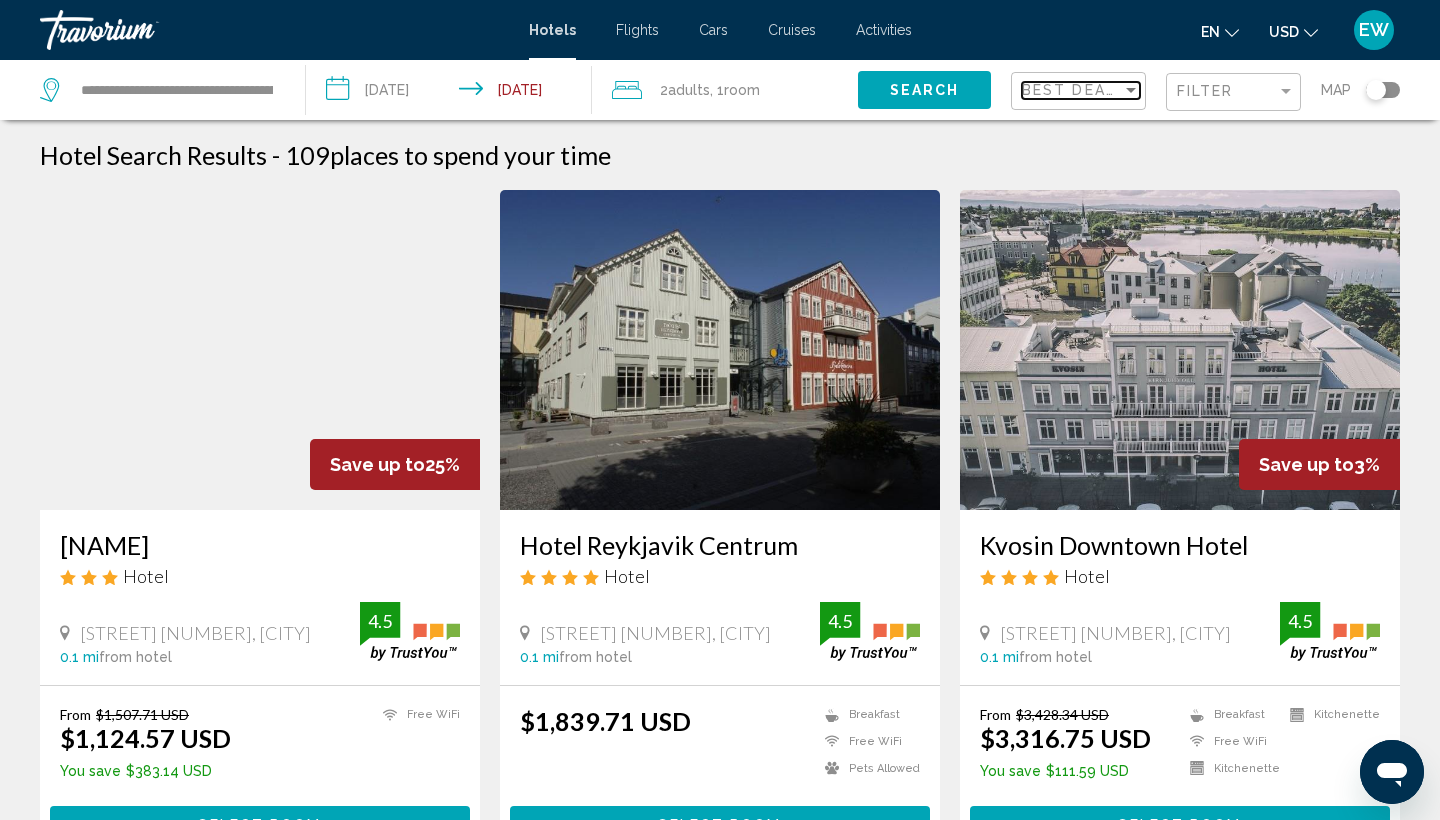 click at bounding box center [1131, 90] 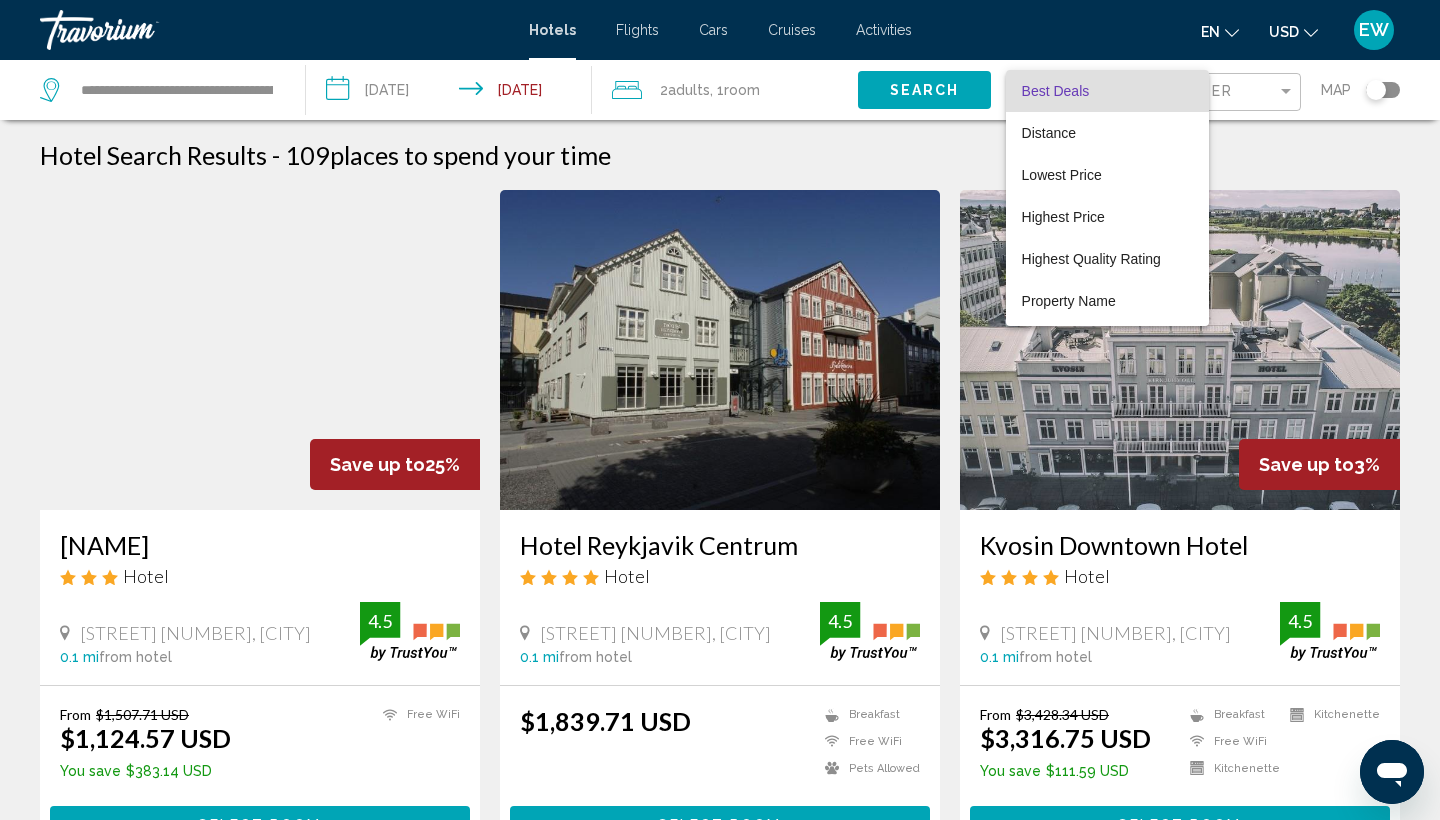 click at bounding box center [720, 410] 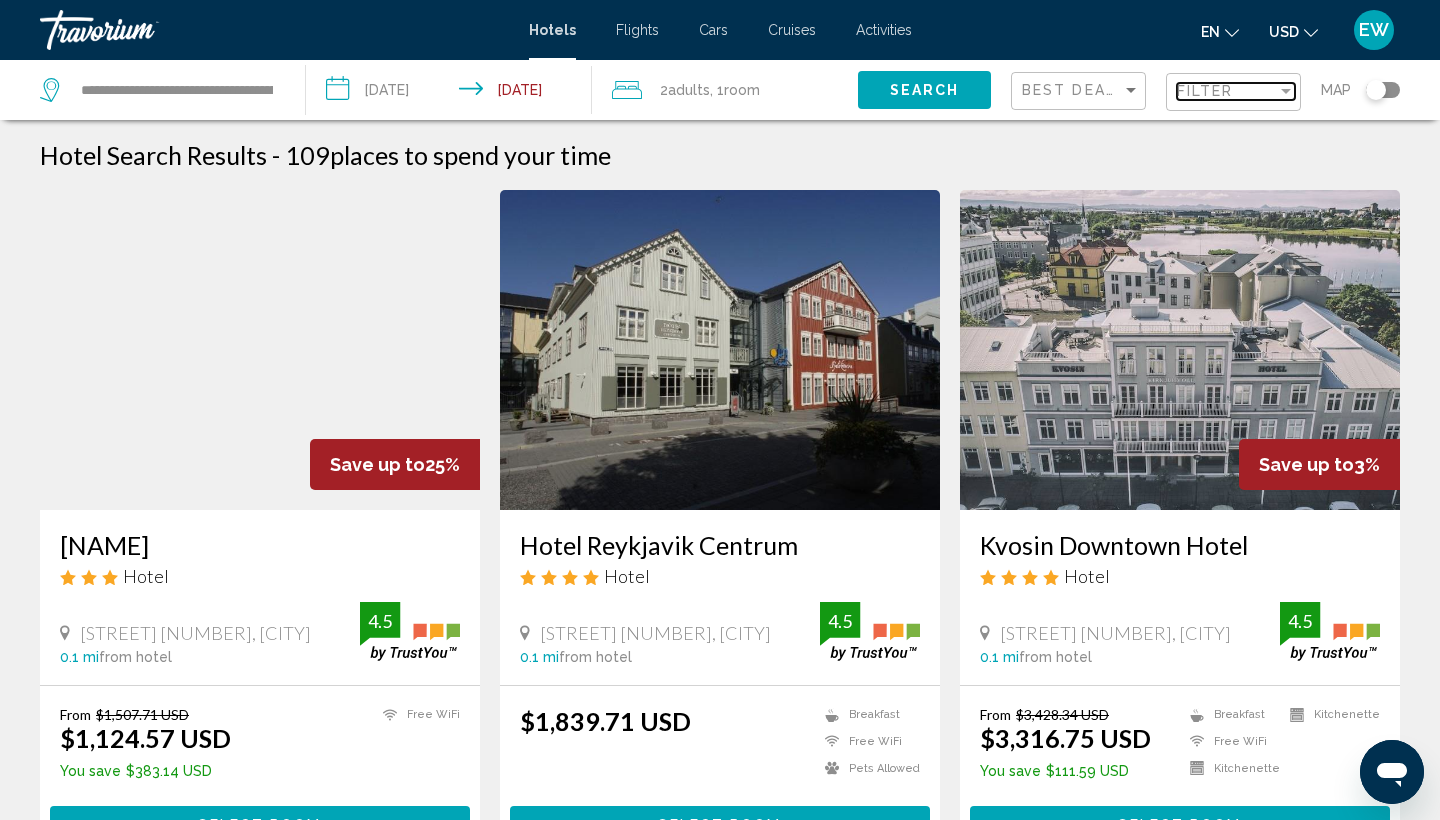 click at bounding box center [1286, 91] 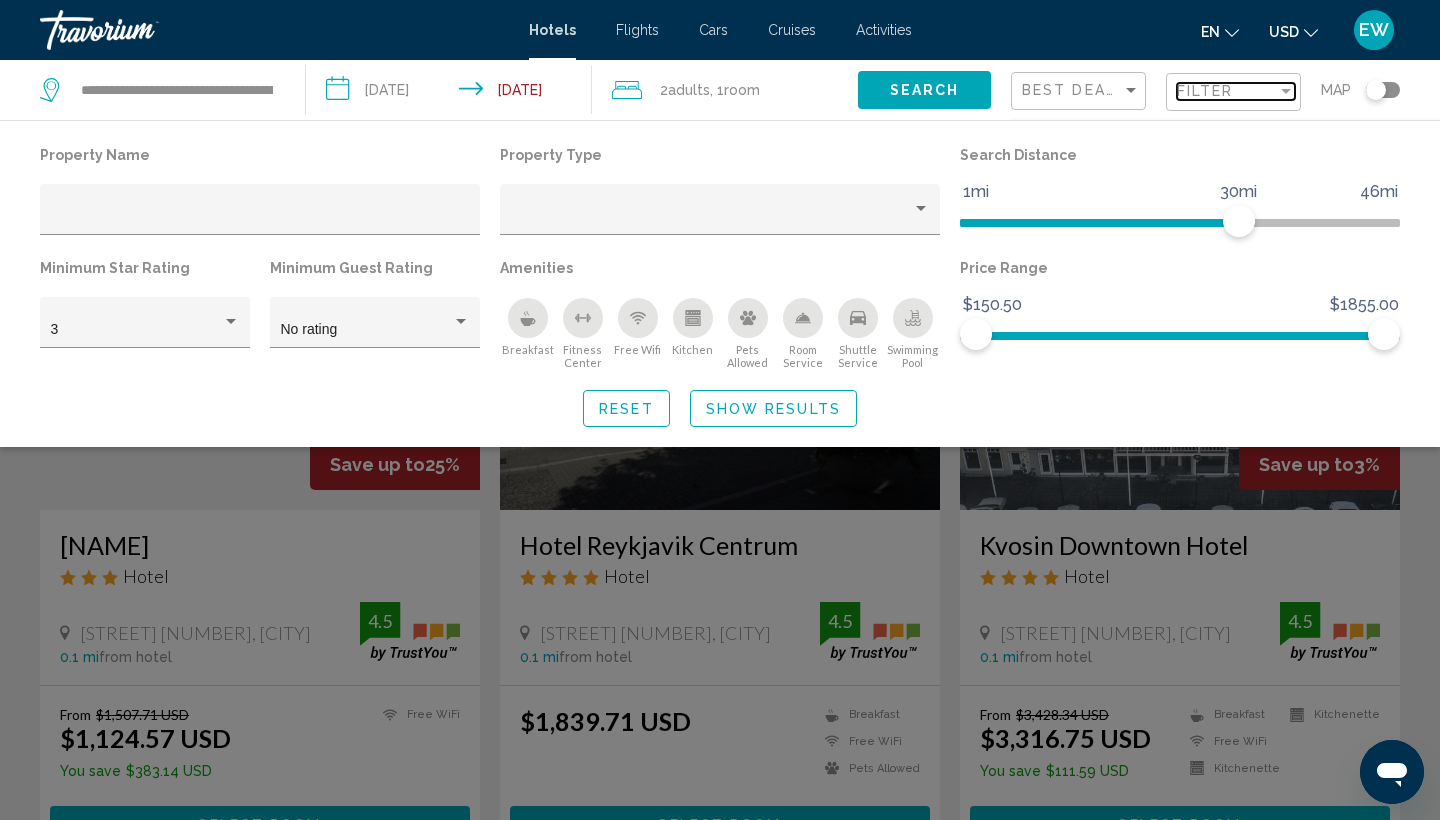 click at bounding box center (1286, 91) 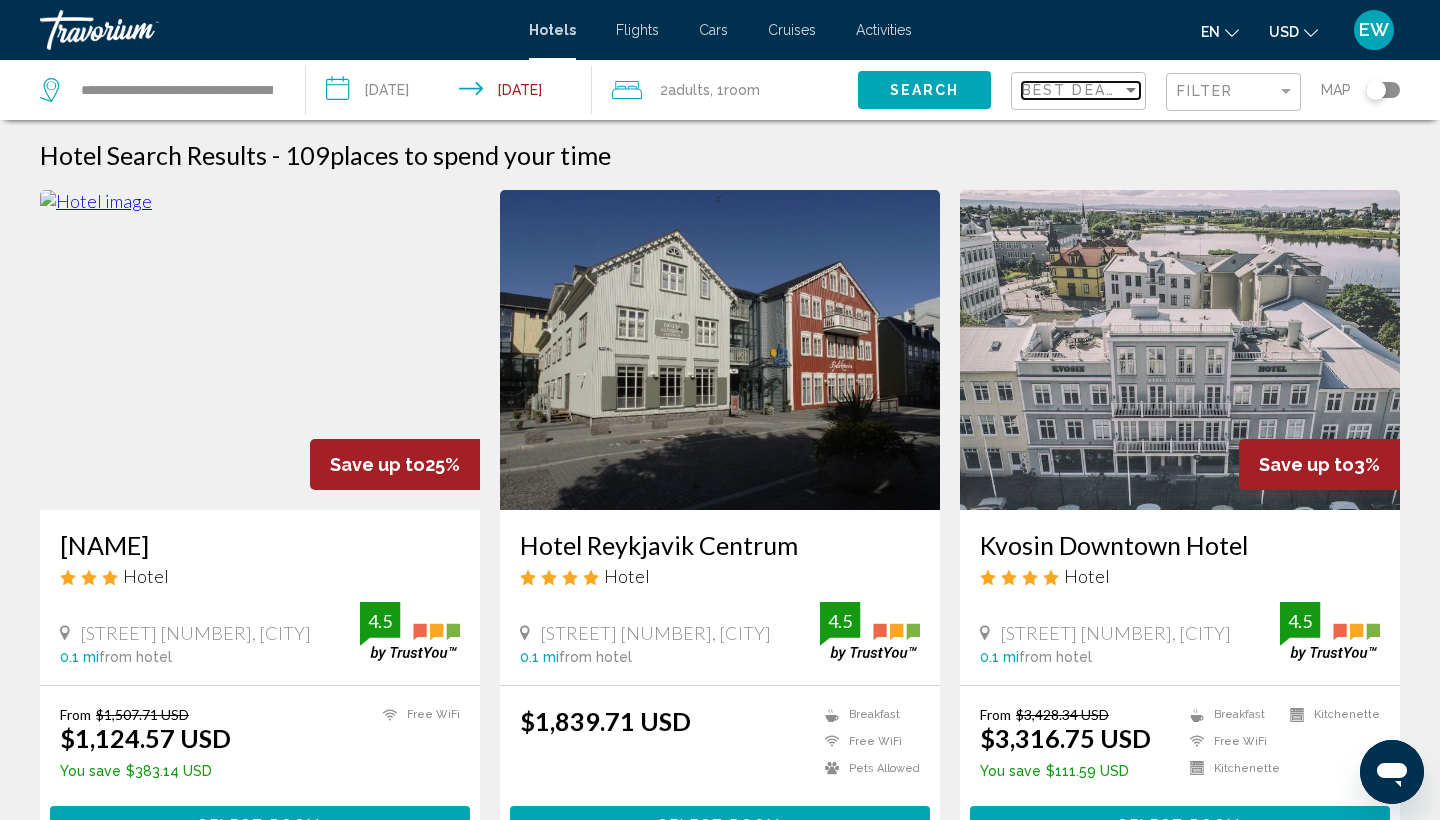 click at bounding box center (1131, 90) 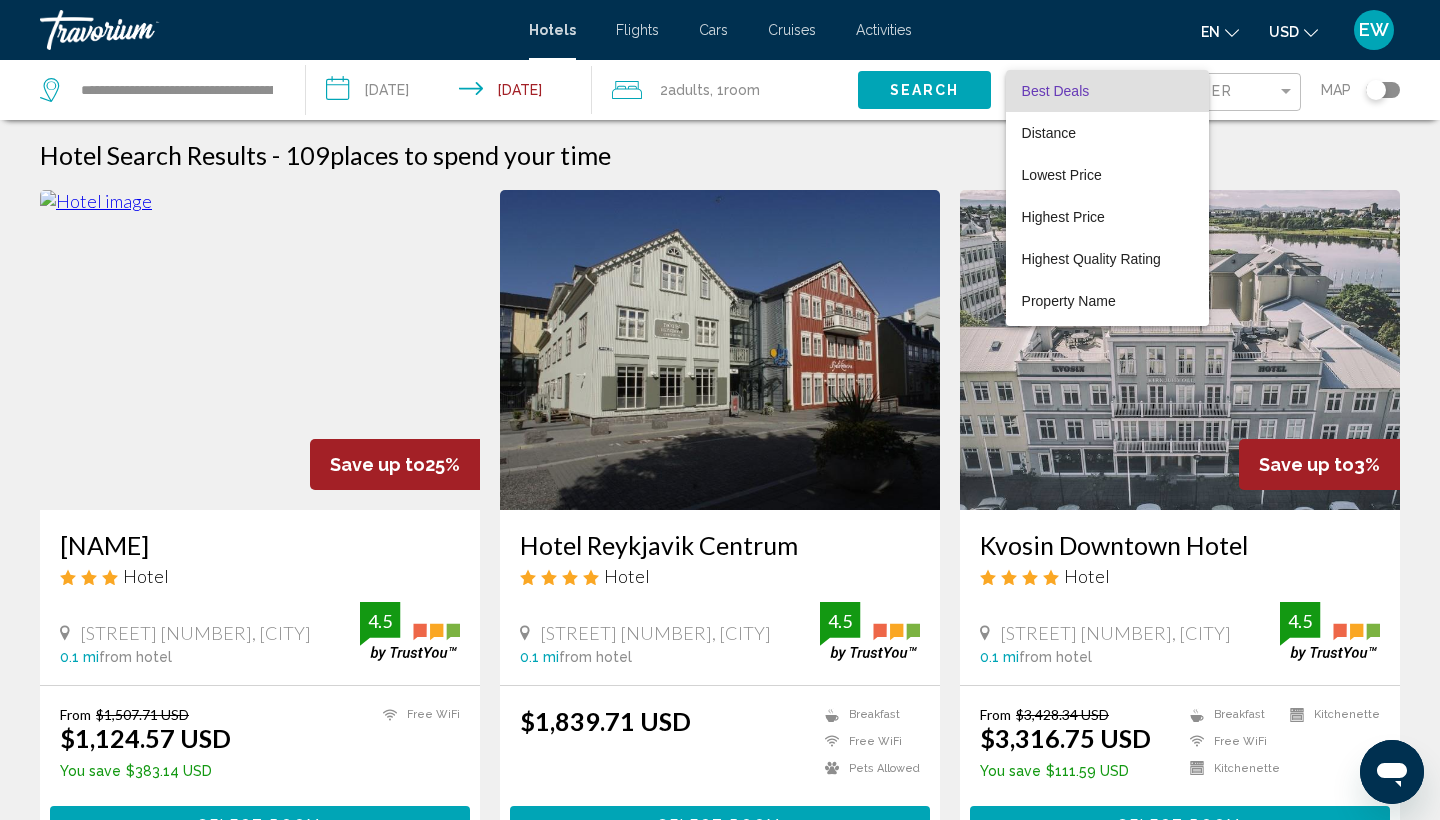 click at bounding box center (720, 410) 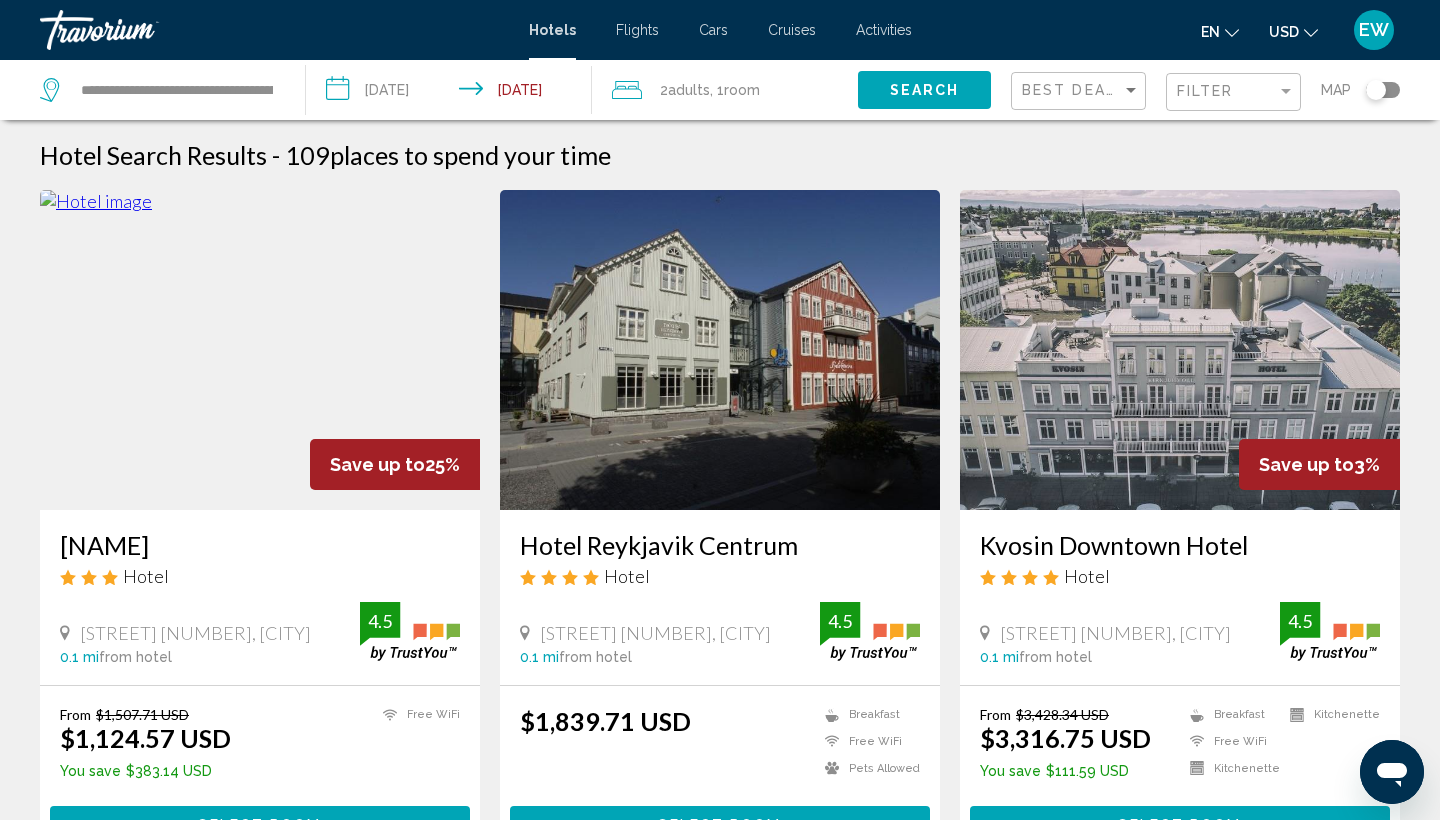 scroll, scrollTop: 0, scrollLeft: 0, axis: both 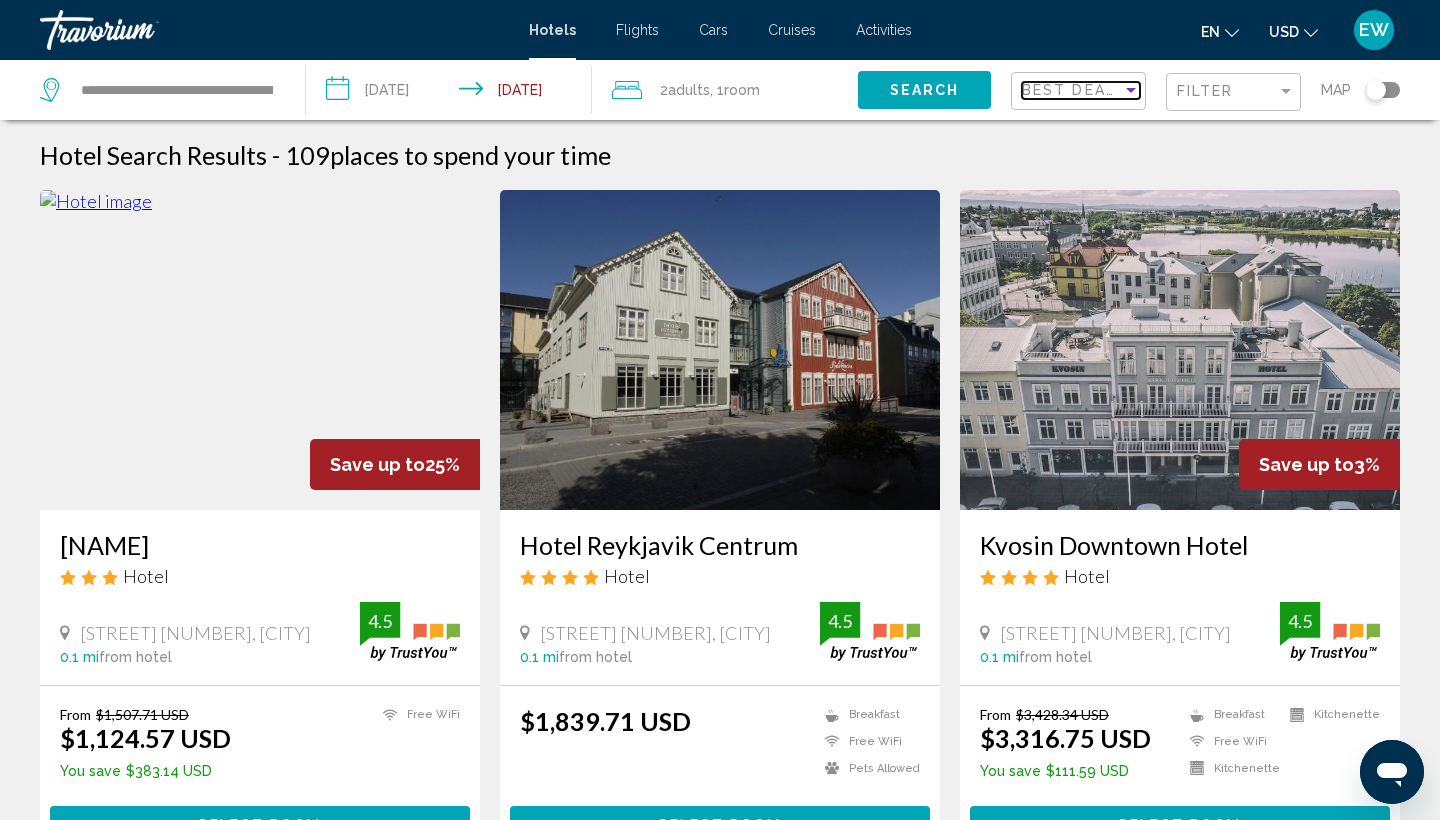 click at bounding box center [1131, 90] 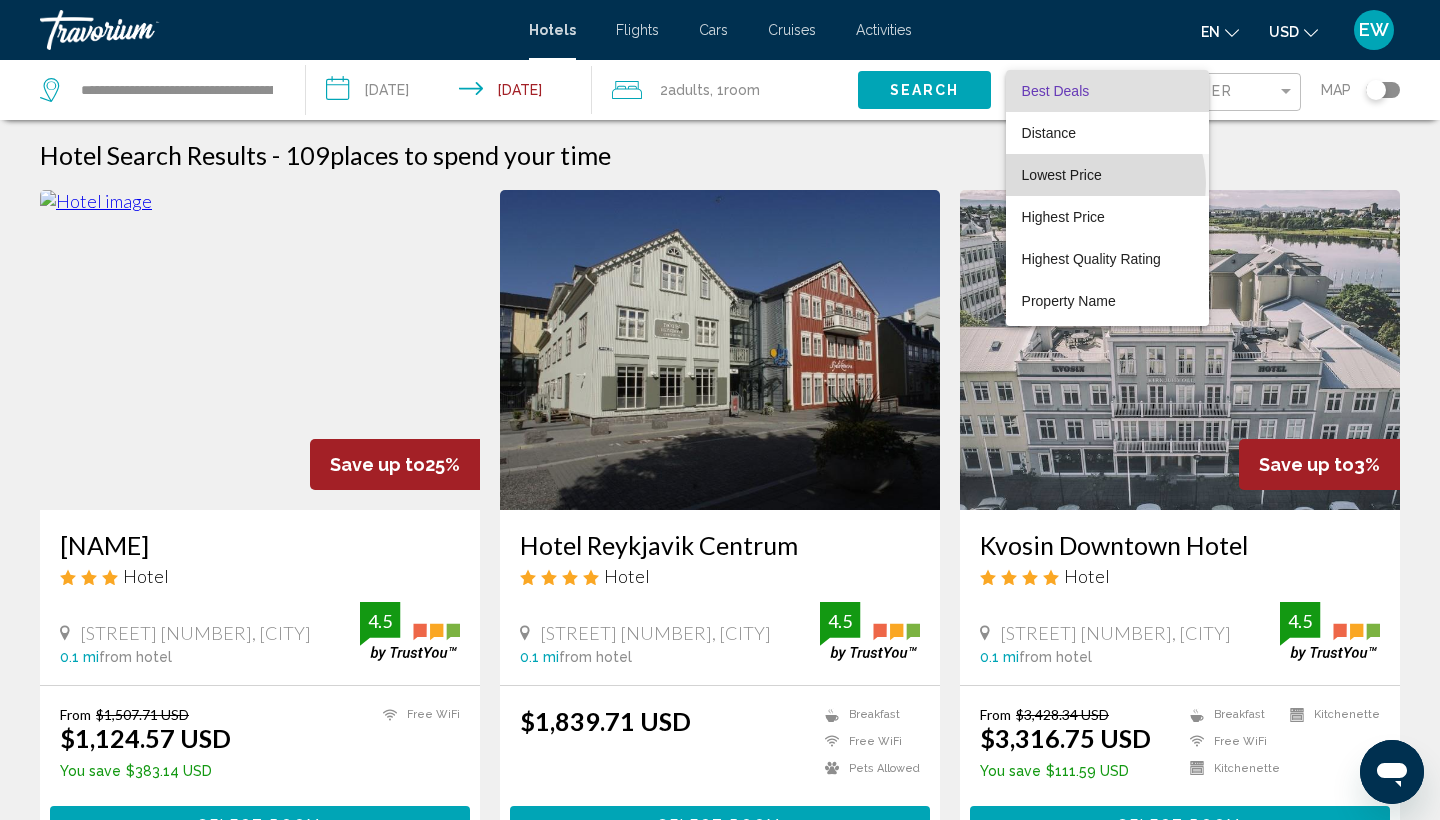 click on "Lowest Price" at bounding box center [1107, 175] 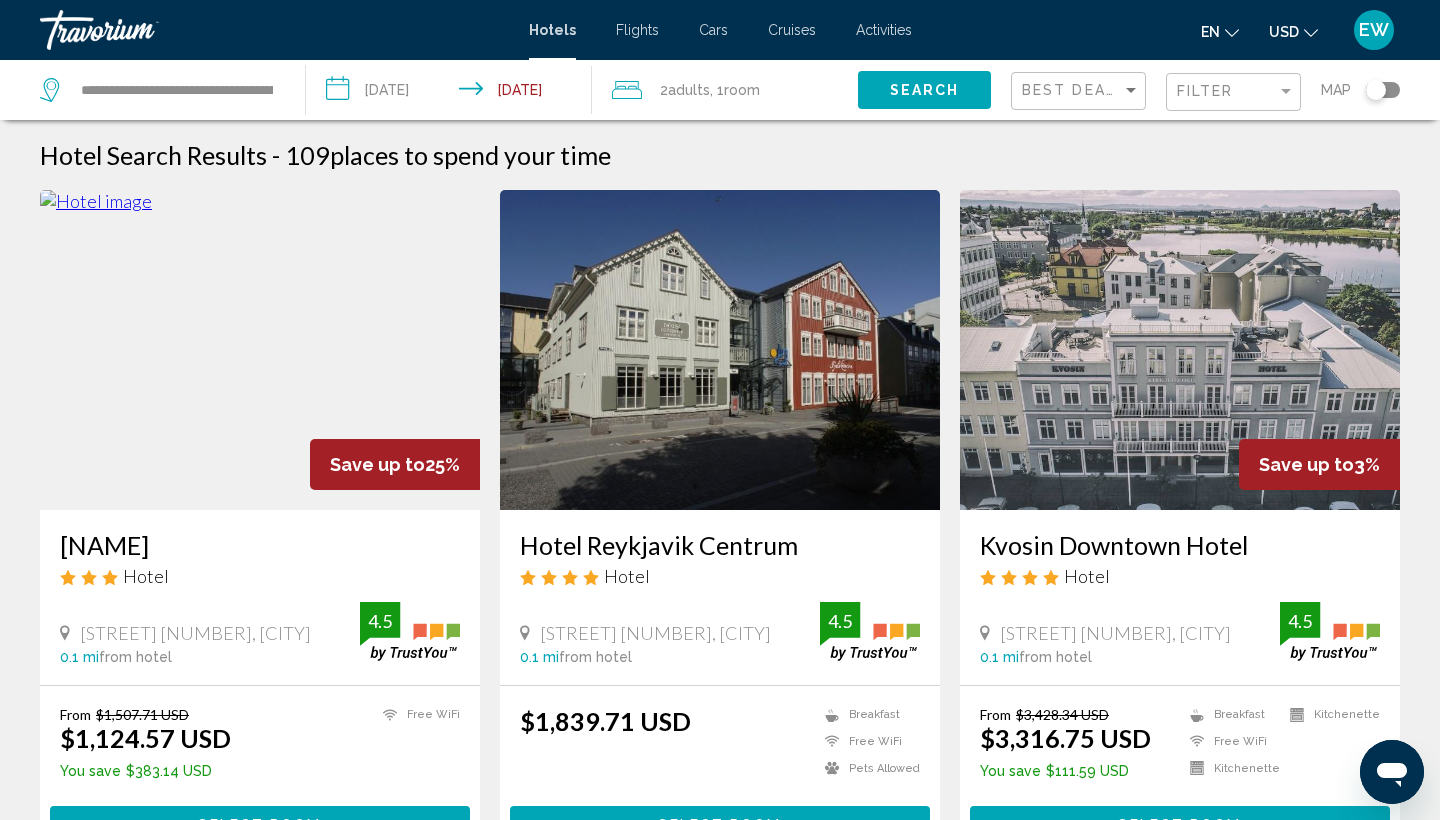 click on "Hotel Search Results  -   109  places to spend your time Save up to  25%   City Center Hotel
Hotel
Austurstraeti 6, Reykjavik 0.1 mi  from hotel 4.5 From $1,507.71 USD $1,124.57 USD  You save  $383.14 USD
Free WiFi  4.5 Select Room  Hotel Reykjavik Centrum
Hotel
Adalstraeti 16, Reykjavik 0.1 mi  from hotel 4.5 $1,839.71 USD
Breakfast
Free WiFi
Pets Allowed  4.5 Select Room Save up to  3%   Kvosin Downtown Hotel
Hotel
Kirkjutorg 4, Reykjavik 0.1 mi  from hotel 4.5 From" at bounding box center [720, 1655] 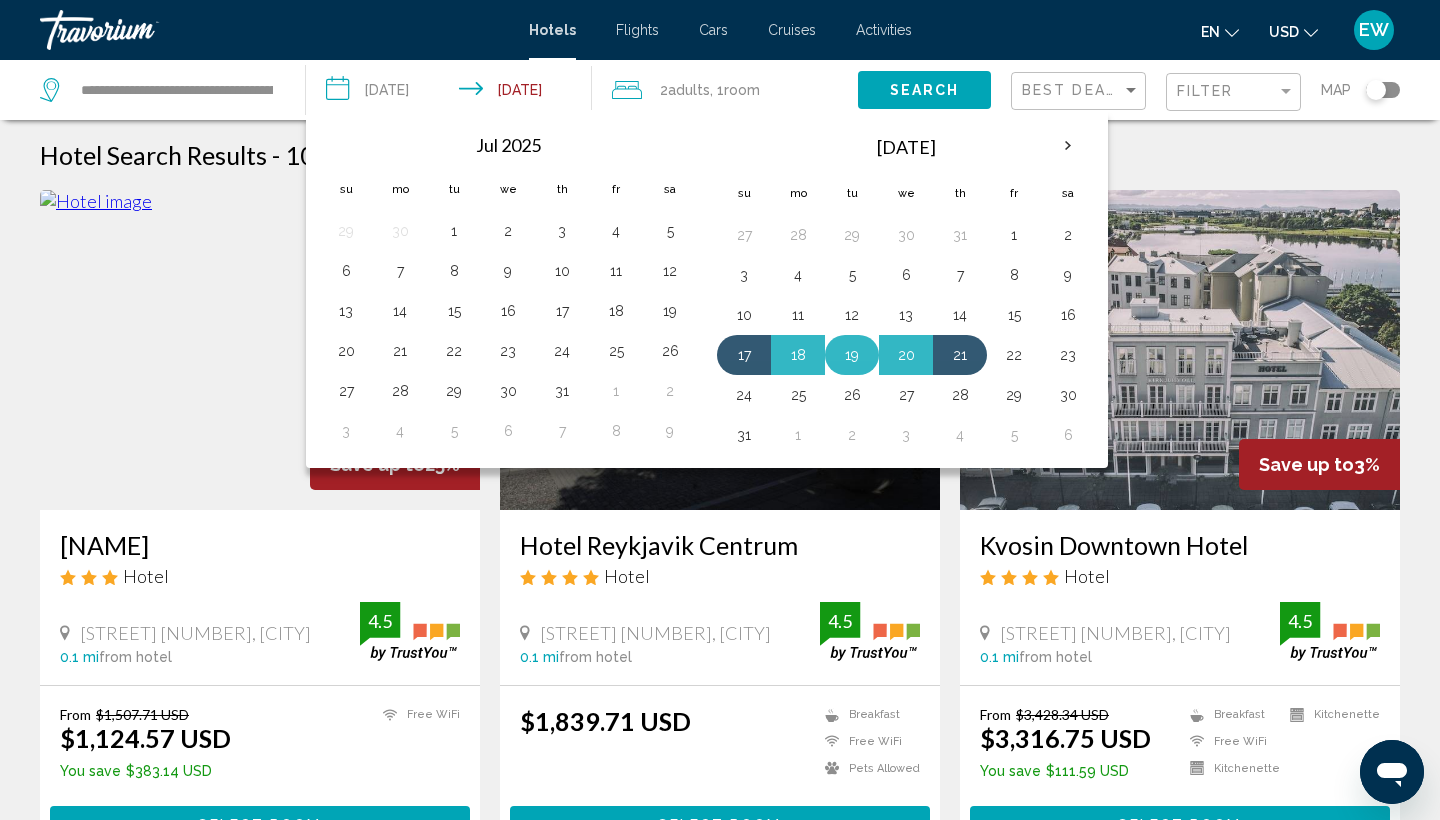 click on "19" at bounding box center (852, 355) 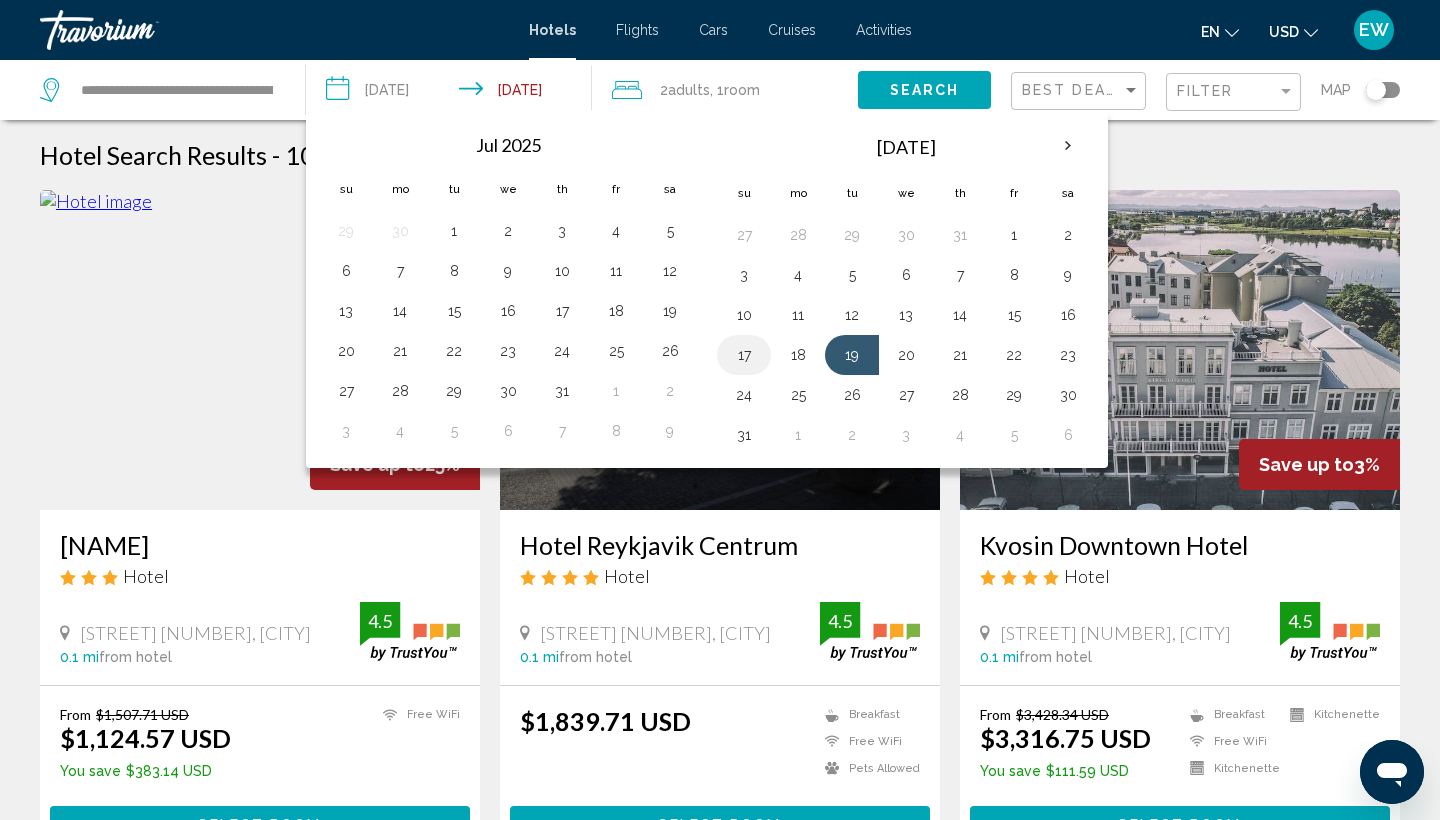 click on "17" at bounding box center (744, 355) 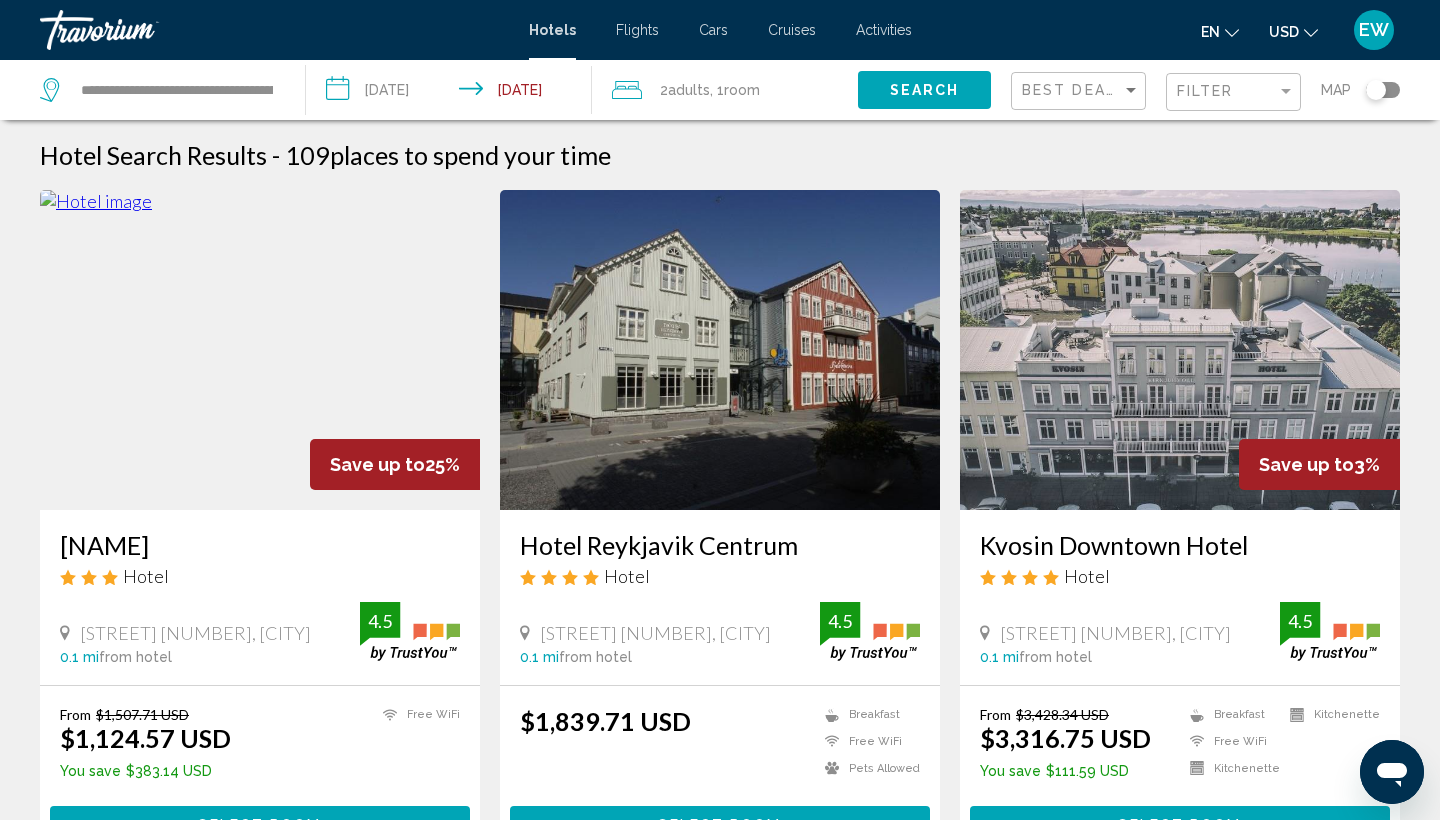 click on "Search" at bounding box center (925, 91) 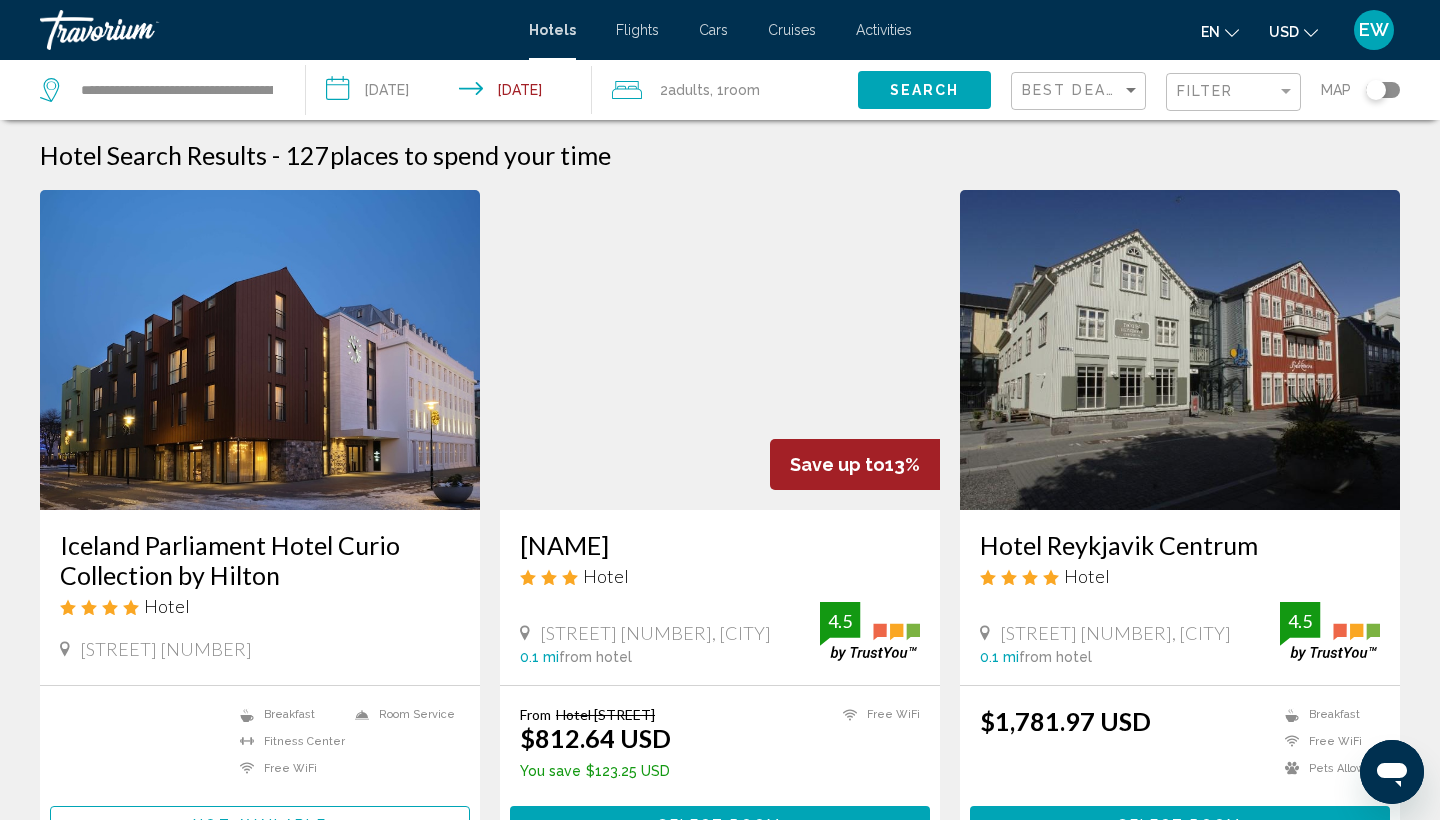 click on "Hotel Search Results  -   127  places to spend your time" at bounding box center (720, 155) 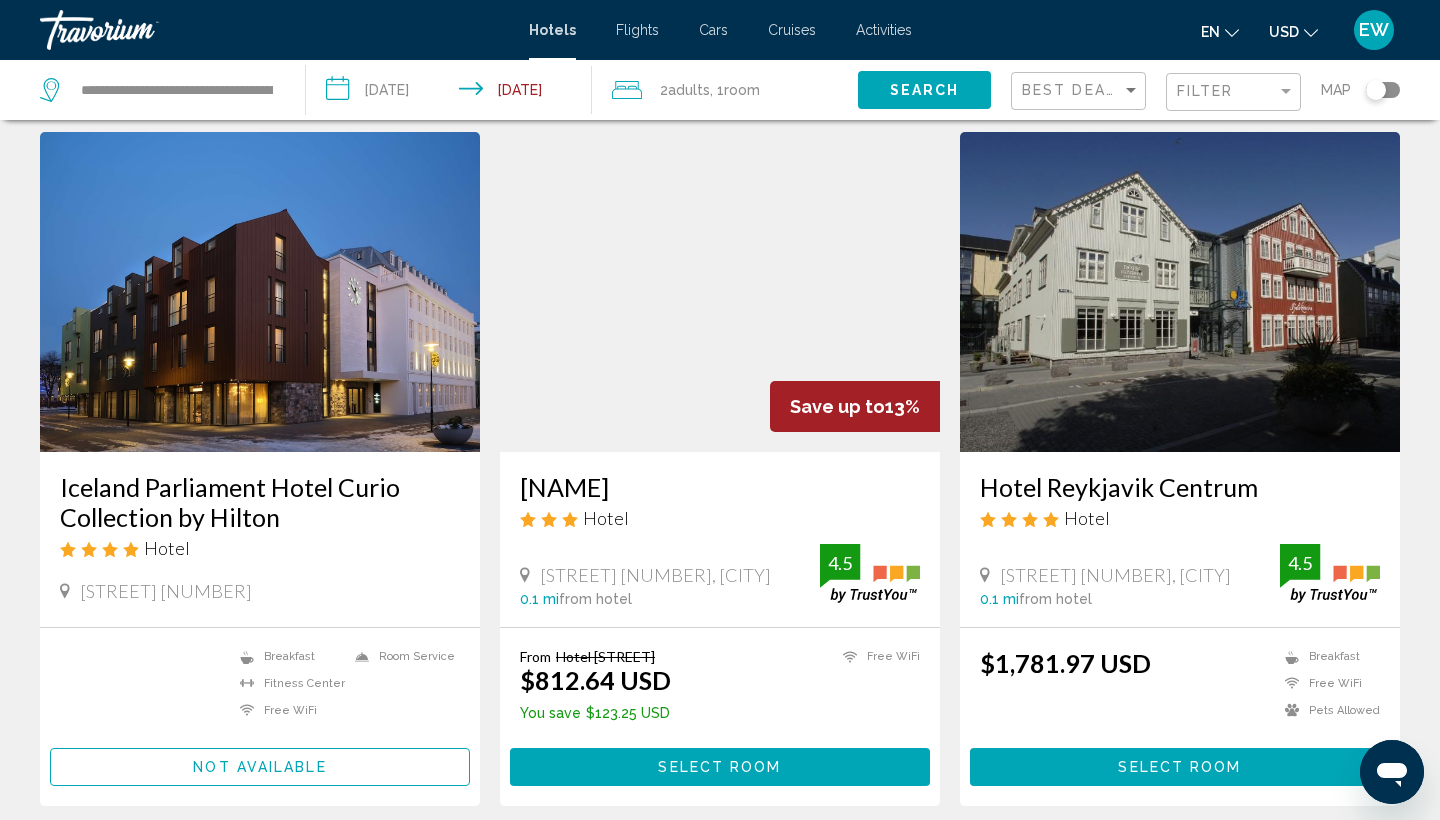 scroll, scrollTop: 53, scrollLeft: 0, axis: vertical 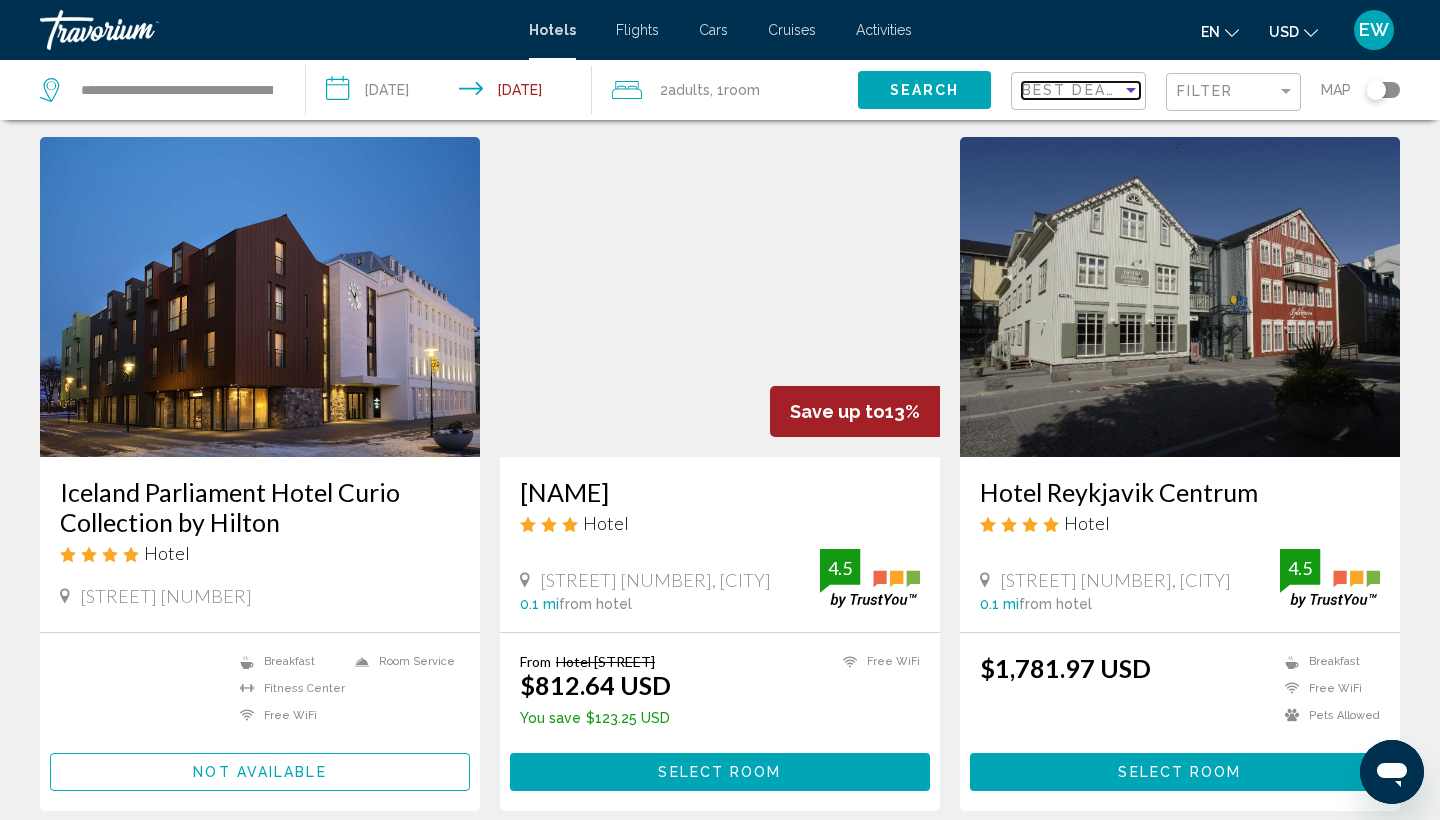 click at bounding box center (1131, 90) 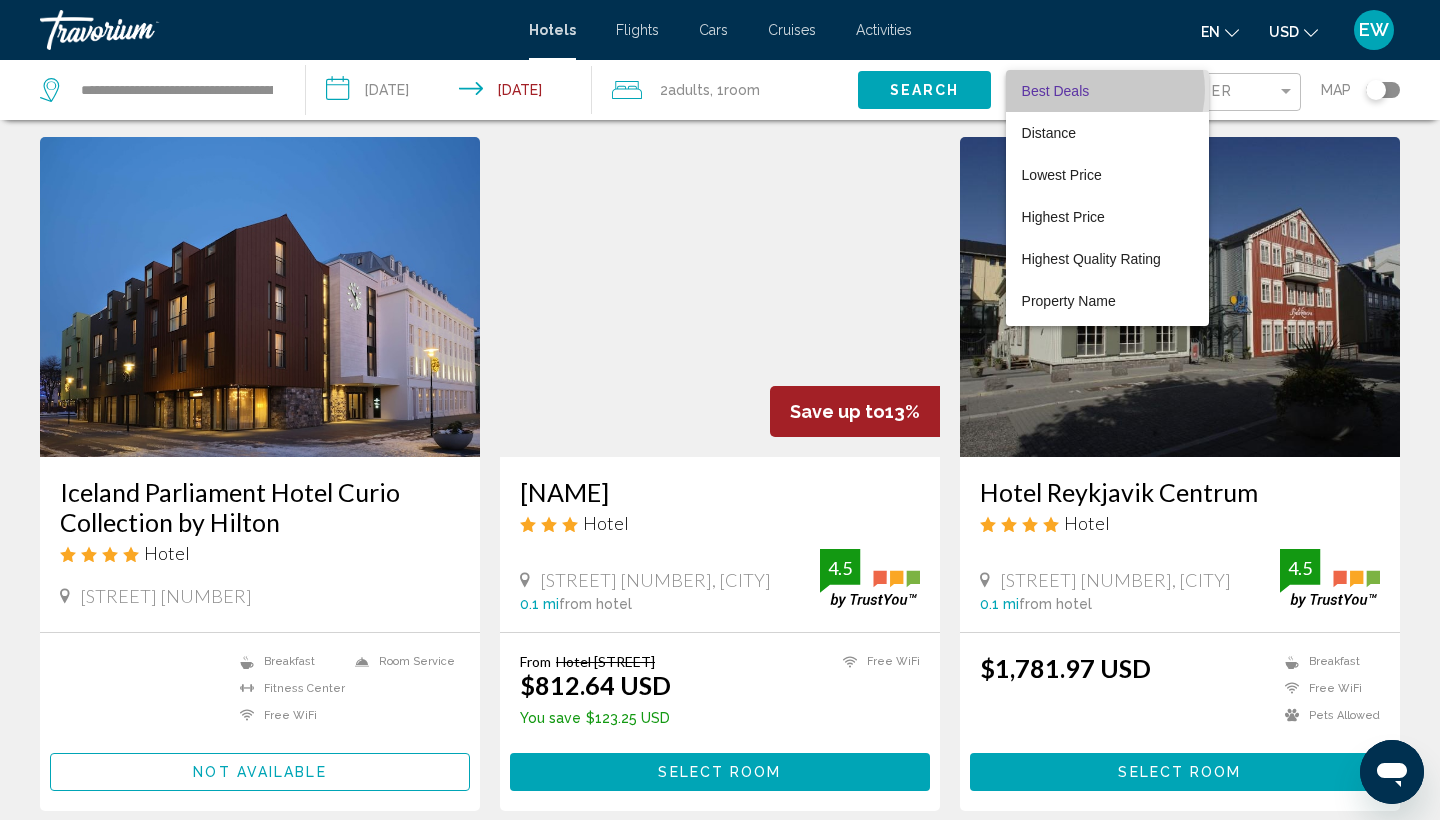 click on "•••• •••••" at bounding box center (1107, 91) 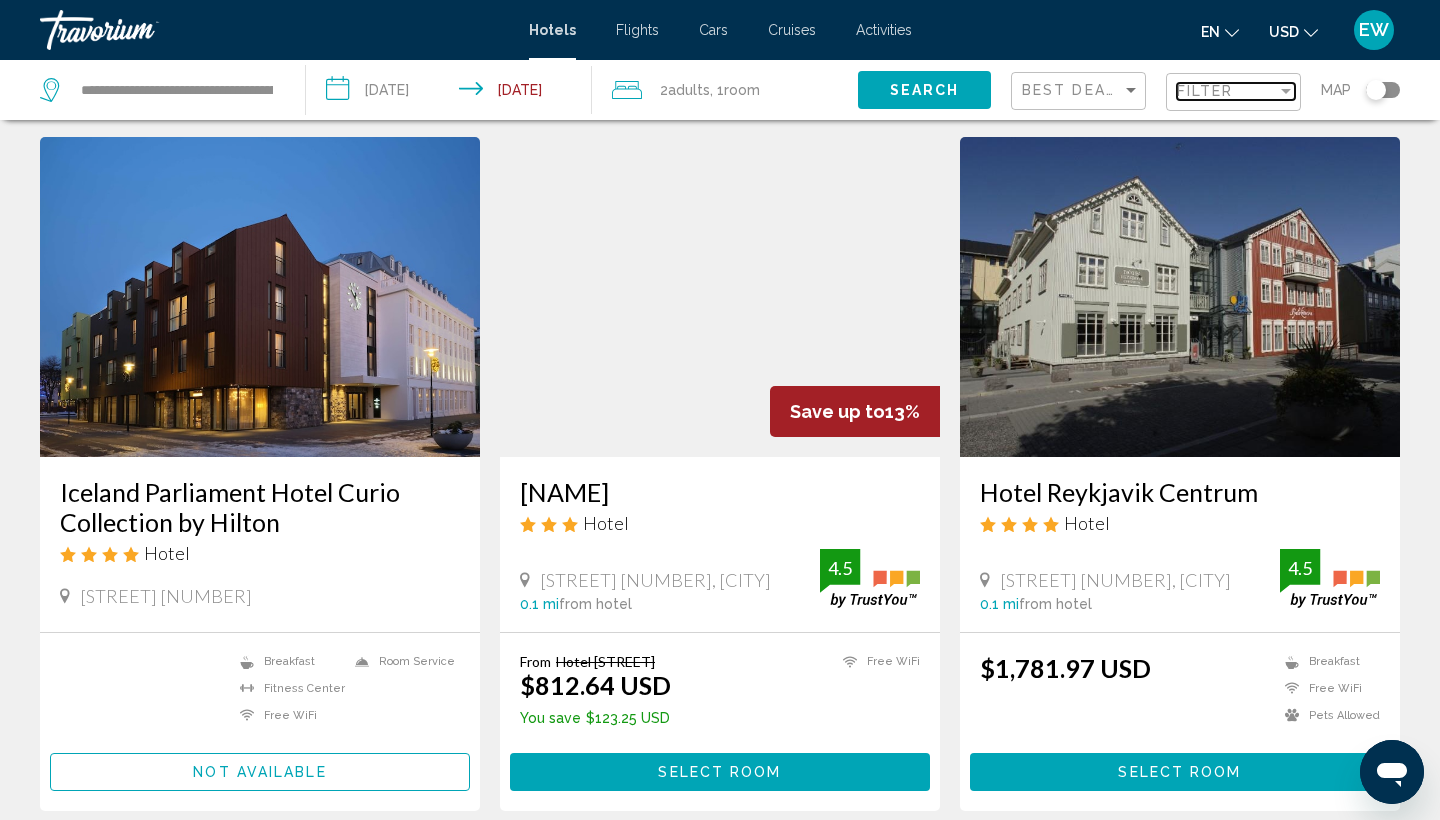 click at bounding box center (1286, 91) 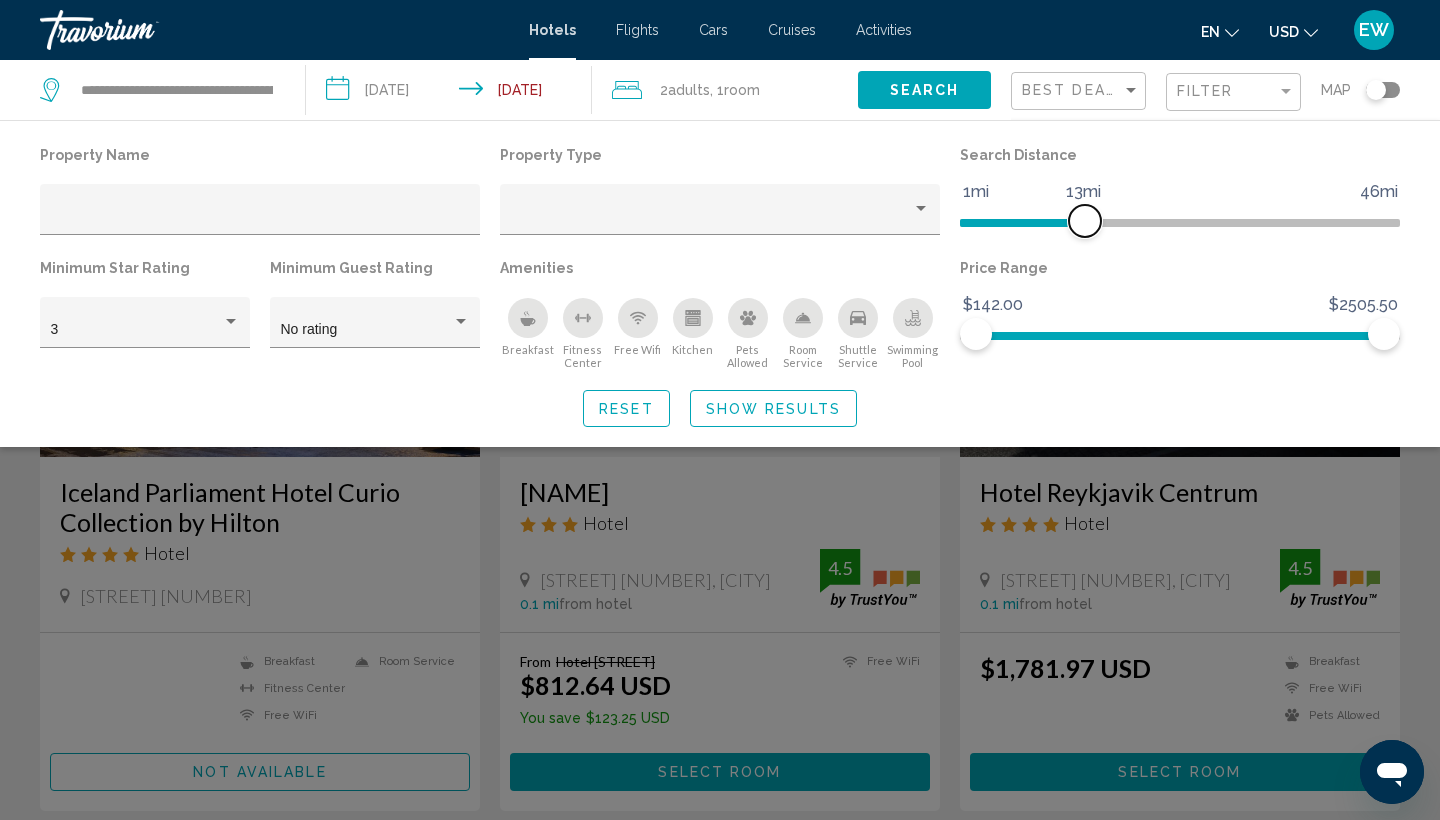 drag, startPoint x: 1234, startPoint y: 209, endPoint x: 1089, endPoint y: 212, distance: 145.03104 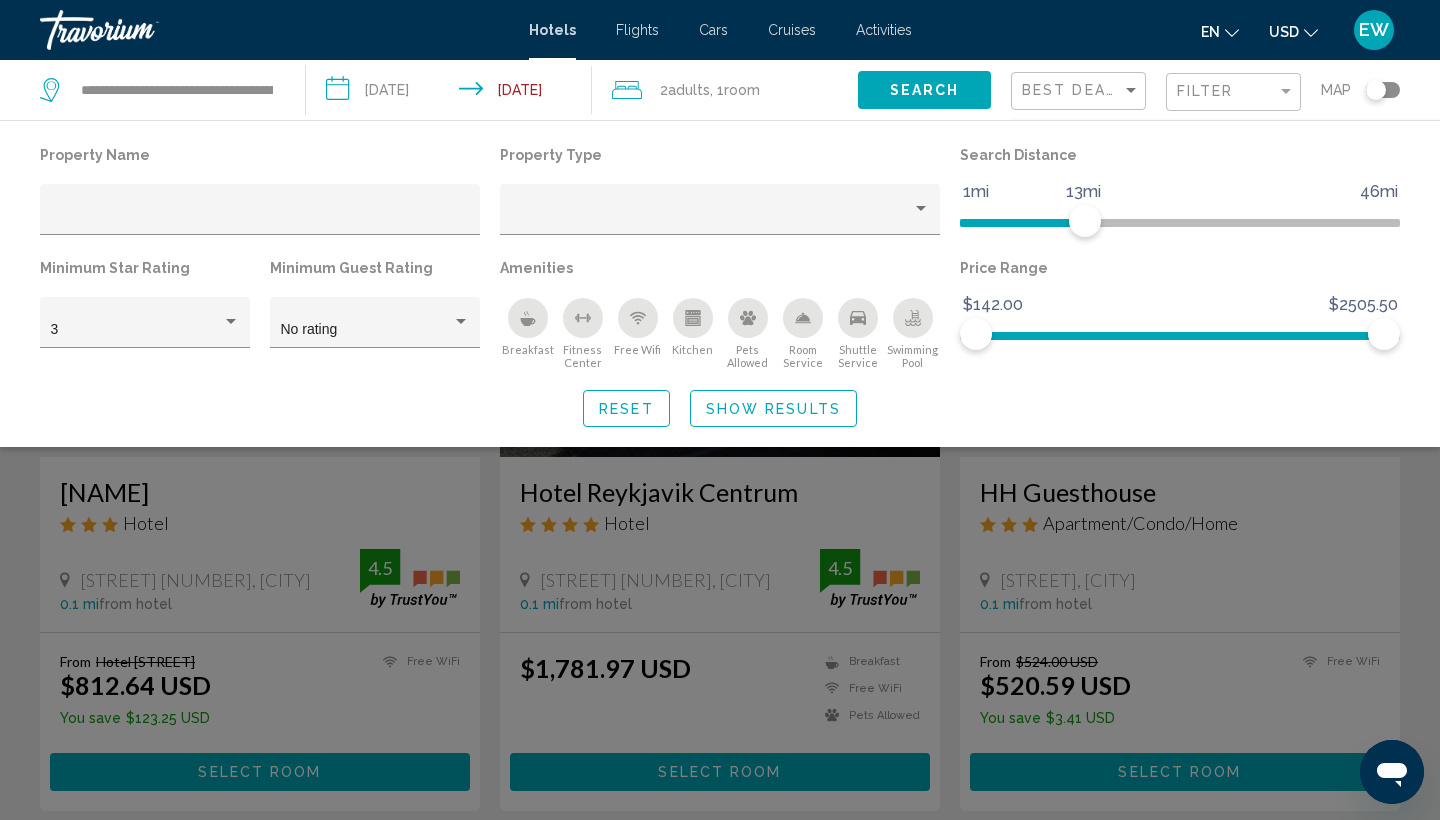 click on "Show Results" at bounding box center (773, 408) 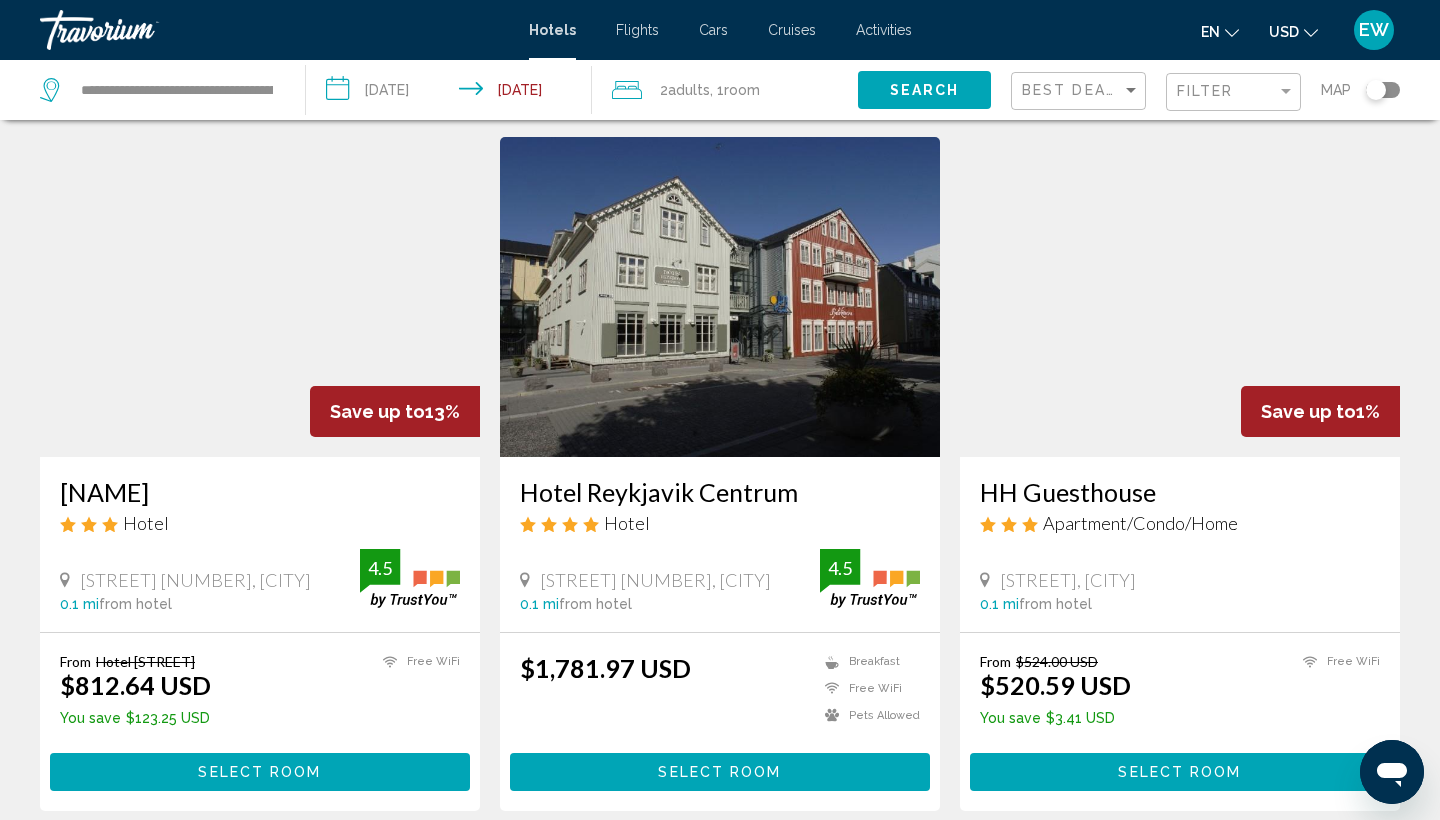 click on "Search" at bounding box center [925, 91] 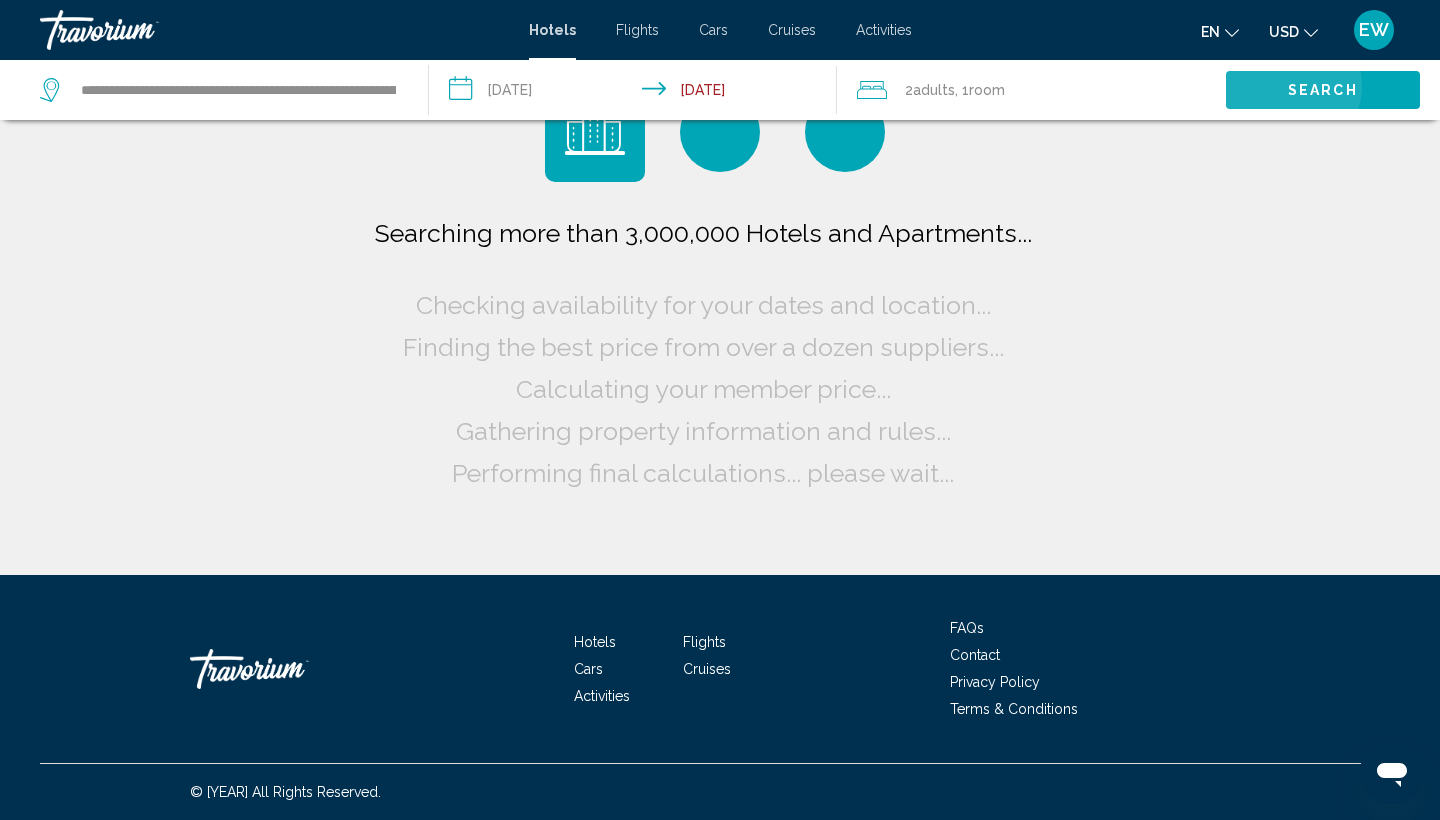 scroll, scrollTop: 0, scrollLeft: 0, axis: both 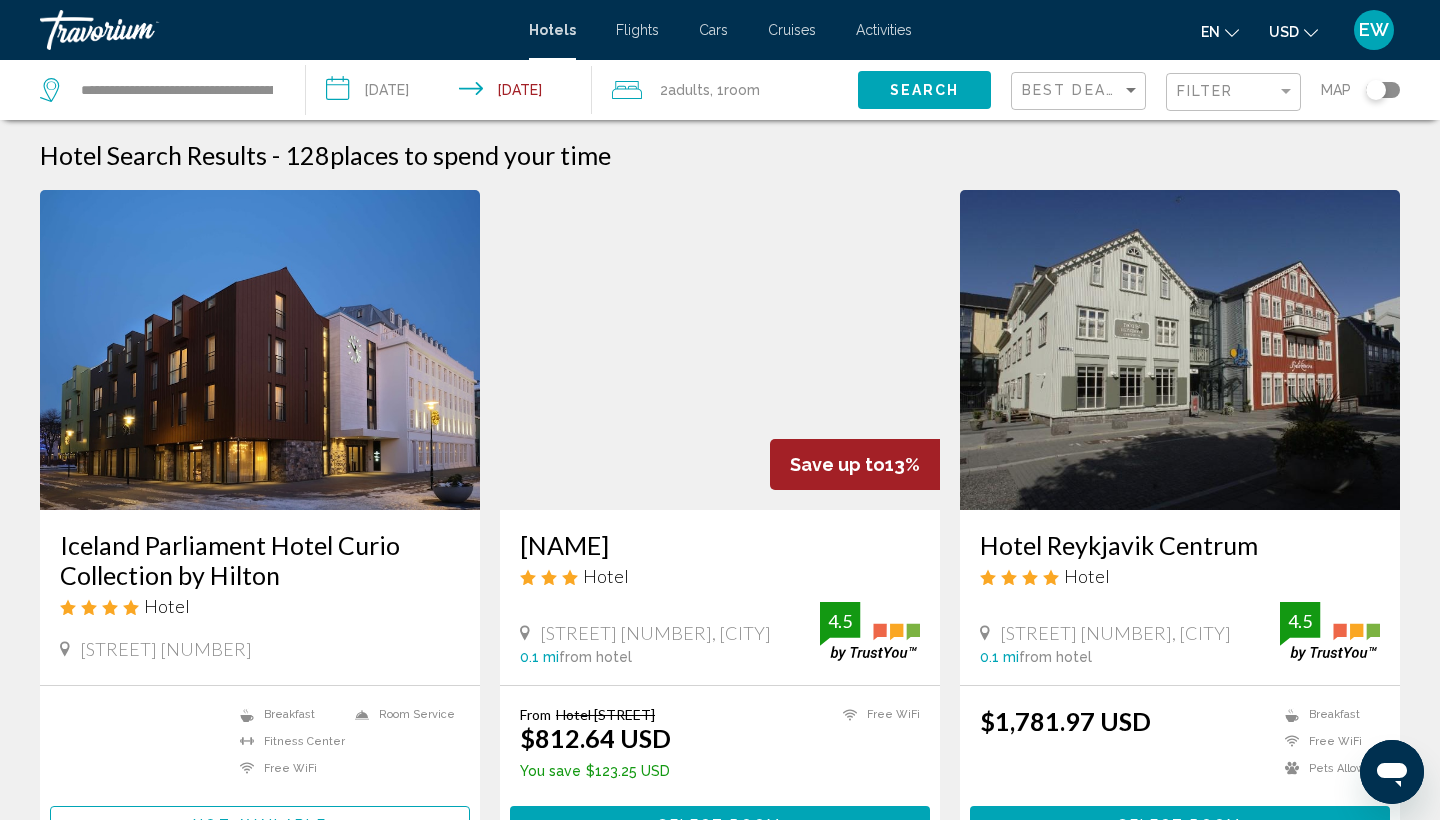 click on "Hotel Search Results  -   128  places to spend your time  Iceland Parliament Hotel Curio Collection by Hilton
Hotel
Thorvaldsenstraeti 2 6 0 mi  from hotel
Breakfast
Fitness Center
Free WiFi
Room Service  Not available Save up to  13%   City Center Hotel
Hotel
Austurstraeti 6, Reykjavik 0.1 mi  from hotel 4.5 From $935.89 USD $812.64 USD  You save  $123.25 USD
Free WiFi  4.5 Select Room  Hotel Reykjavik Centrum
4" at bounding box center [720, 1655] 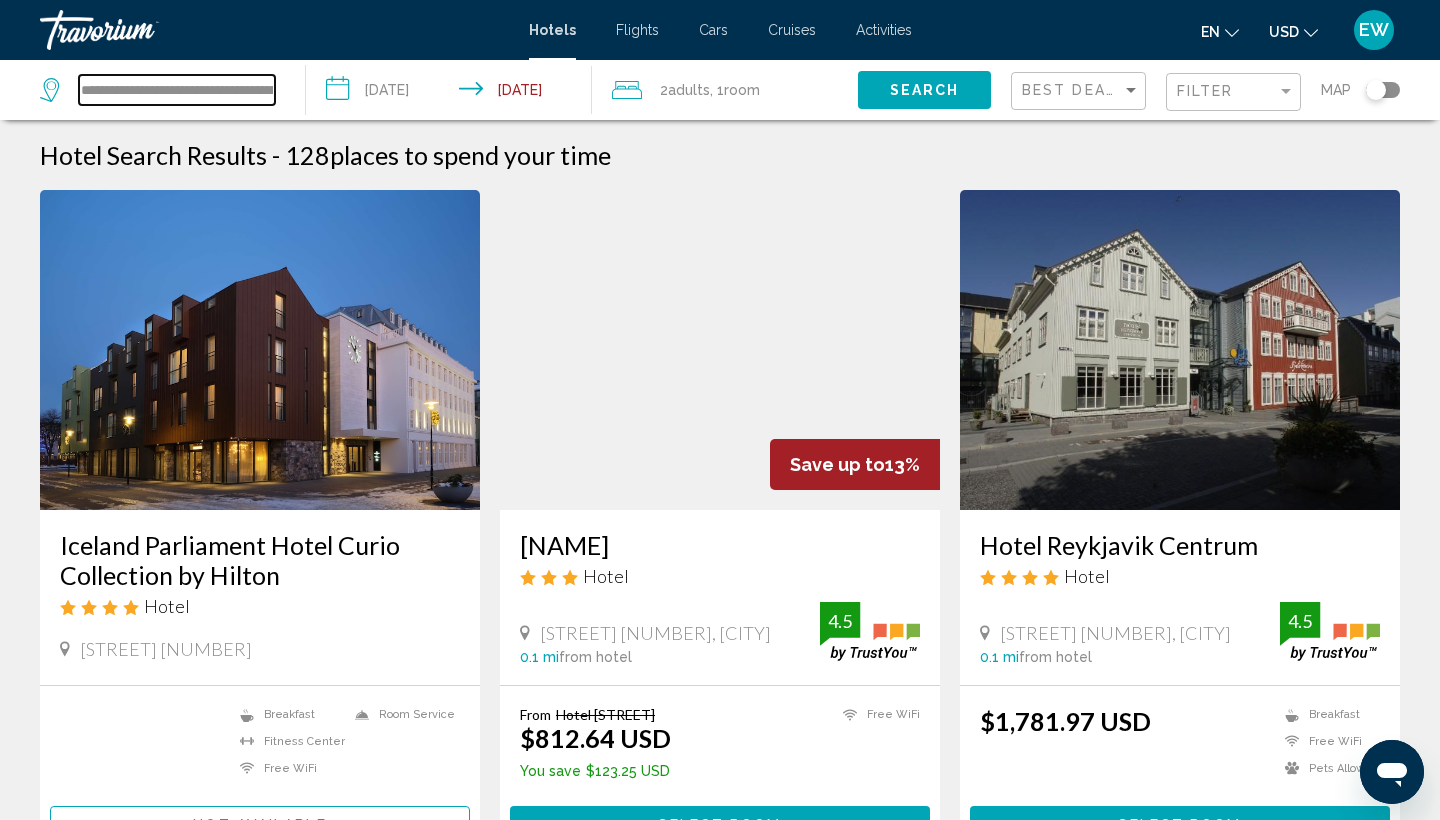 click on "**********" at bounding box center [177, 90] 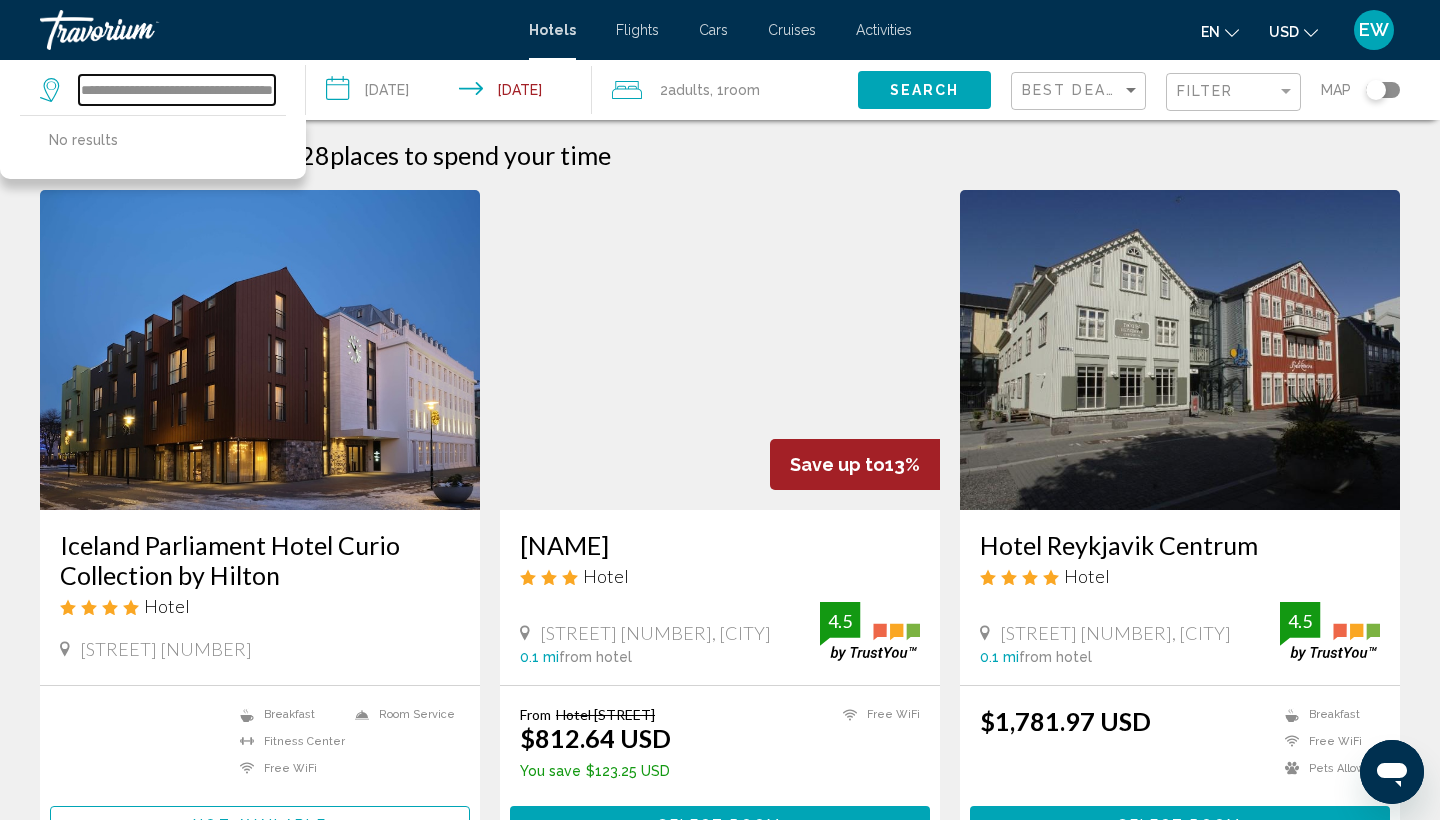 type on "**********" 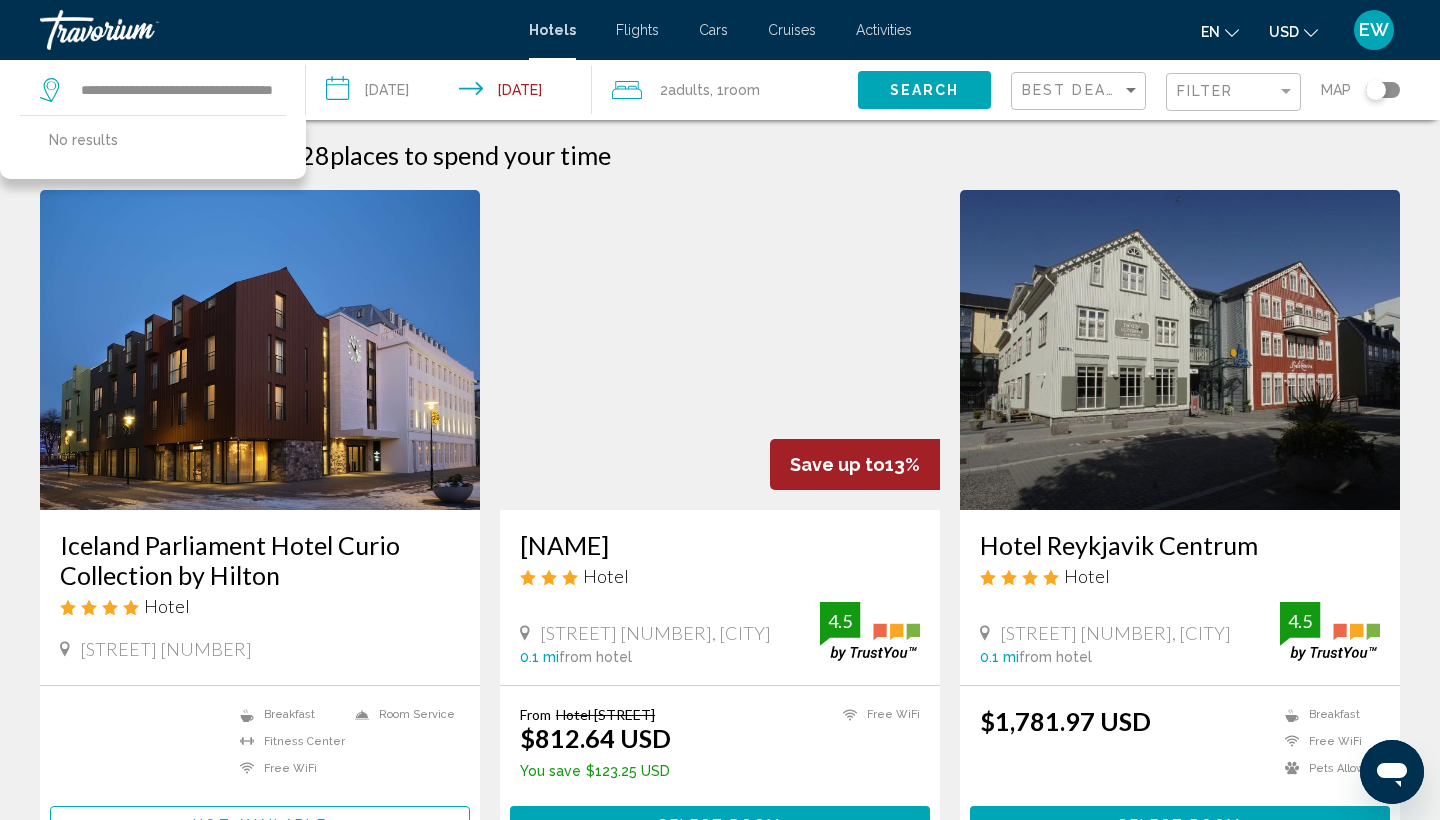 click at bounding box center [52, 90] 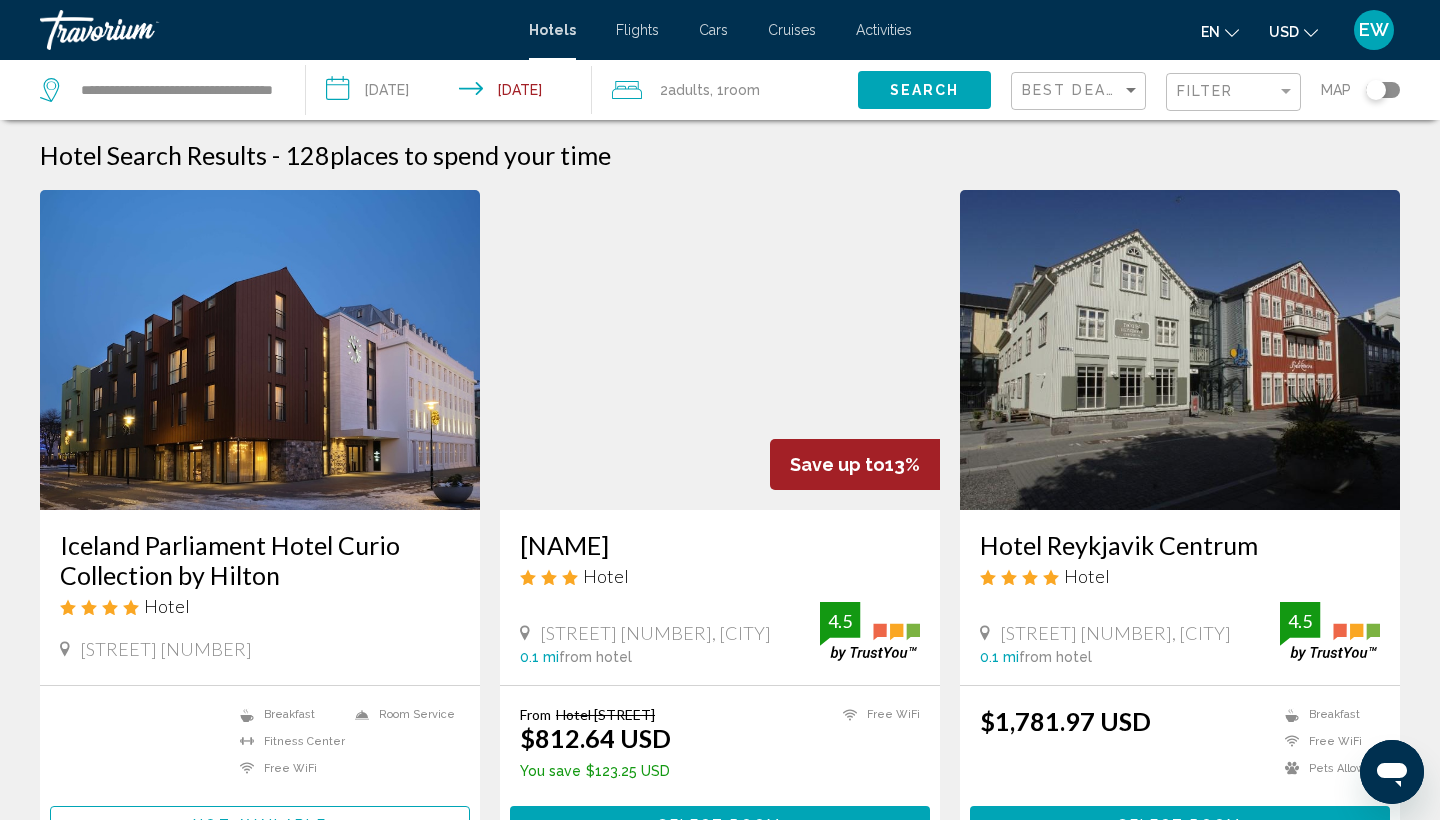 click at bounding box center [52, 90] 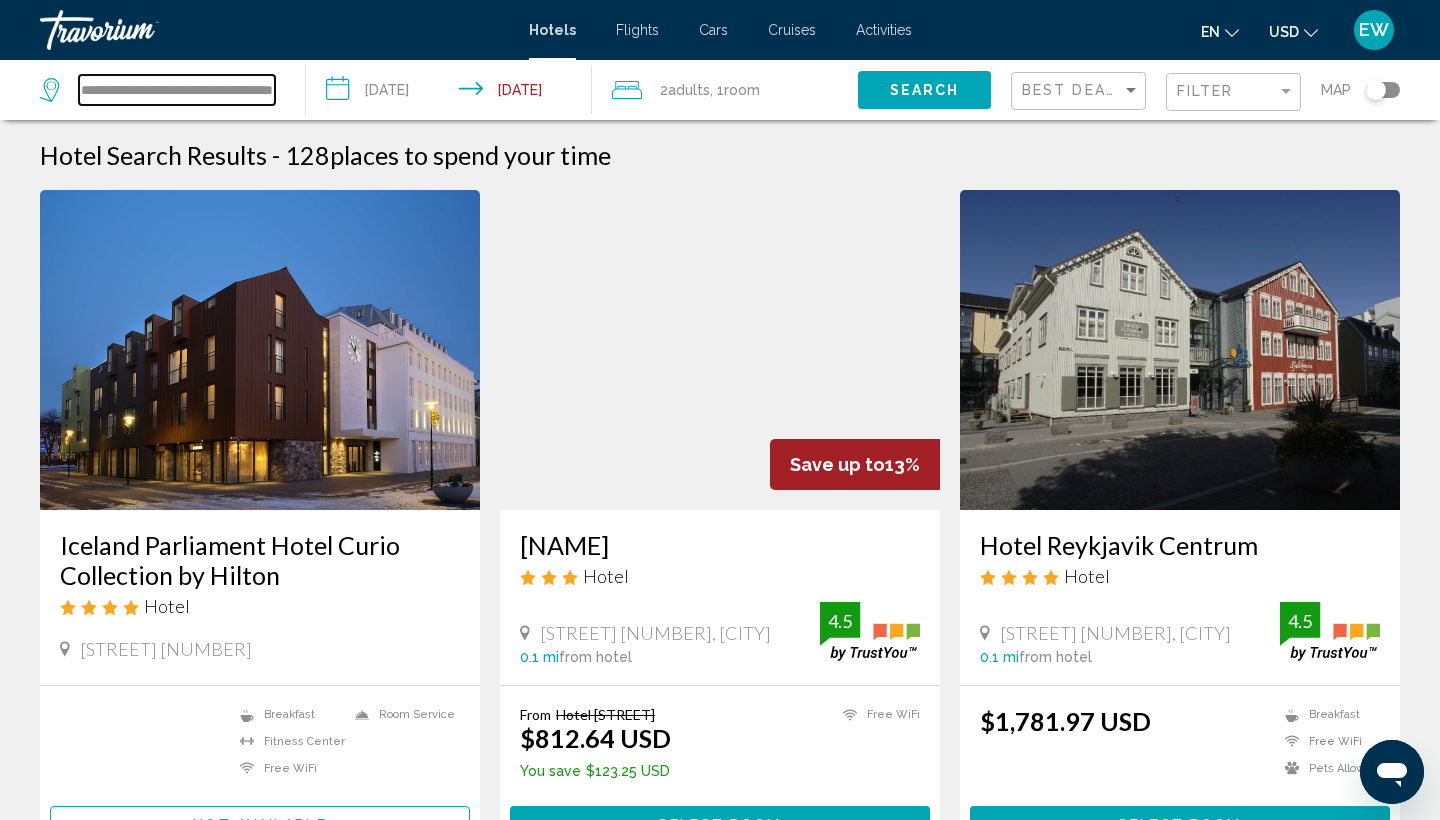 click on "**********" at bounding box center [177, 90] 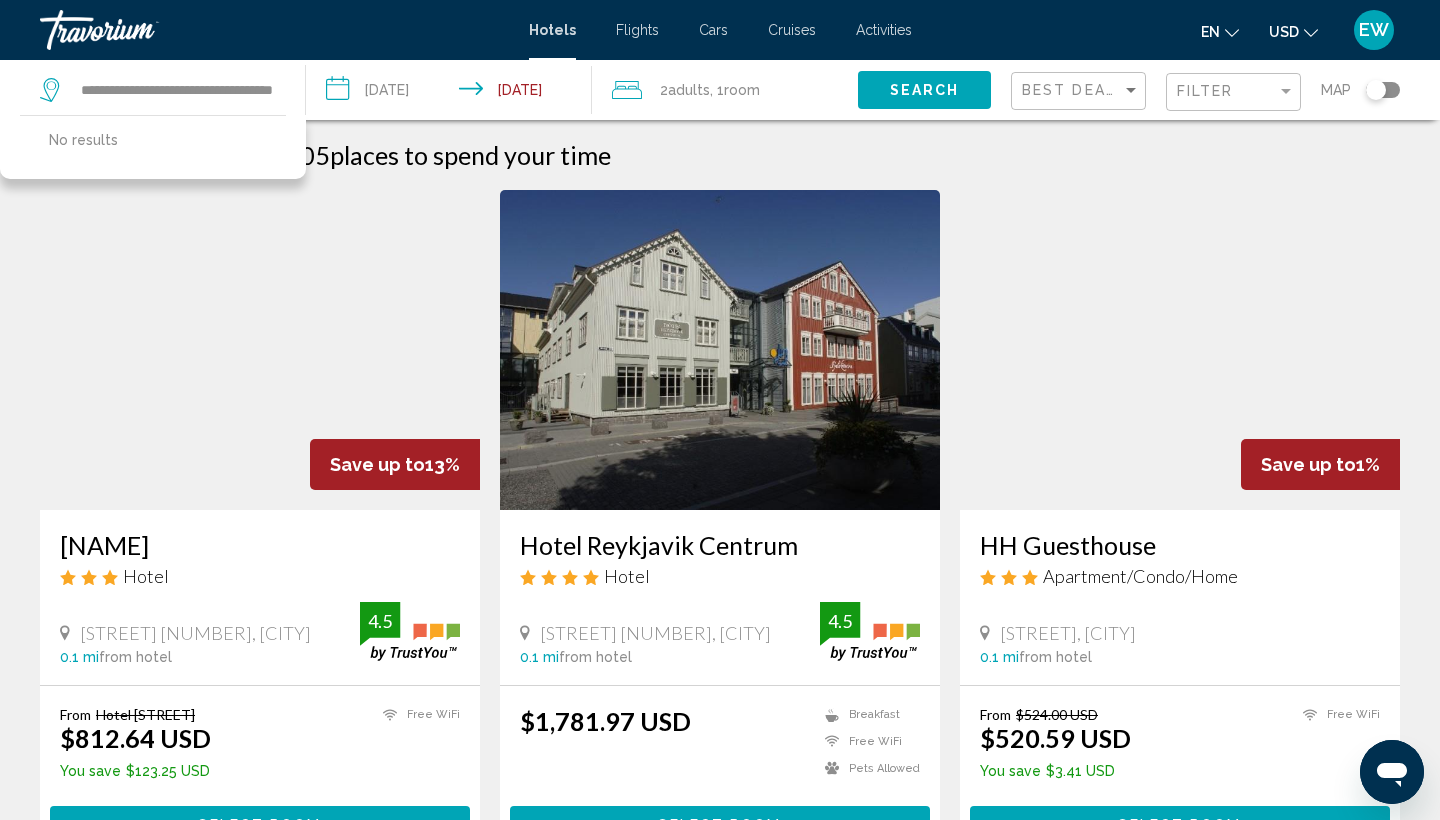 click on "Search" at bounding box center [925, 91] 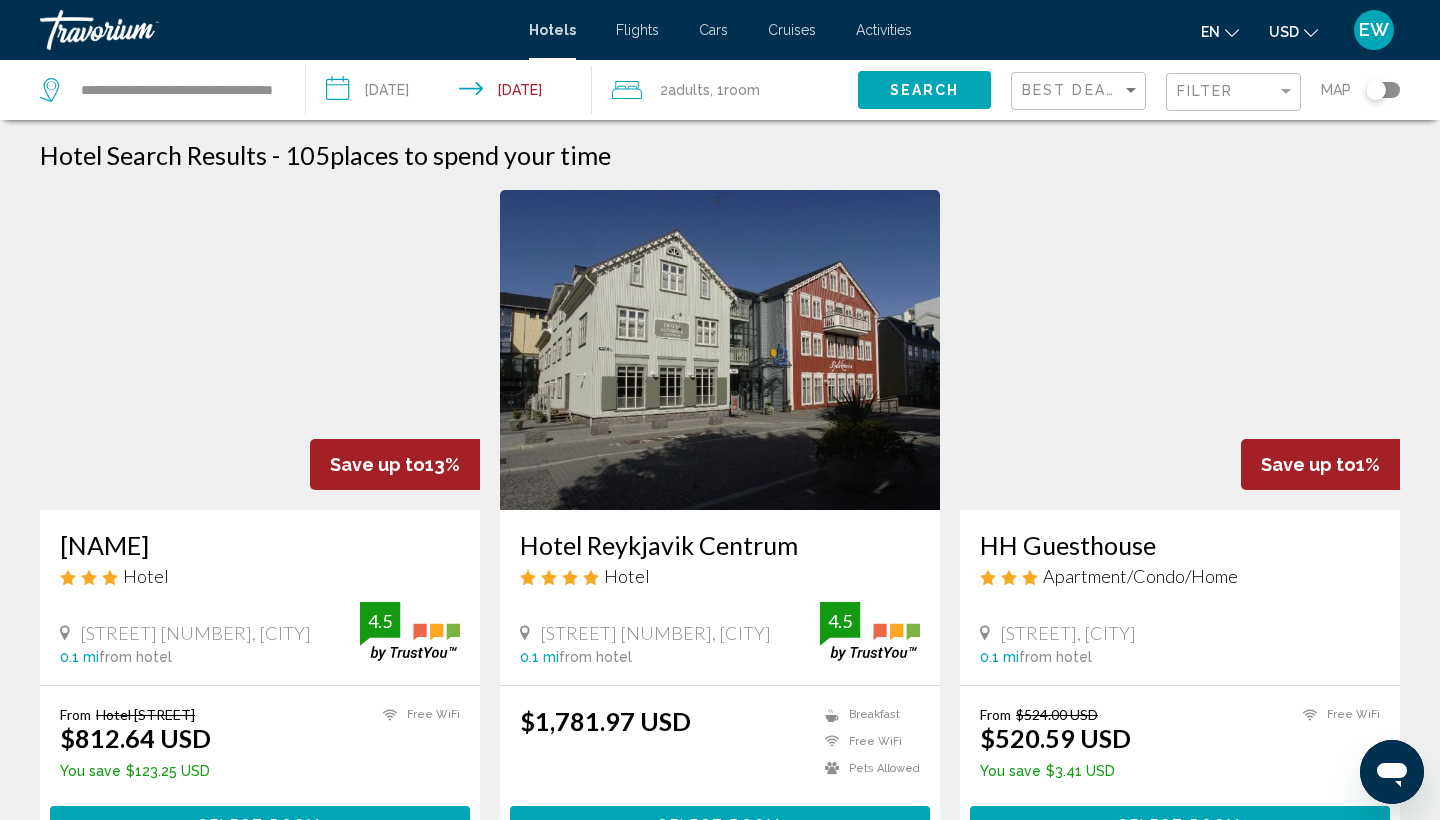 click on "Hotels" at bounding box center (552, 30) 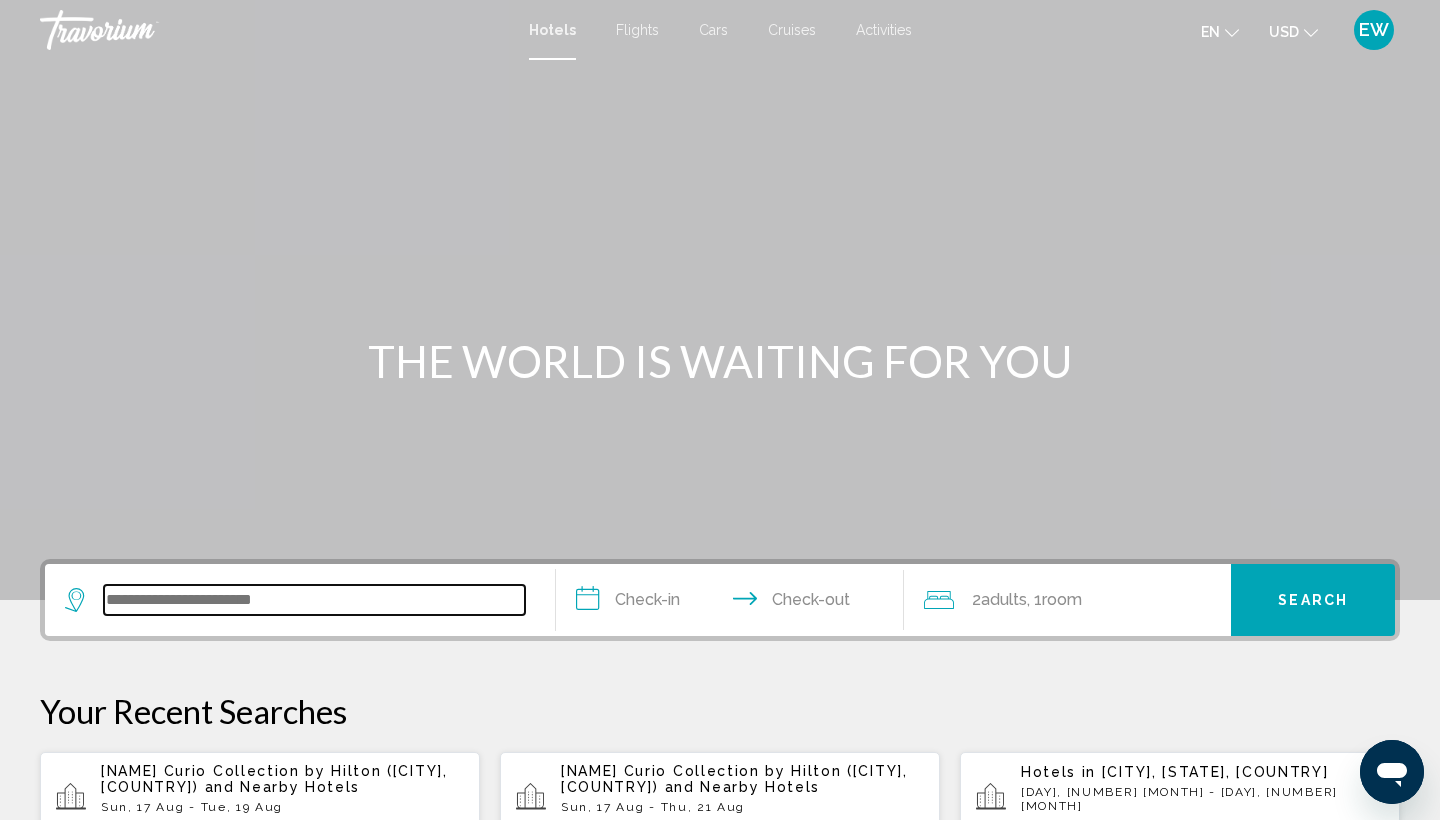 click at bounding box center (314, 600) 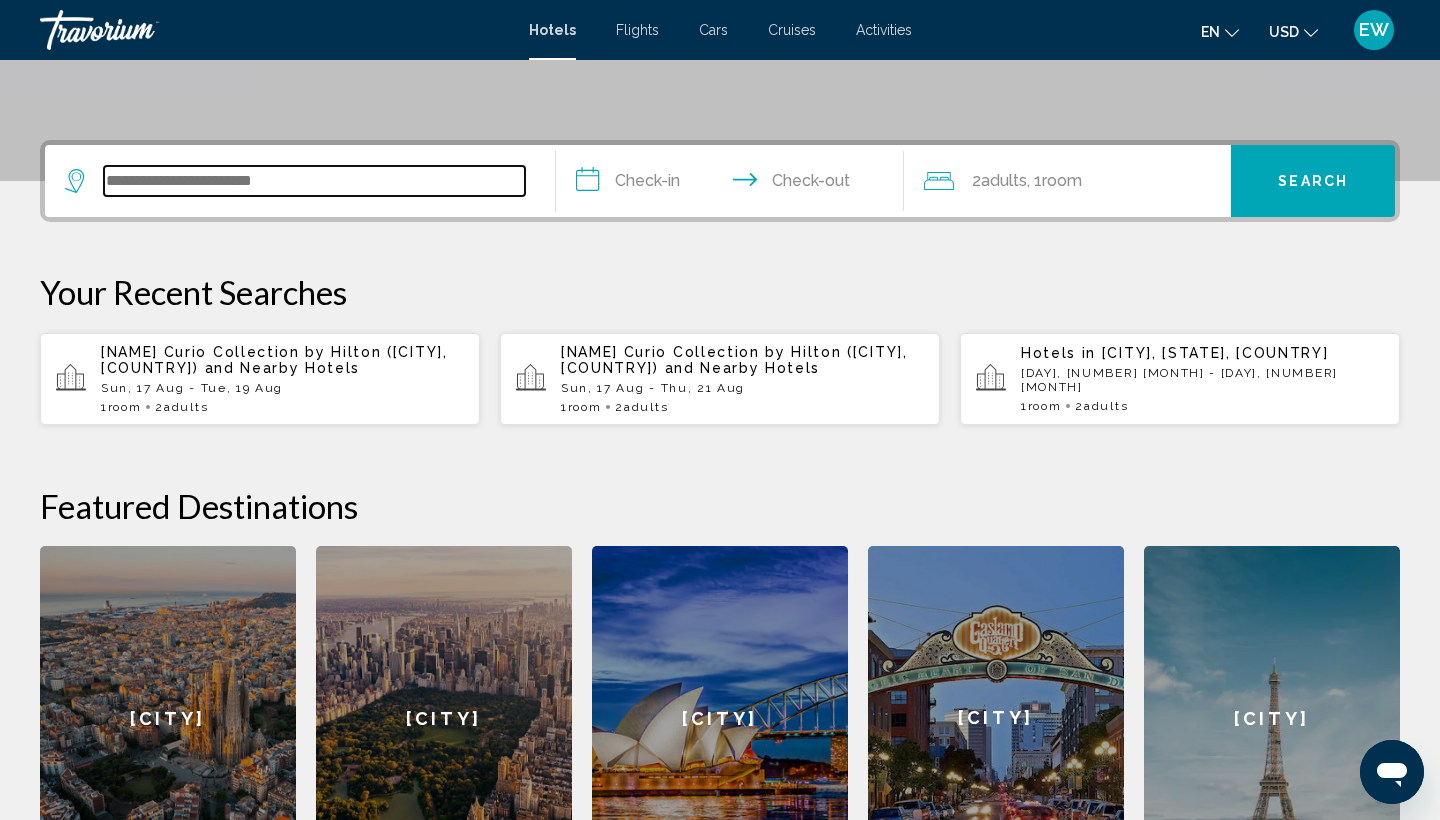scroll, scrollTop: 494, scrollLeft: 0, axis: vertical 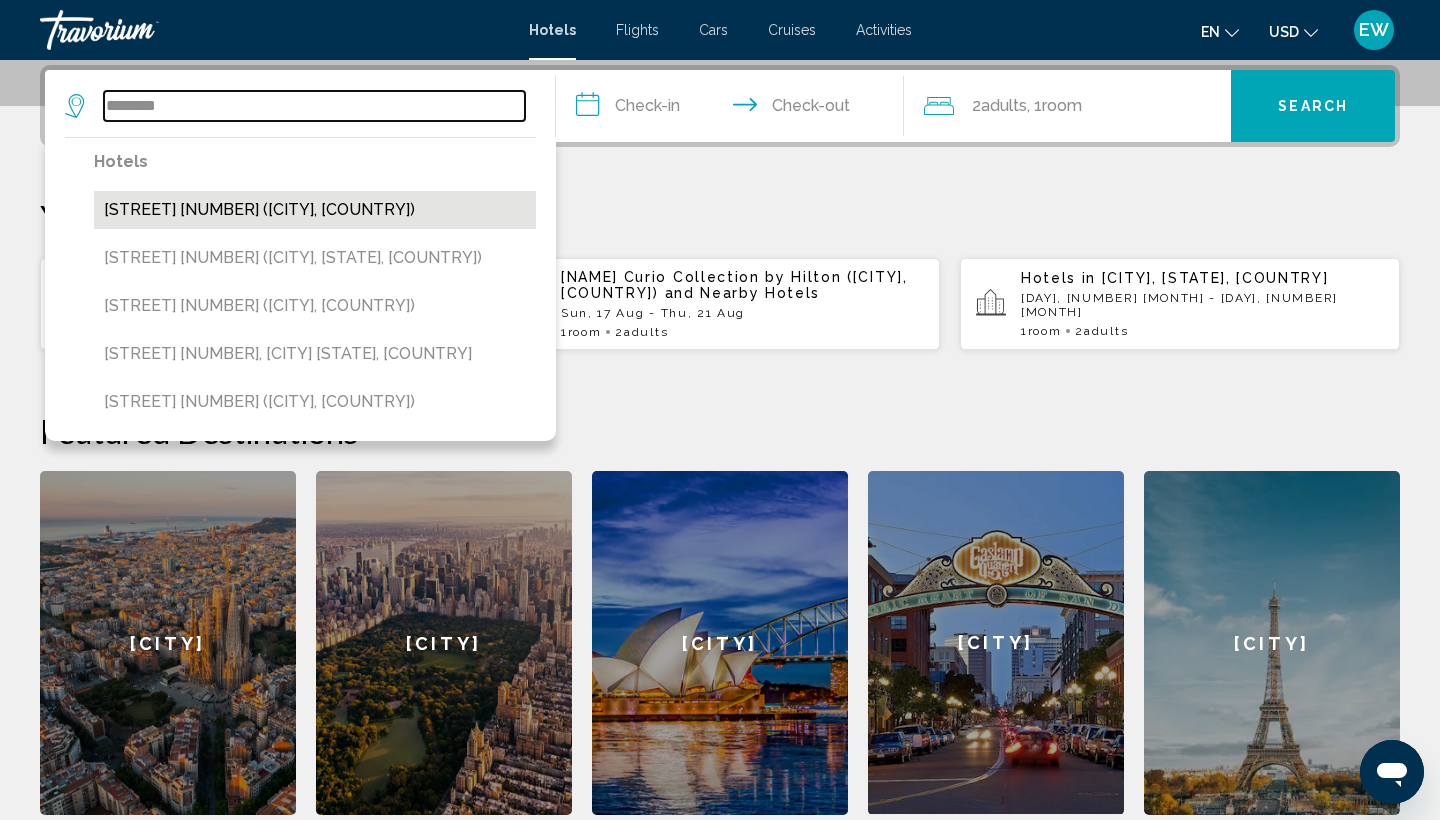 type on "********" 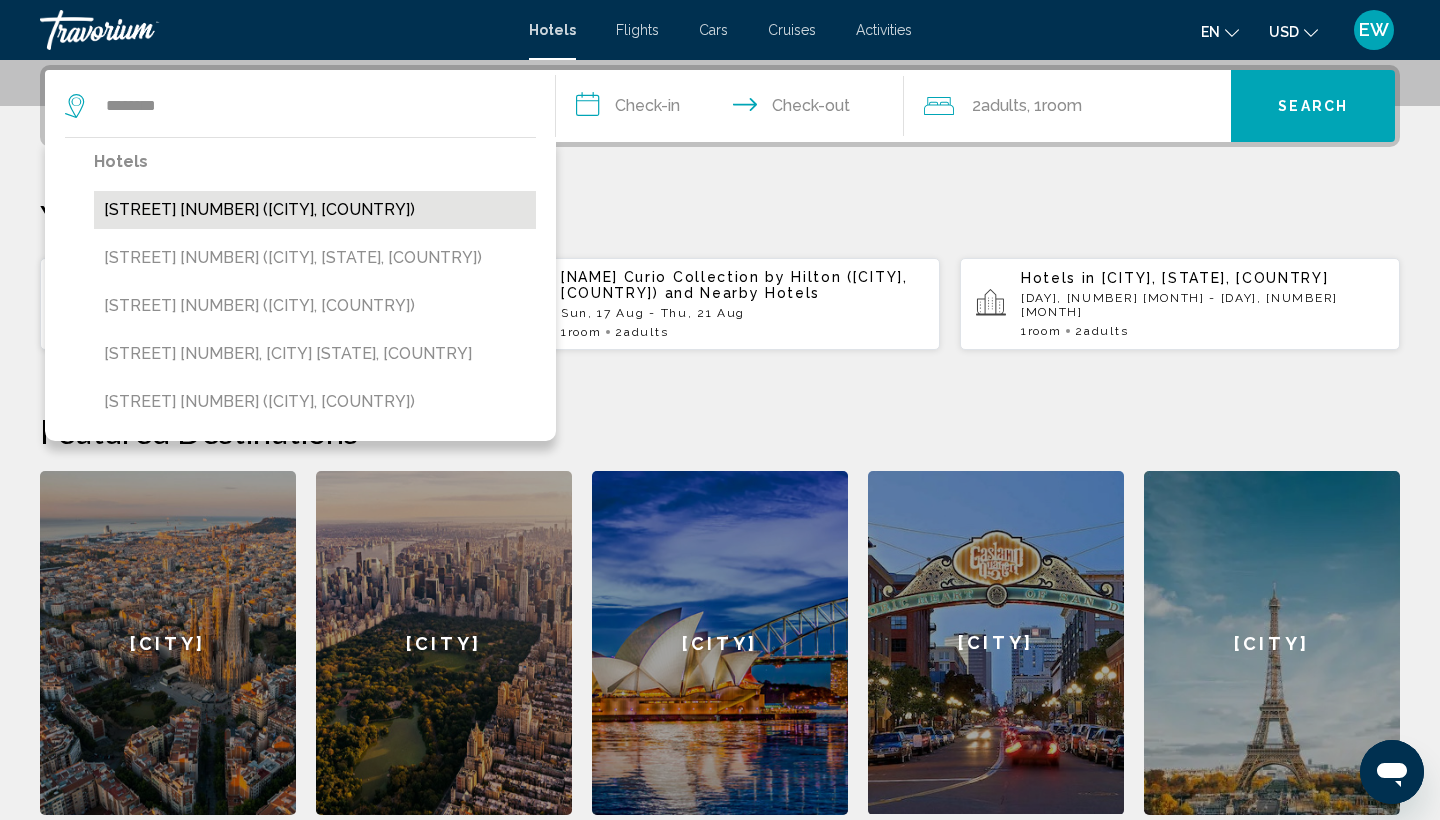 click on "•• ••••• ••••• ••• •••••• •••" at bounding box center (315, 210) 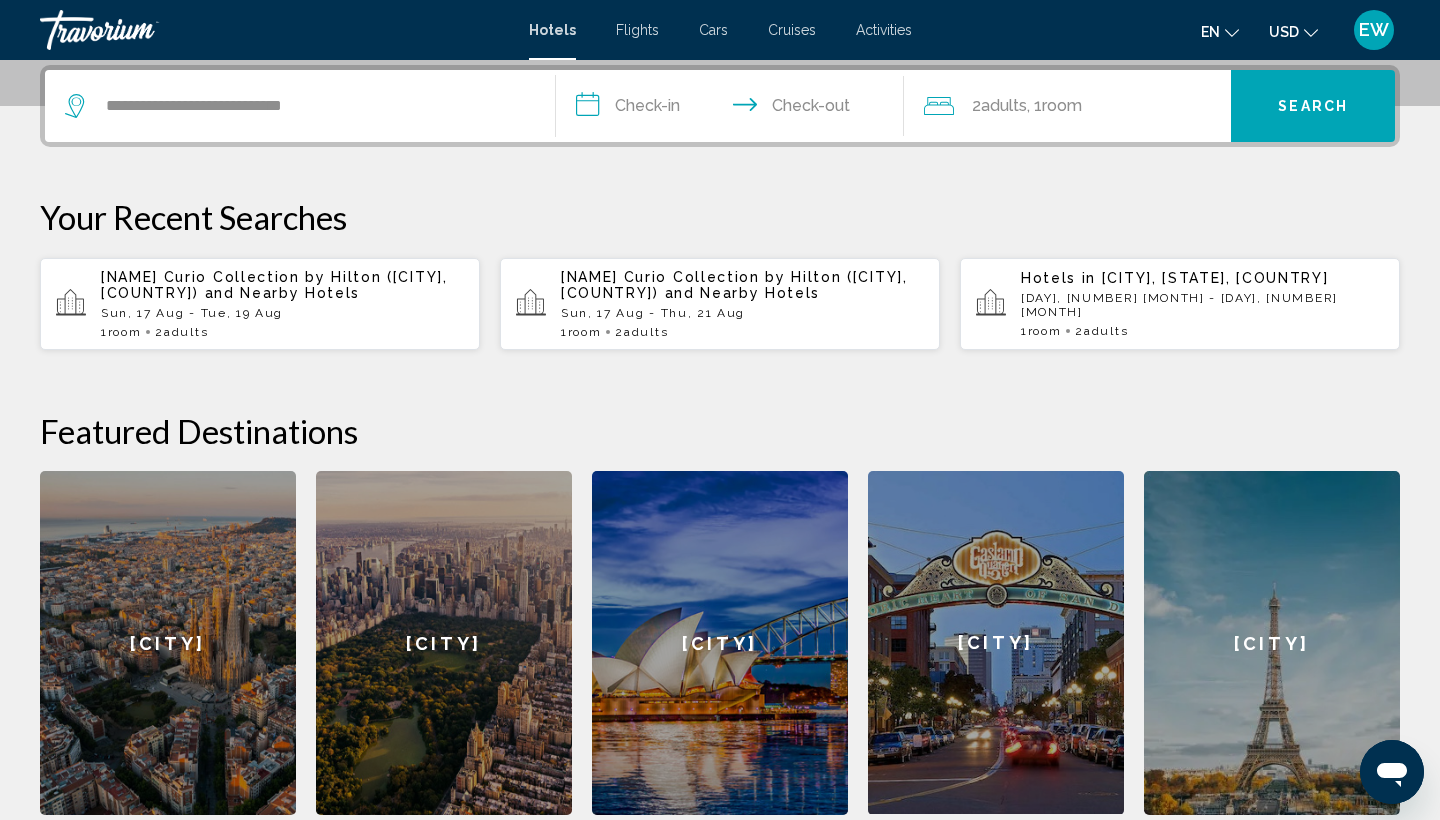 click on "•••••••••••••••••••••••••••••••••••••••••••" at bounding box center (734, 109) 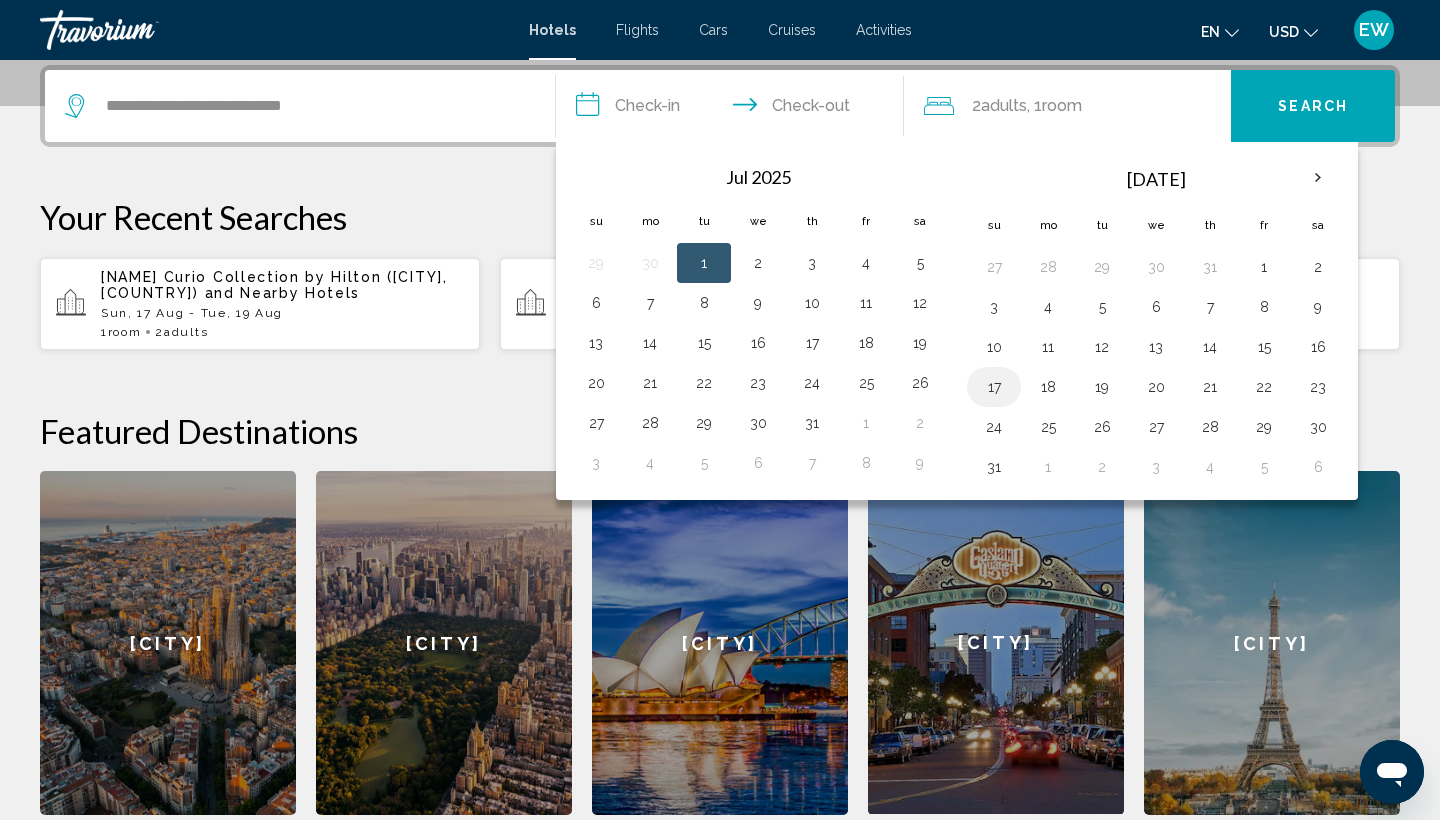 click on "17" at bounding box center (994, 387) 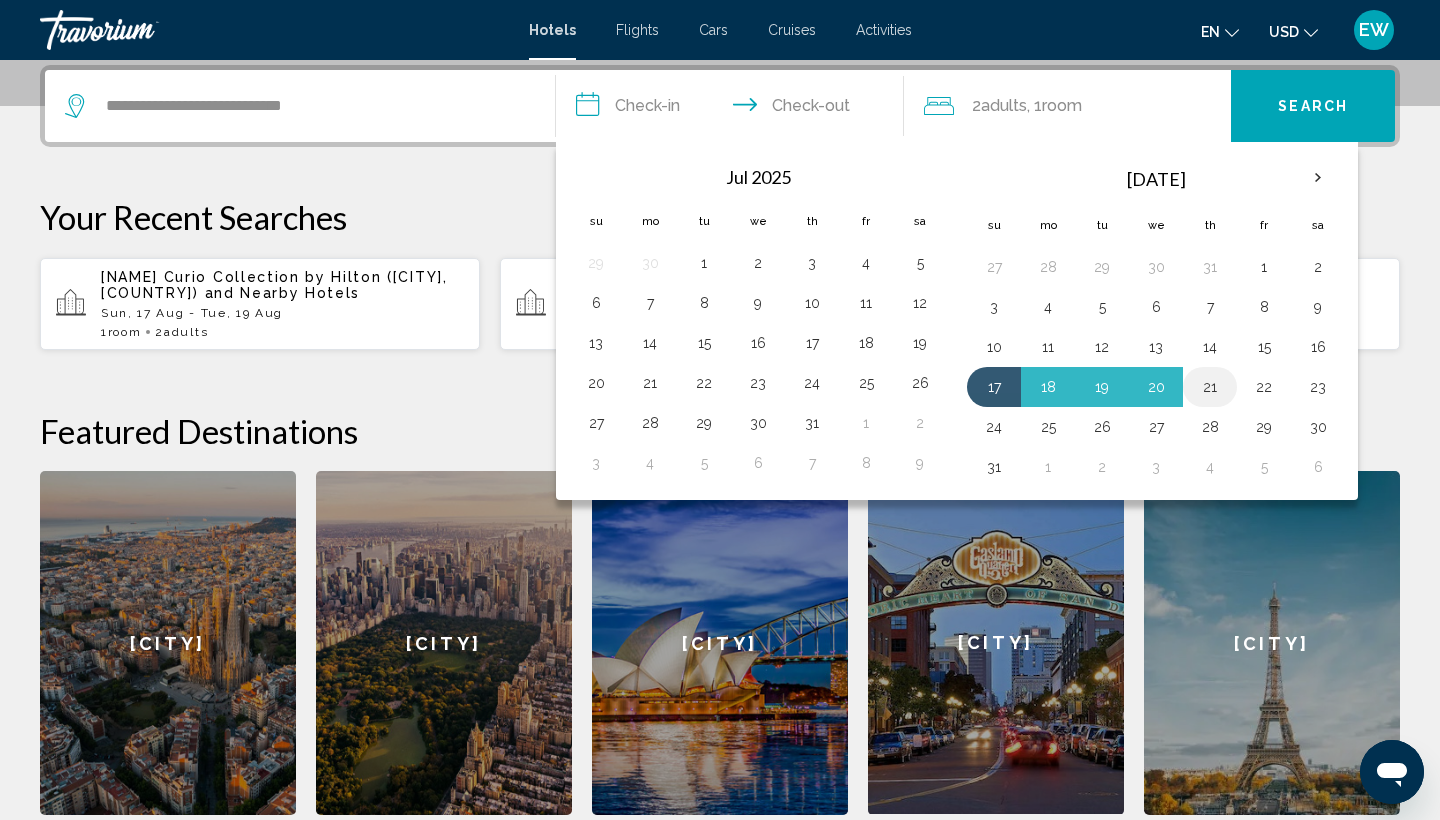 click on "[NUMBER]" at bounding box center (1210, 387) 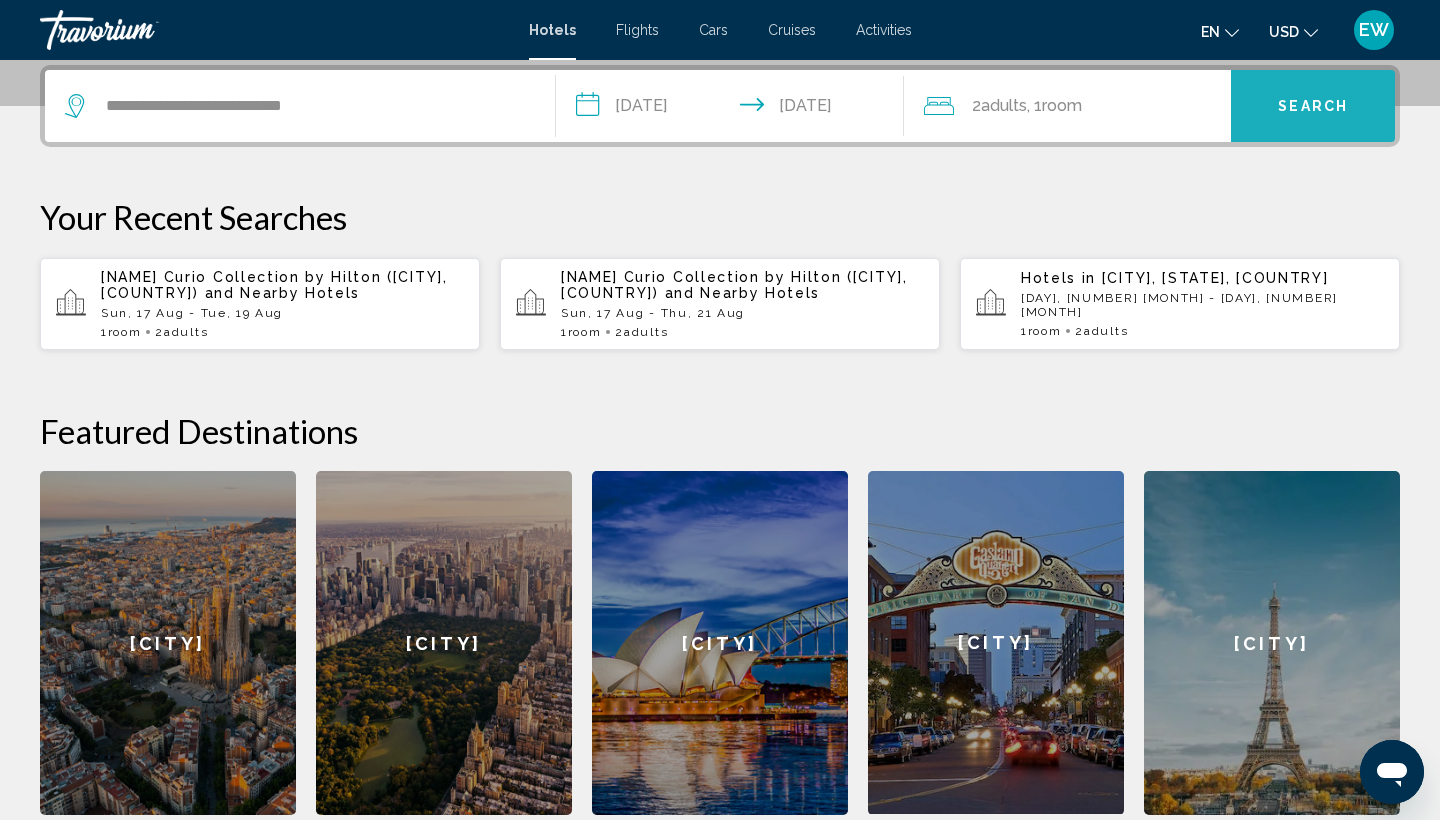 click on "Search" at bounding box center [1313, 107] 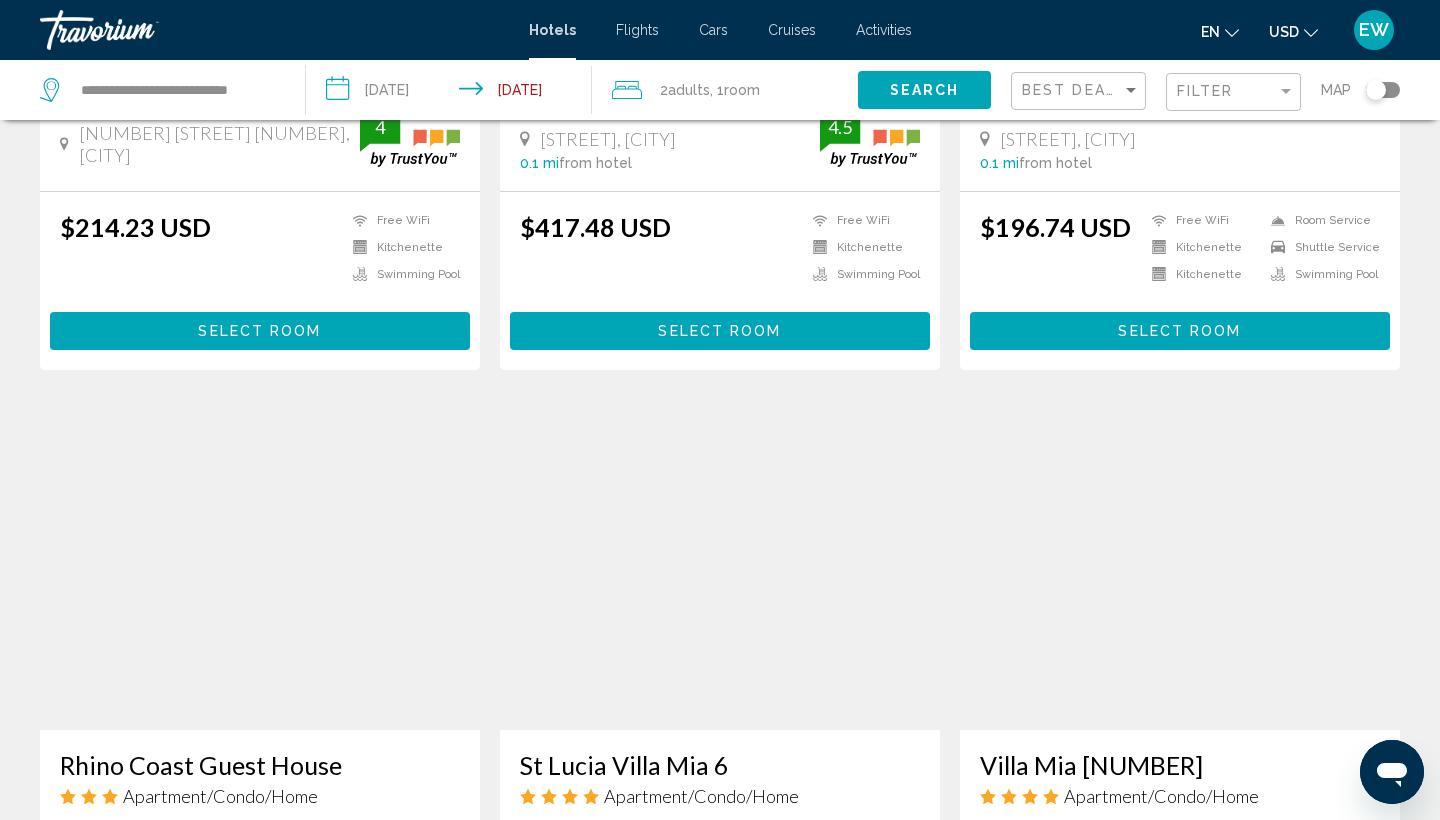 scroll, scrollTop: 0, scrollLeft: 0, axis: both 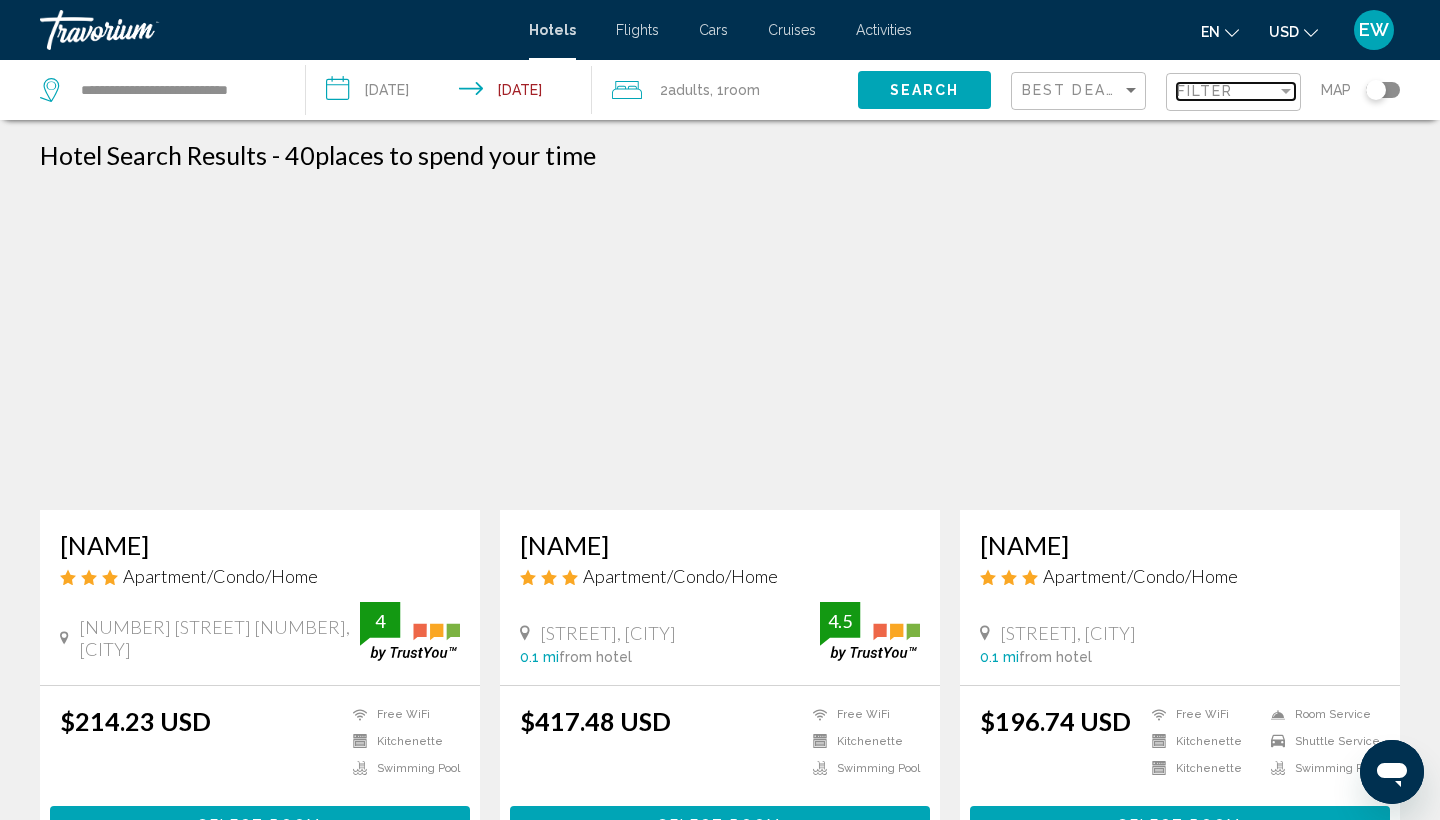 click at bounding box center (1286, 91) 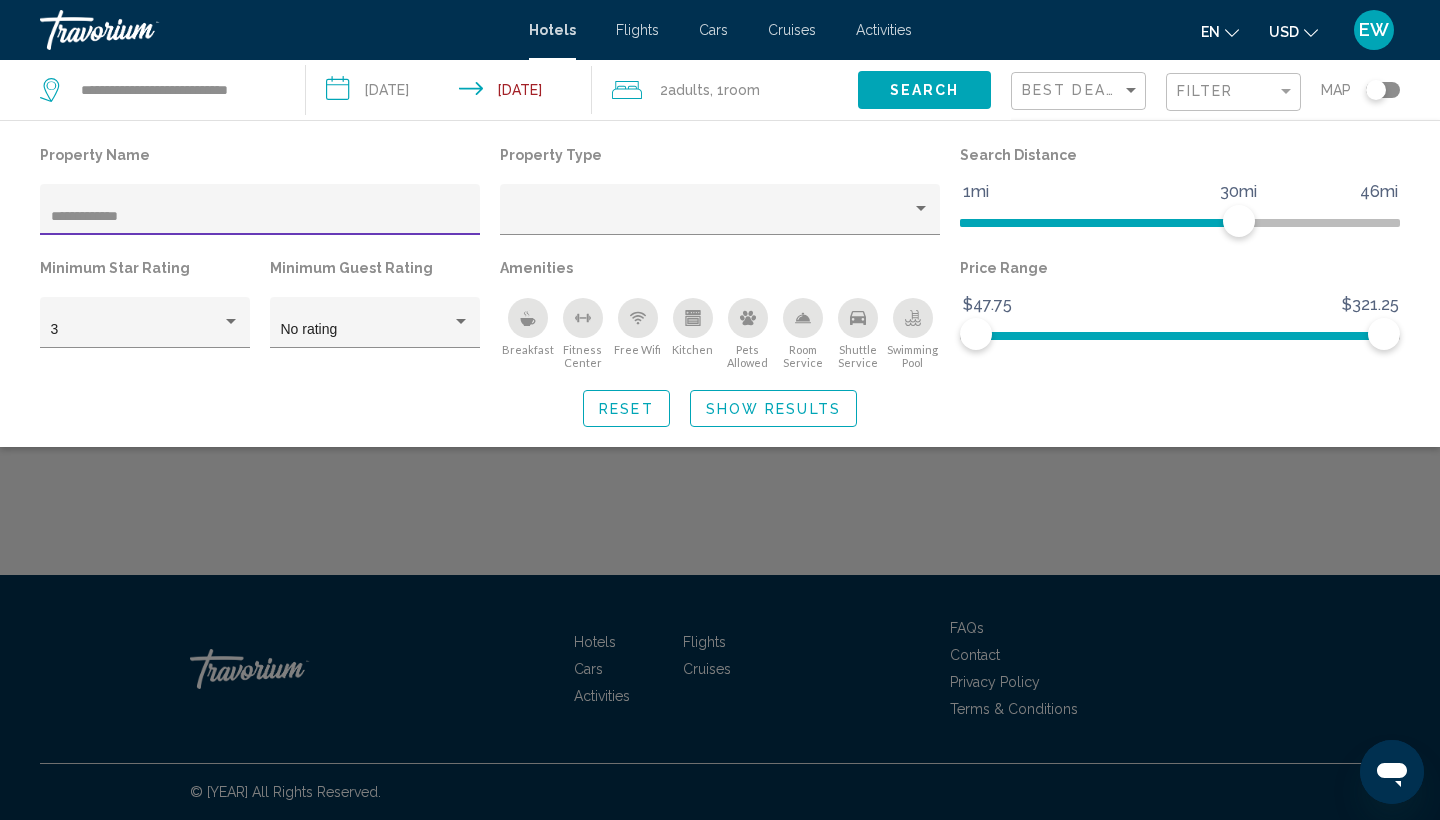 type on "**********" 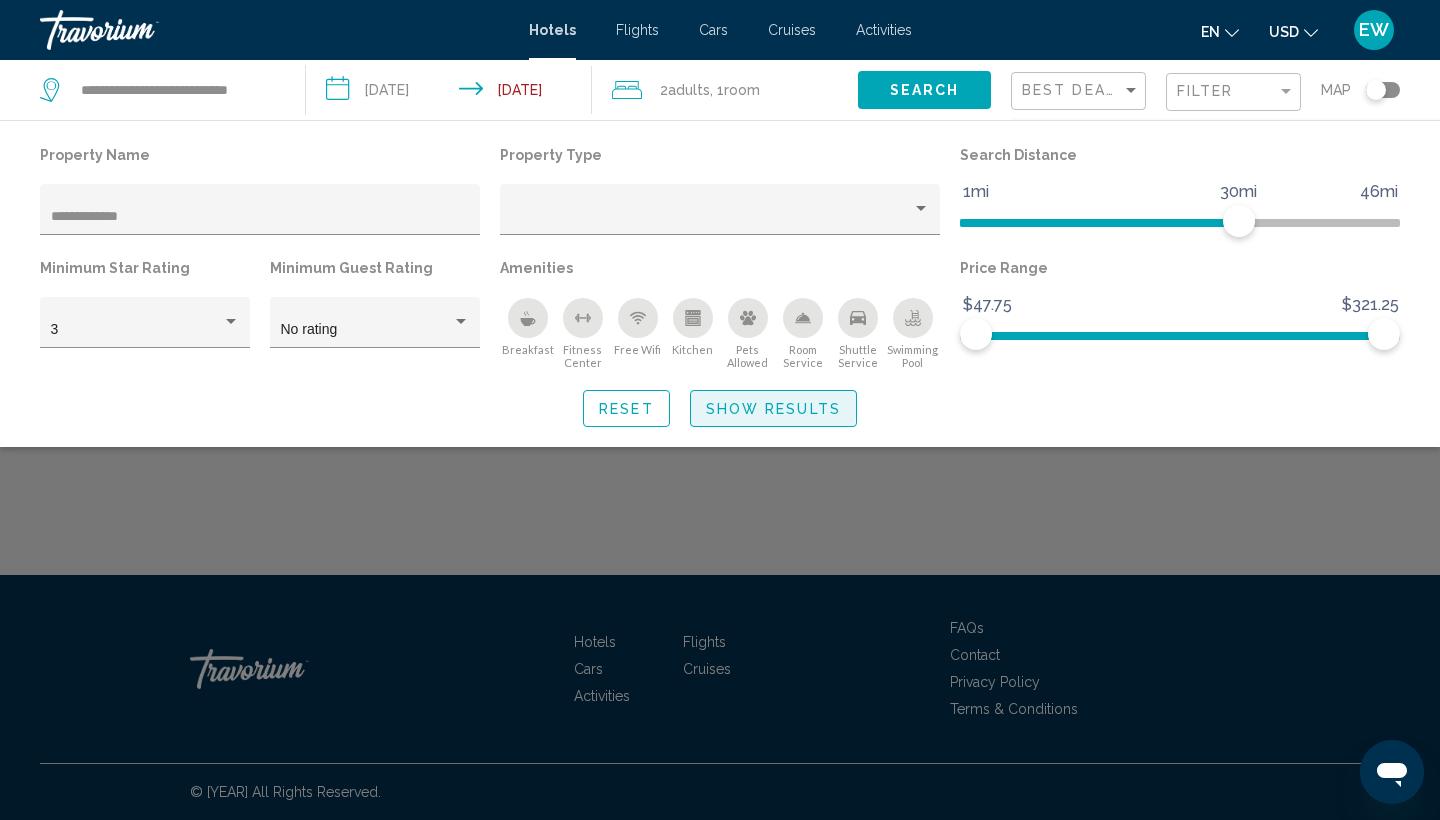 click on "Show Results" at bounding box center (773, 409) 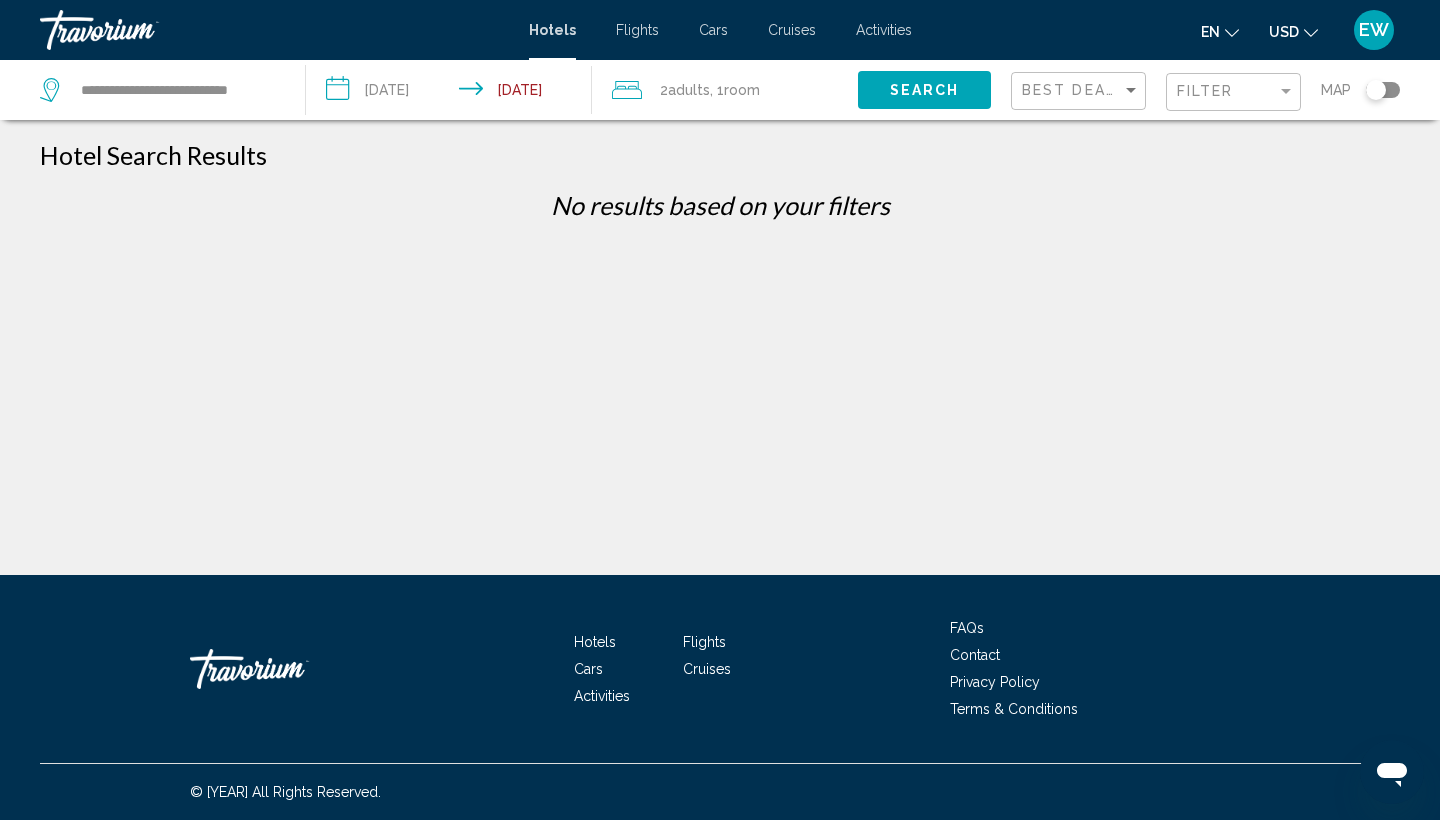 click on "**********" at bounding box center [162, 90] 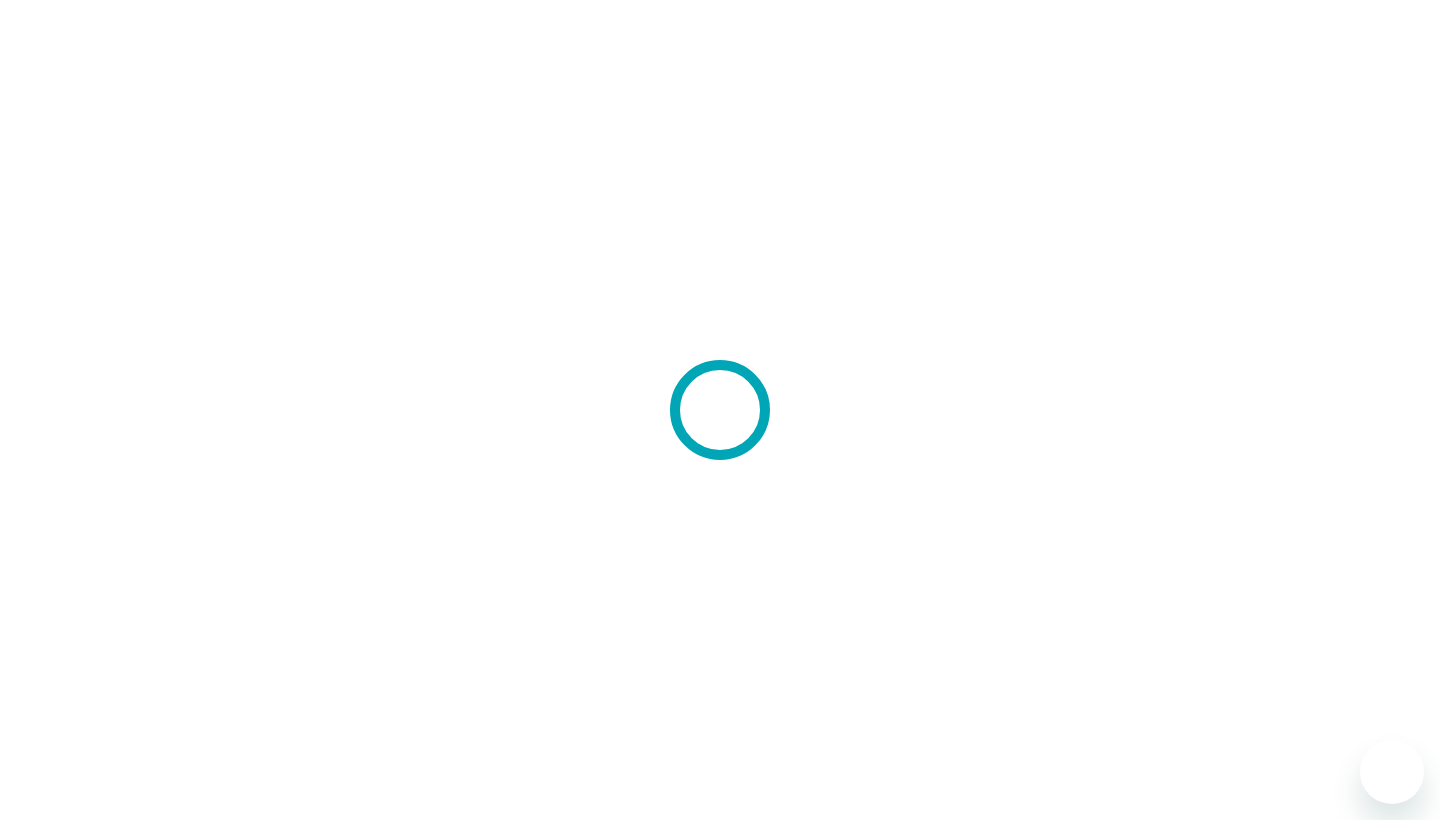 scroll, scrollTop: 0, scrollLeft: 0, axis: both 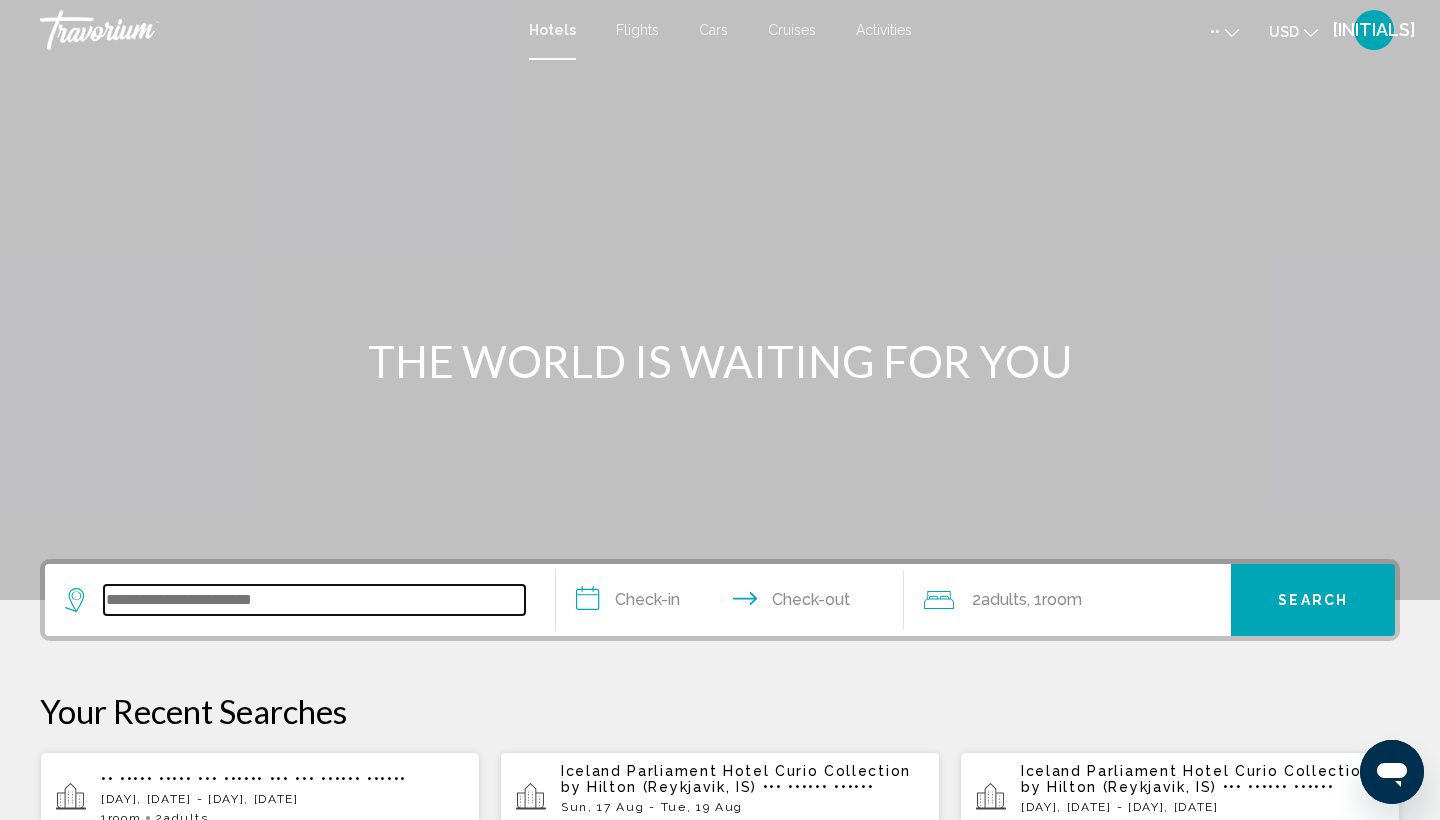 click at bounding box center (314, 600) 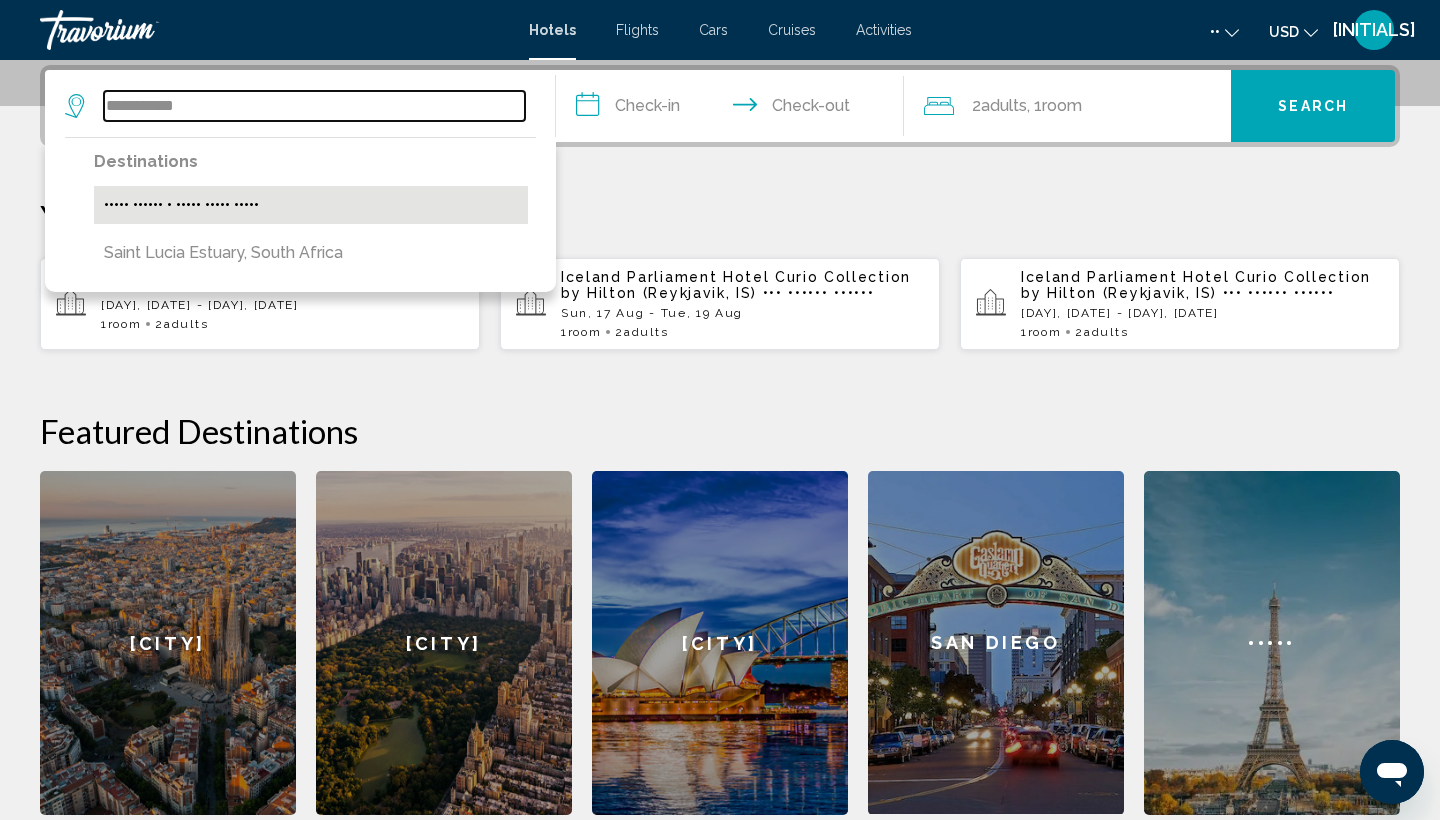 type on "•••••••••••" 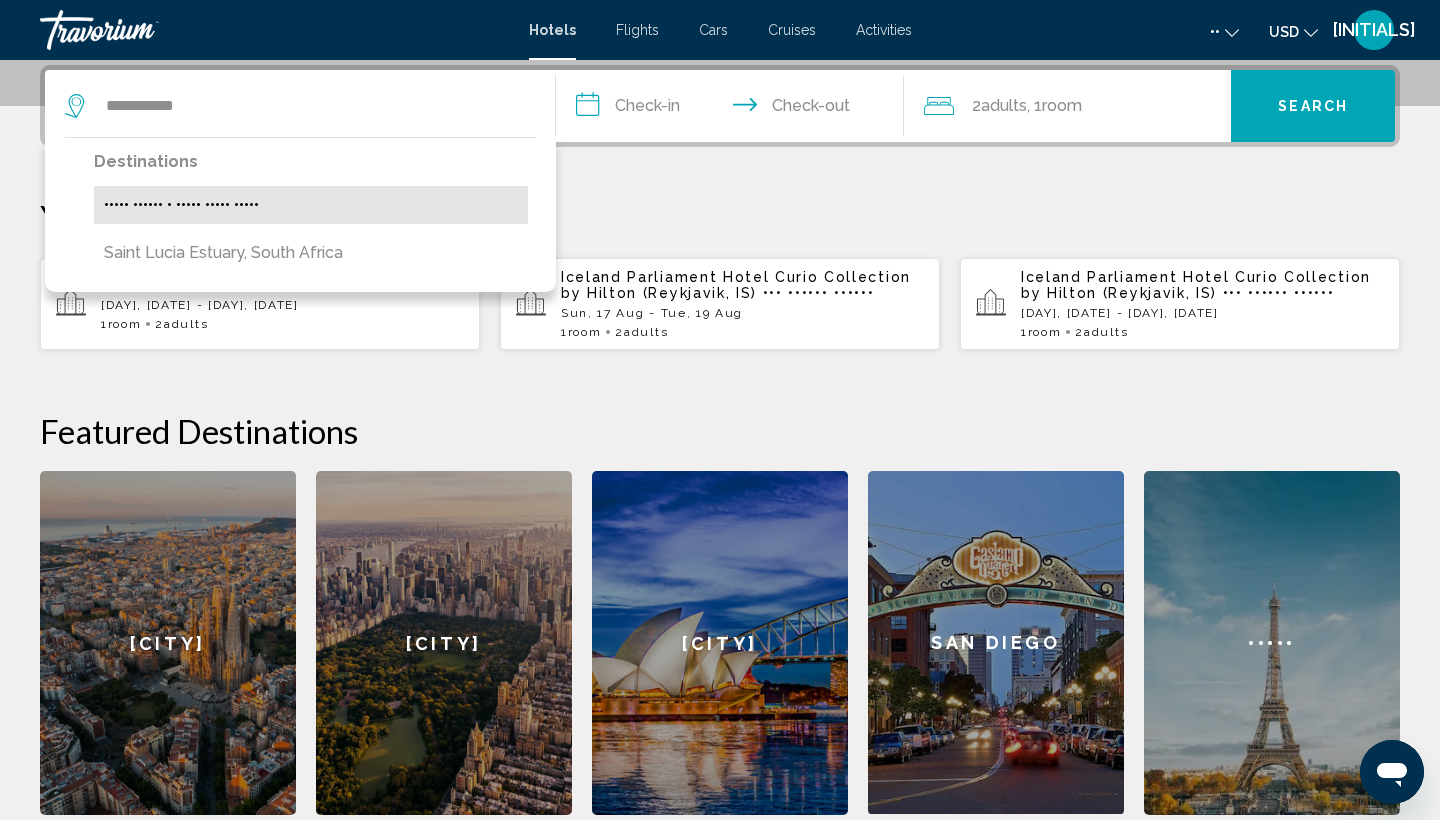 click on "••••• ••••••  • ••••• ••••• •••••" at bounding box center (311, 205) 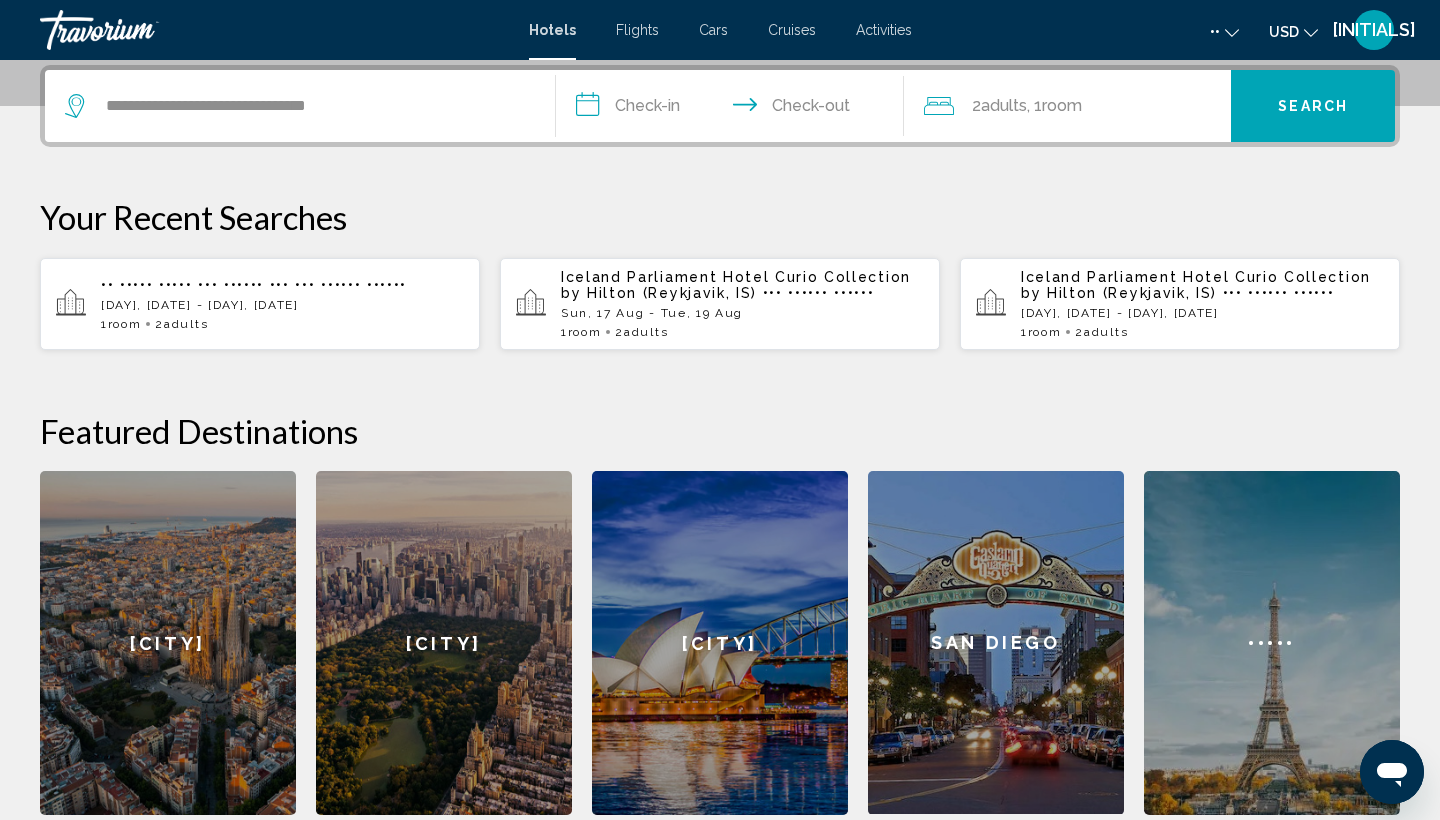 click on "•••••••••••••••••••••••••••••••••••••••••••" at bounding box center [734, 109] 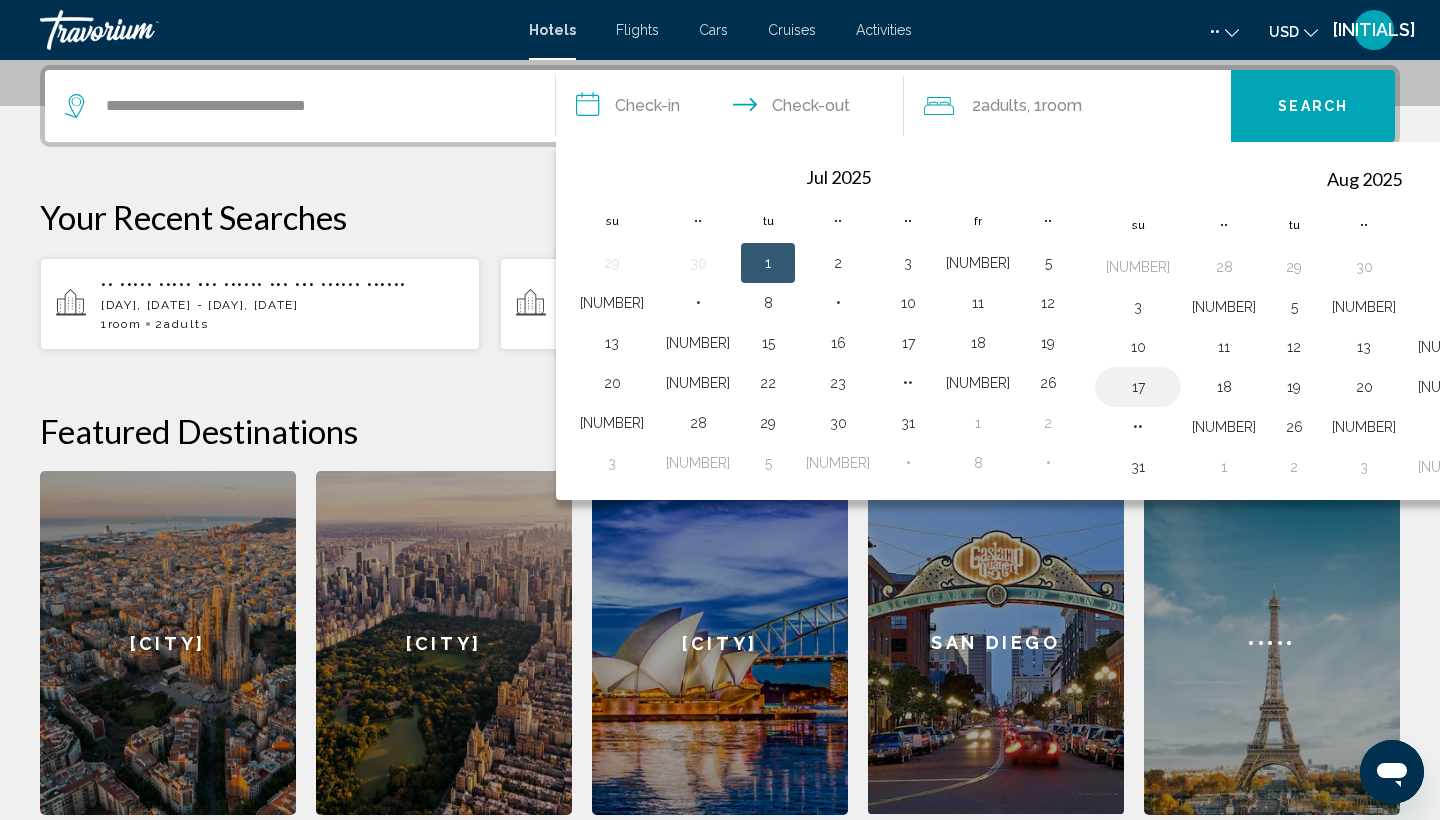 click on "17" at bounding box center [1138, 387] 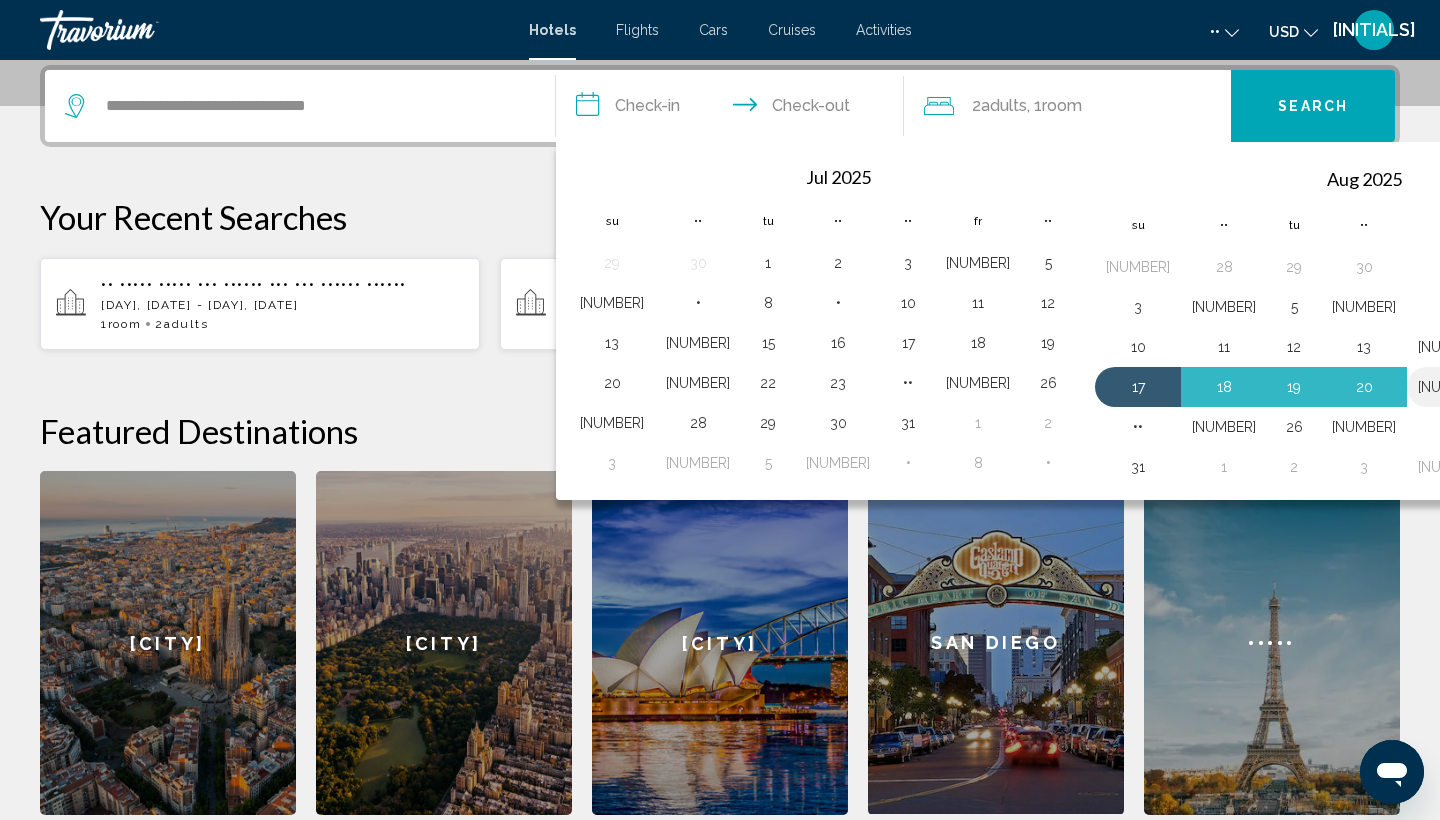 click on "[NUMBER]" at bounding box center [1450, 387] 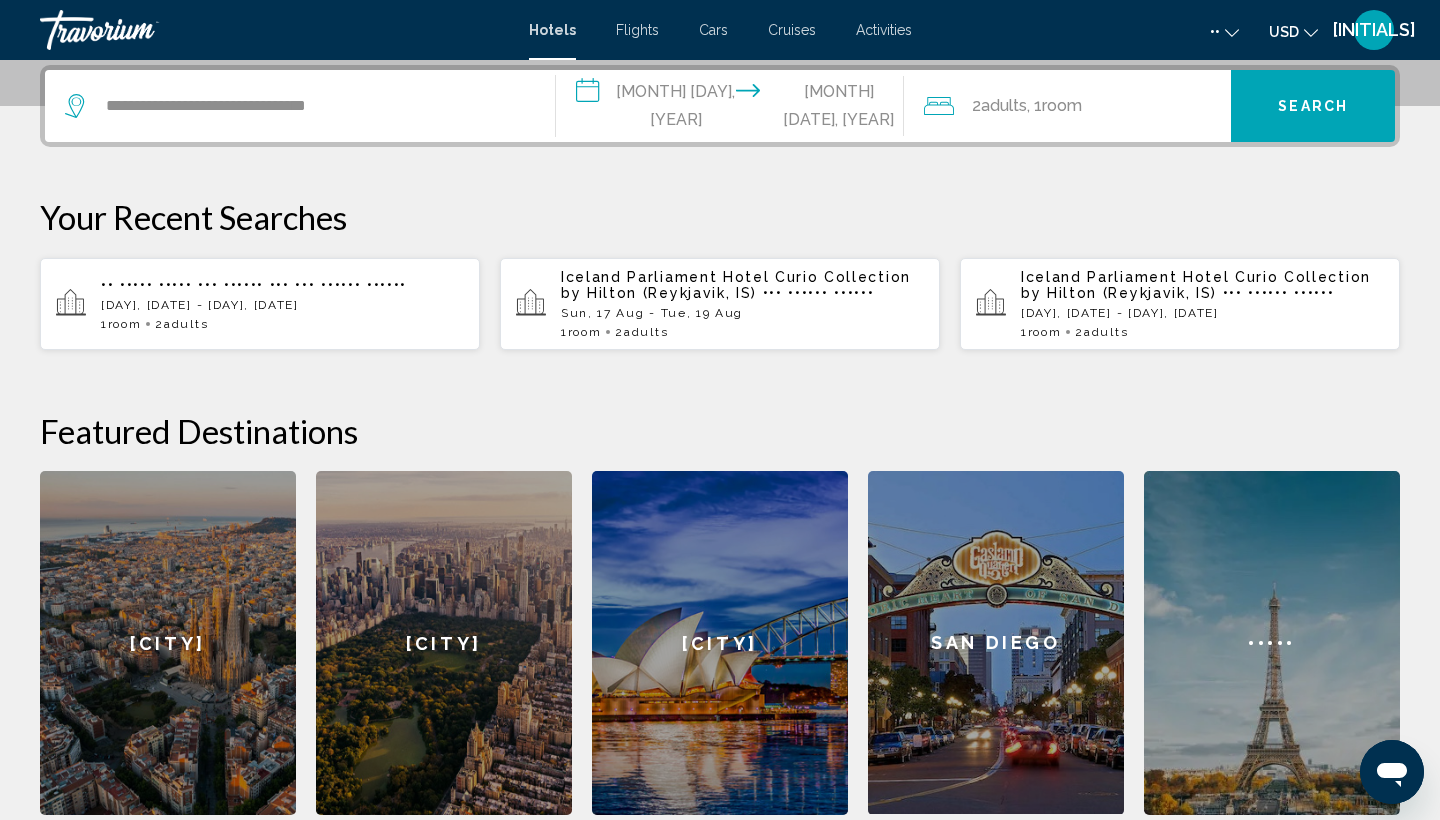 click on "Search" at bounding box center [1313, 106] 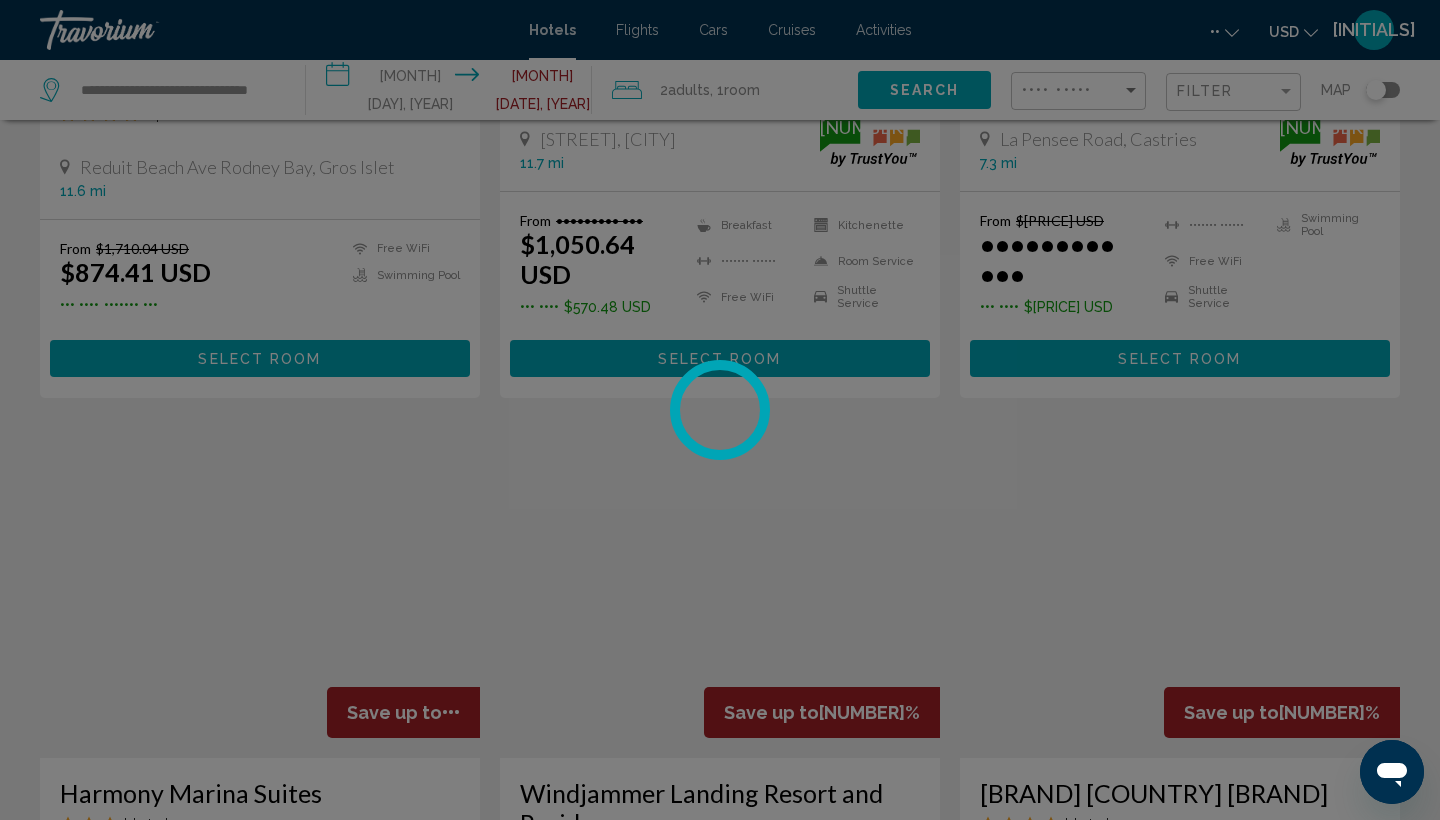 scroll, scrollTop: 0, scrollLeft: 0, axis: both 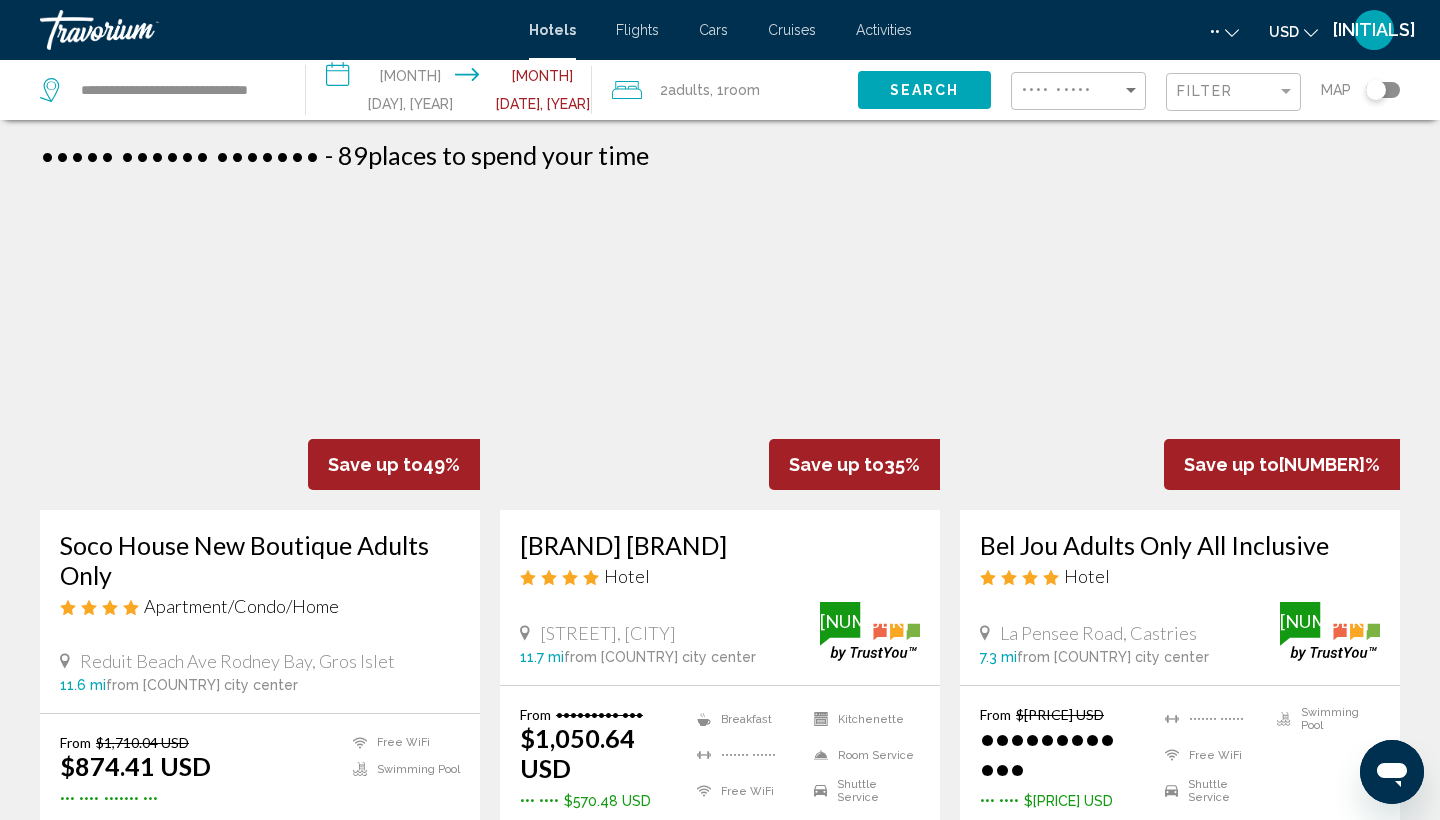 click on "Hotel Search Results  -   89  places to spend your time Save up to  49%   Soco House New Boutique Adults Only
Apartment/Condo/Home
Reduit Beach Ave Rodney Bay, Gros Islet 11.6 mi  from Saint Lucia city center from hotel From $[PRICE] USD $[PRICE] USD  You save  $[PRICE] USD
Free WiFi
Swimming Pool  Select Room Save up to  35%   Bay Gardens Beach Resort and Spa
Hotel
Reduit Beach Avenue, Gros Islet 11.7 mi  from Saint Lucia city center from hotel 4 From $[PRICE] USD $[PRICE] USD  You save  $[PRICE] USD
Breakfast
4" at bounding box center [720, 1674] 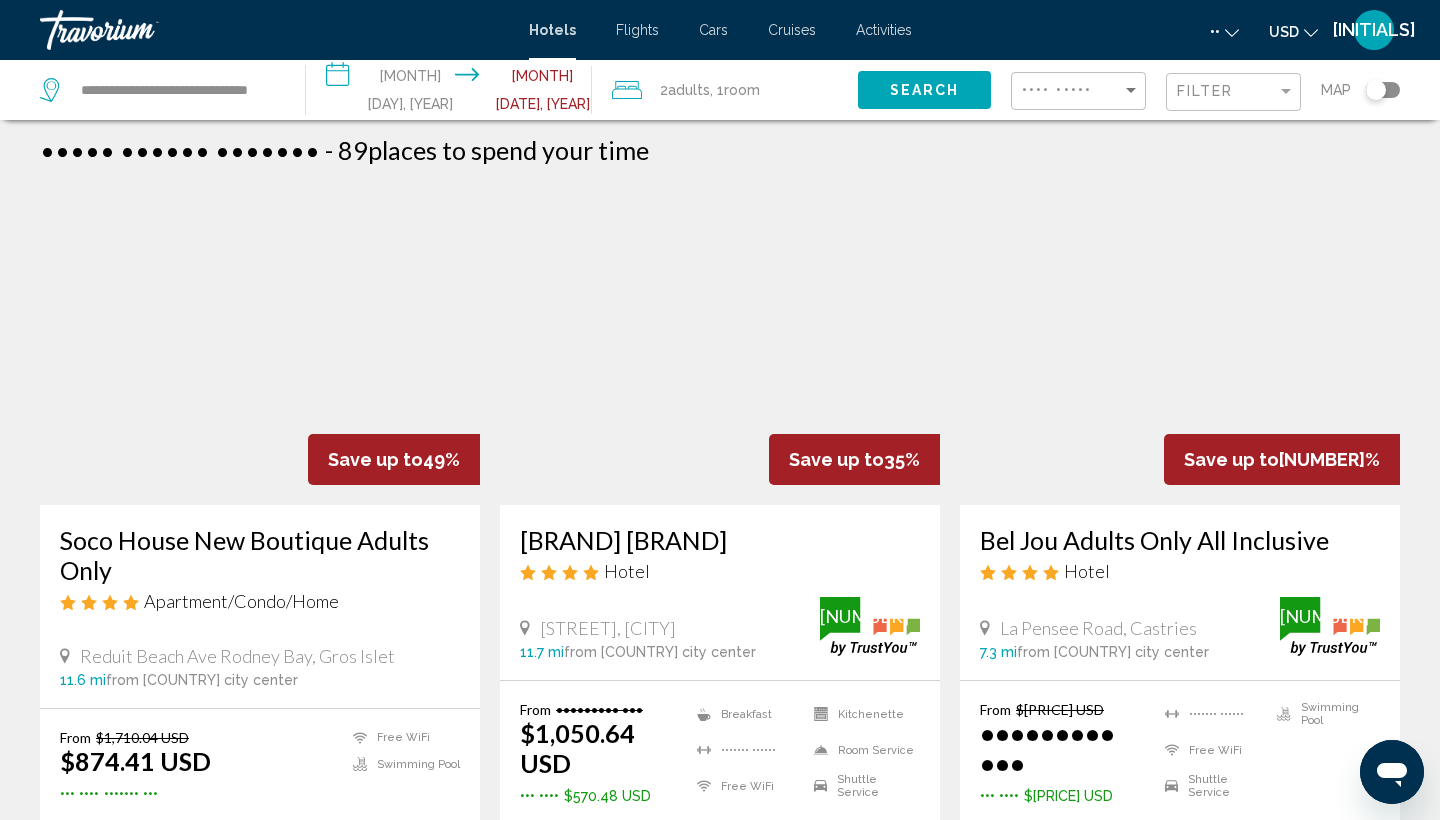 scroll, scrollTop: 0, scrollLeft: 0, axis: both 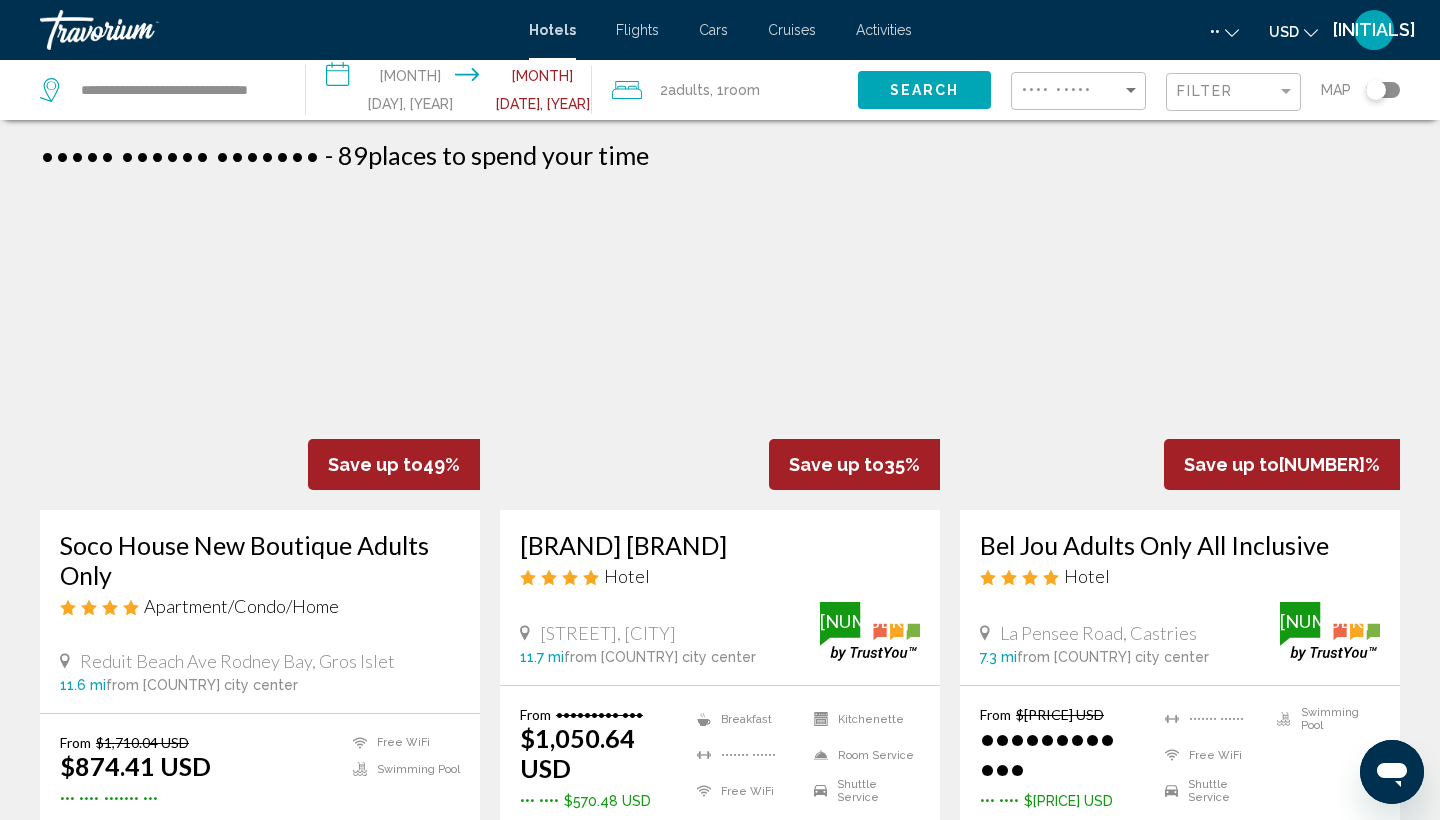 click at bounding box center [260, 350] 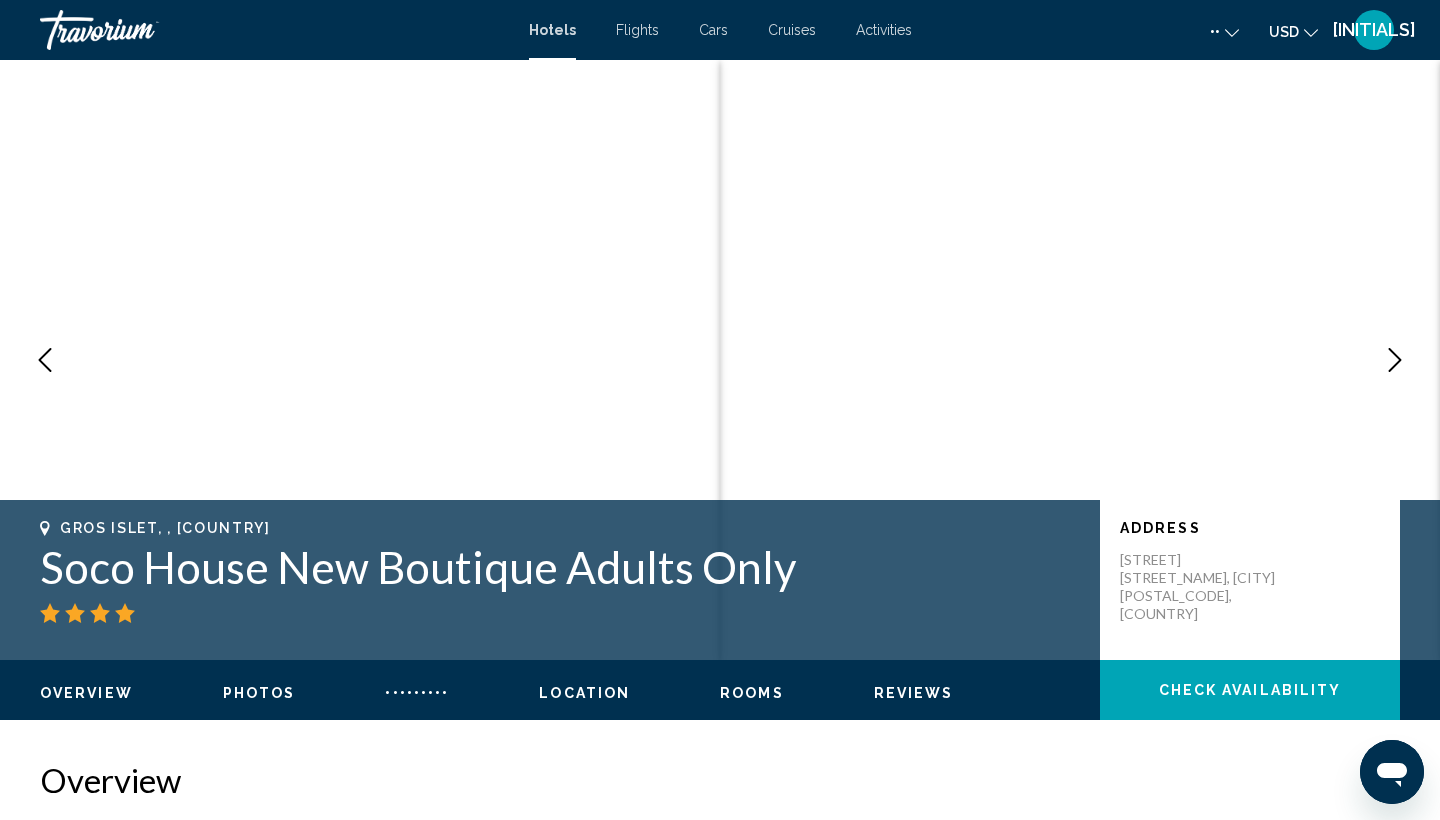 click at bounding box center (1395, 360) 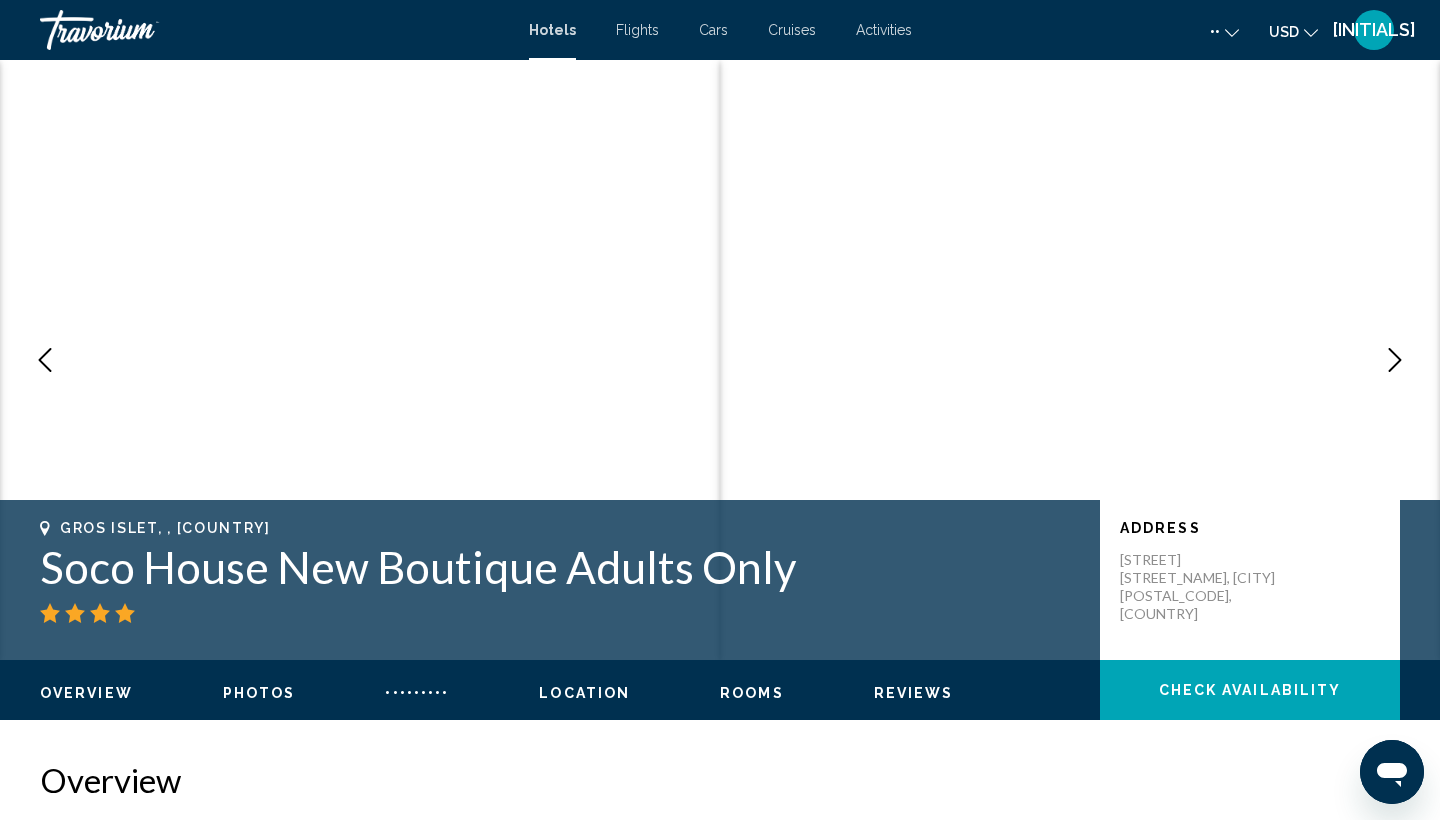 click at bounding box center [1395, 360] 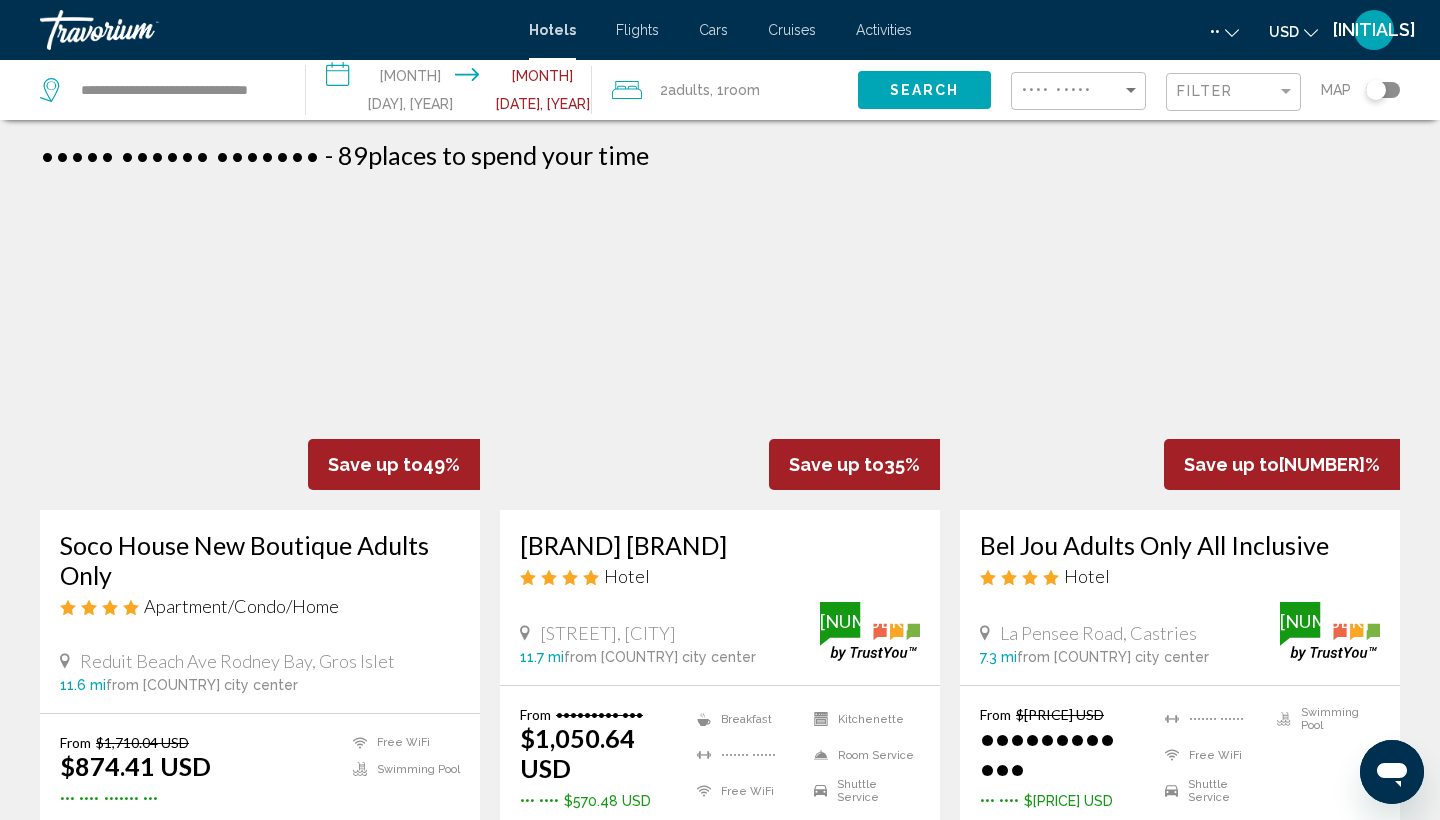 click on "Hotel Search Results  -   89  places to spend your time" at bounding box center [720, 155] 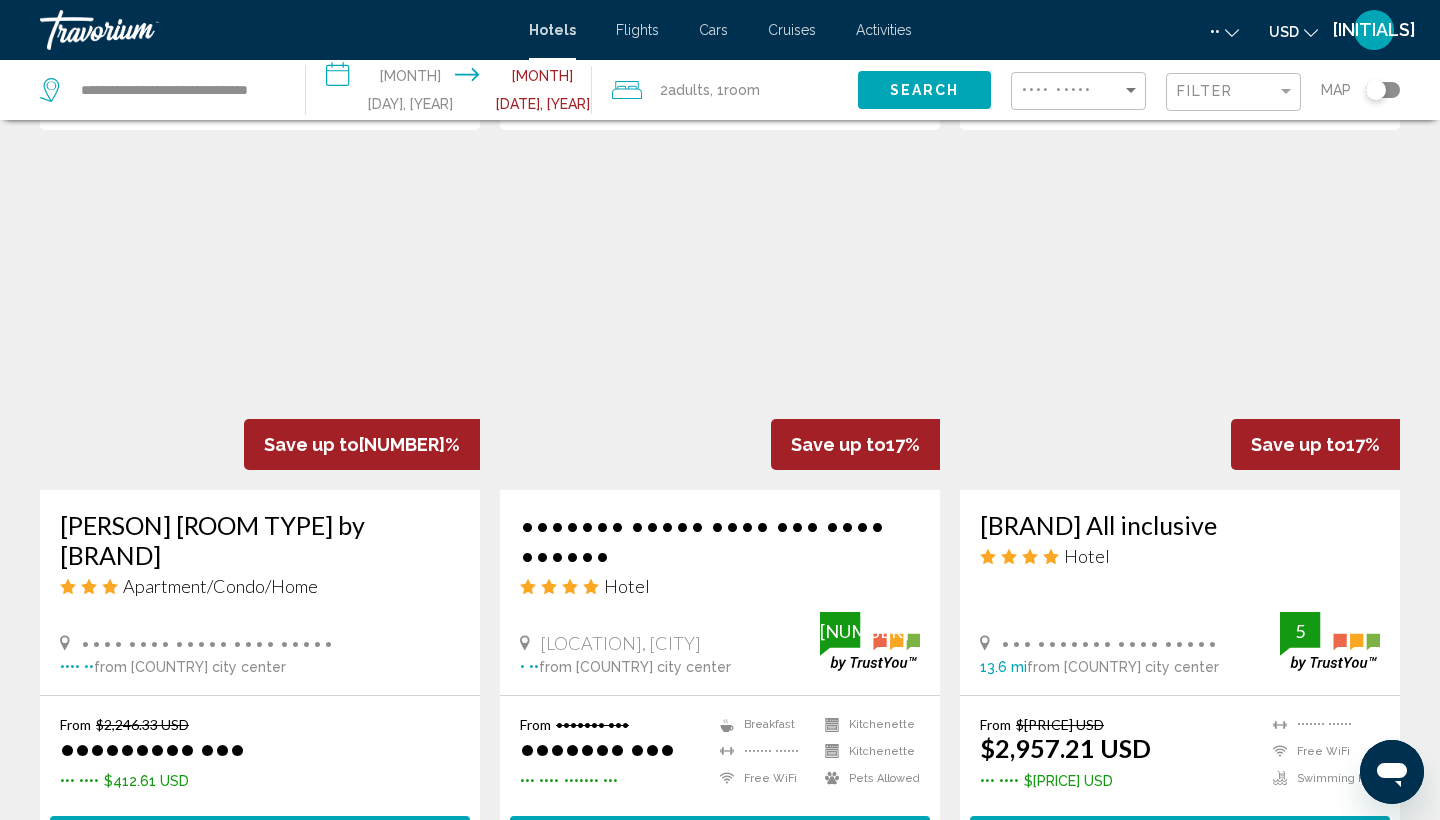 scroll, scrollTop: 2301, scrollLeft: 0, axis: vertical 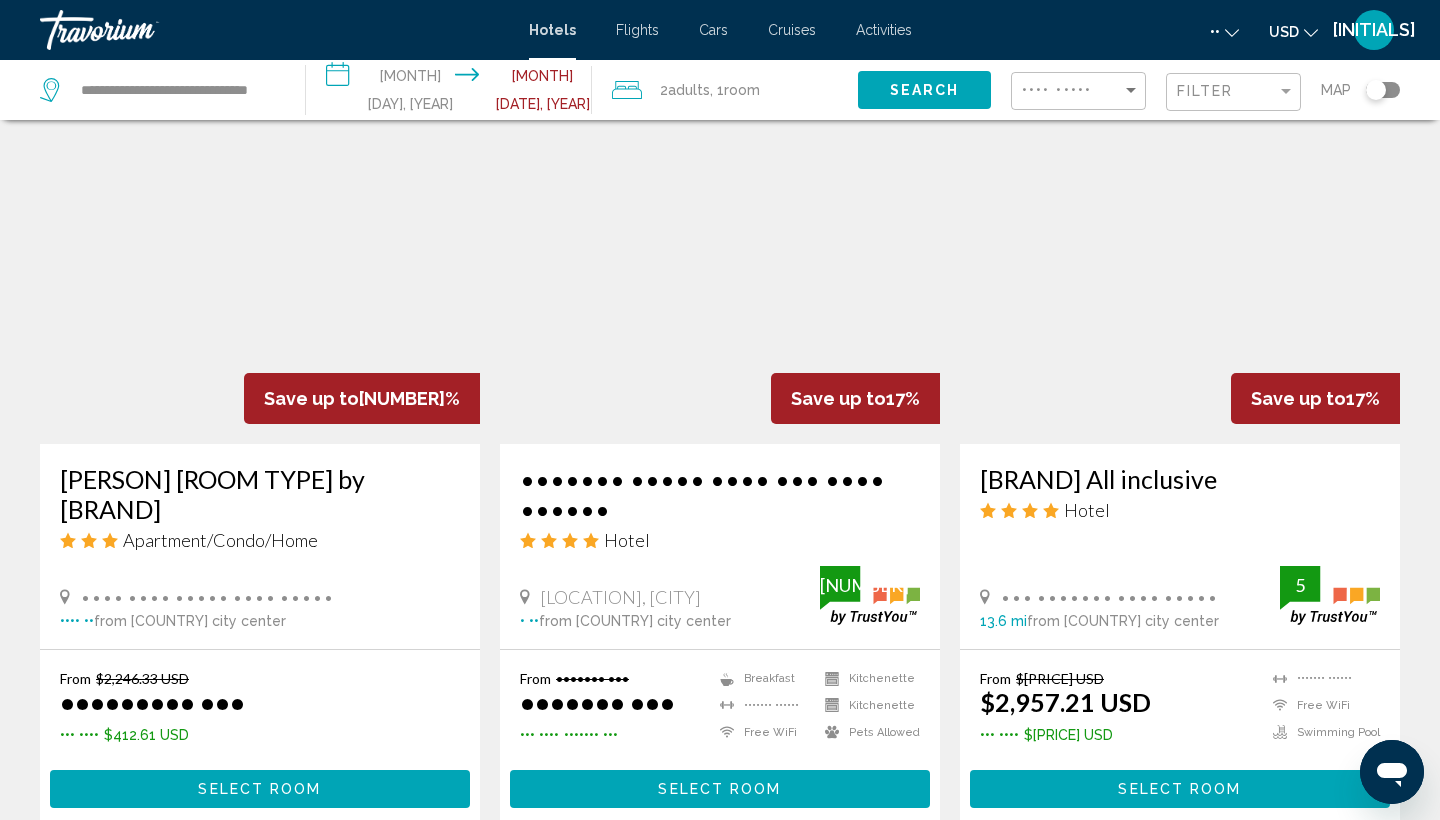 click at bounding box center (720, 284) 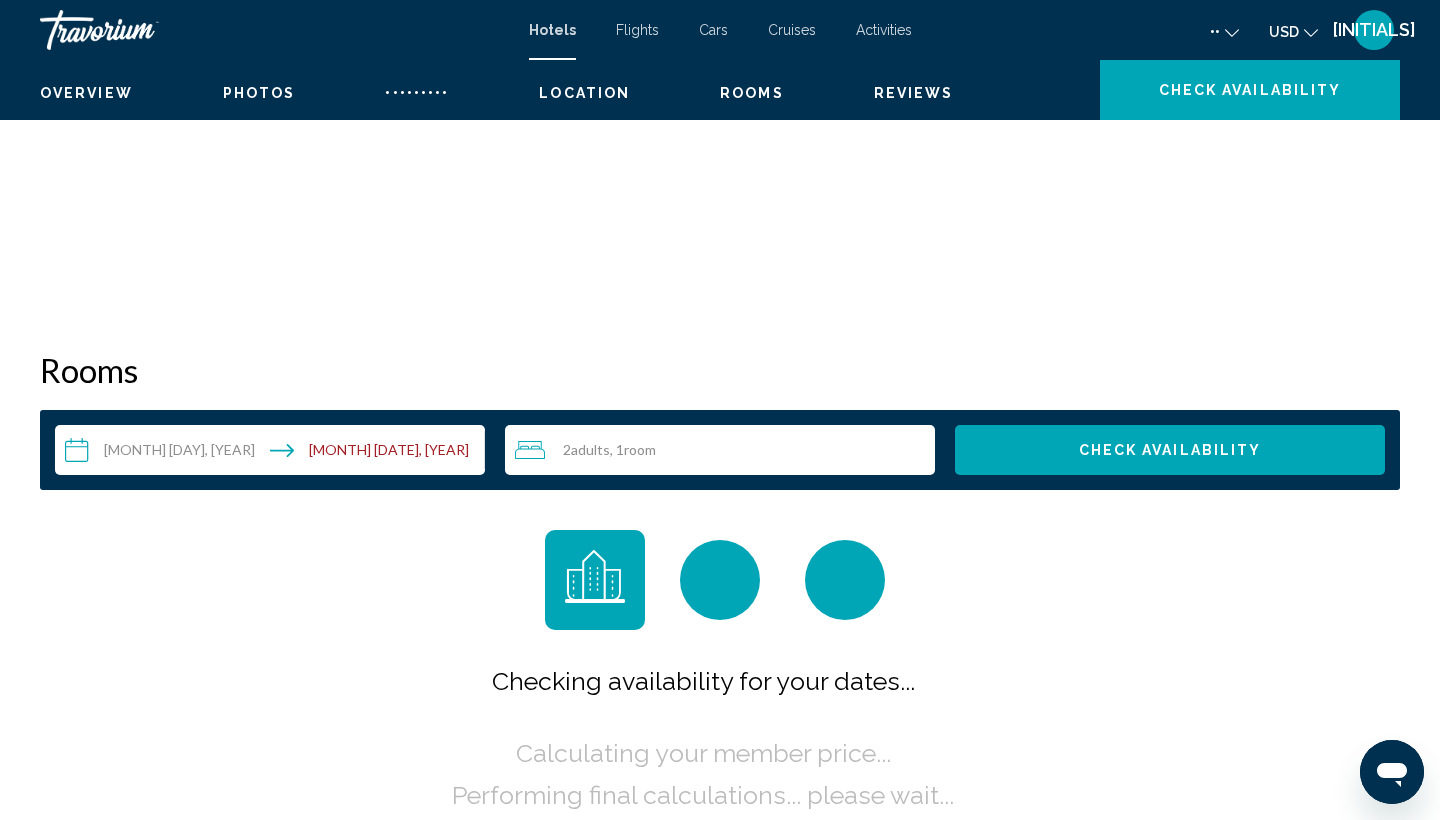 scroll, scrollTop: 0, scrollLeft: 0, axis: both 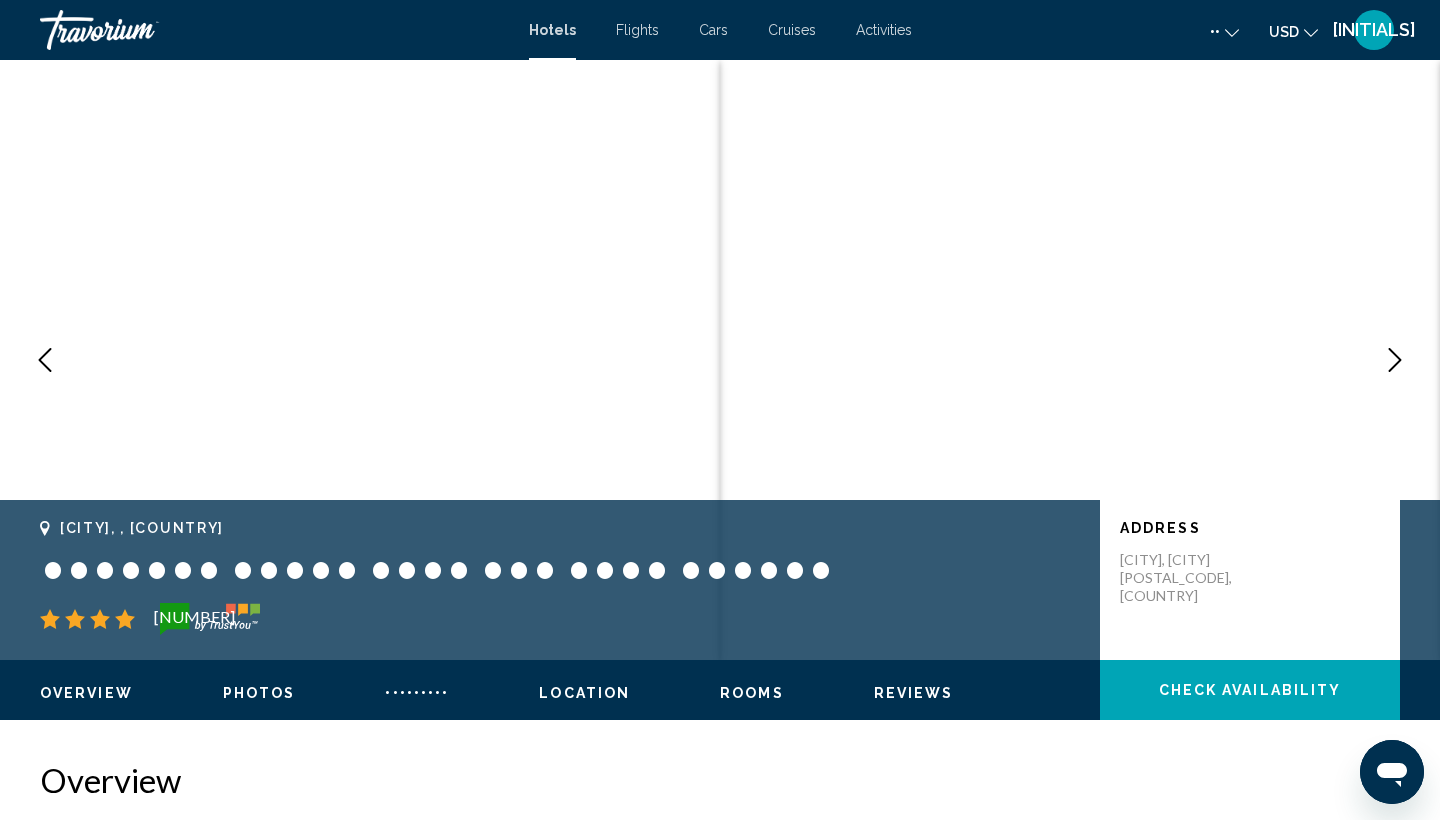 click at bounding box center (1395, 360) 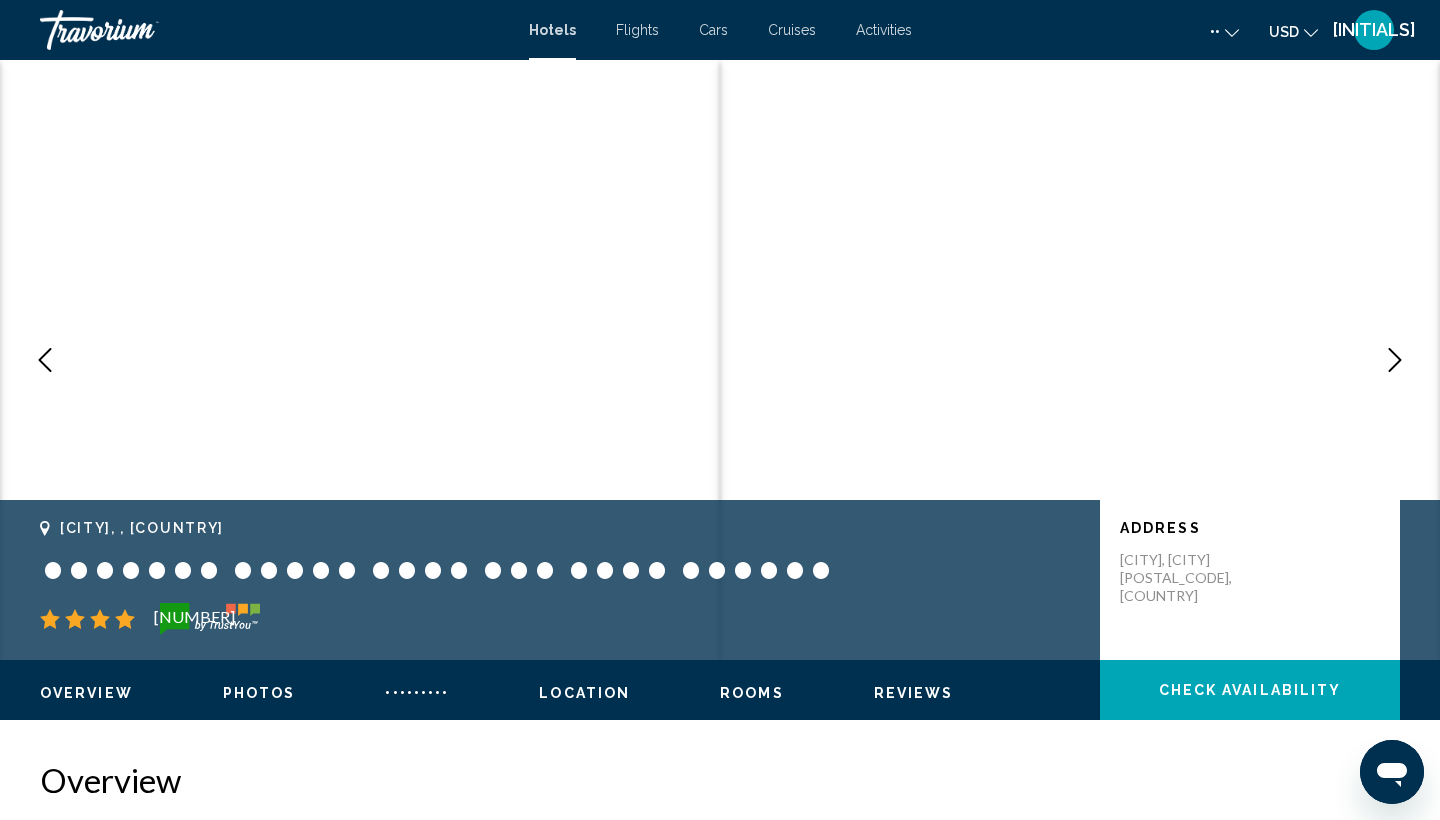 click at bounding box center (1395, 360) 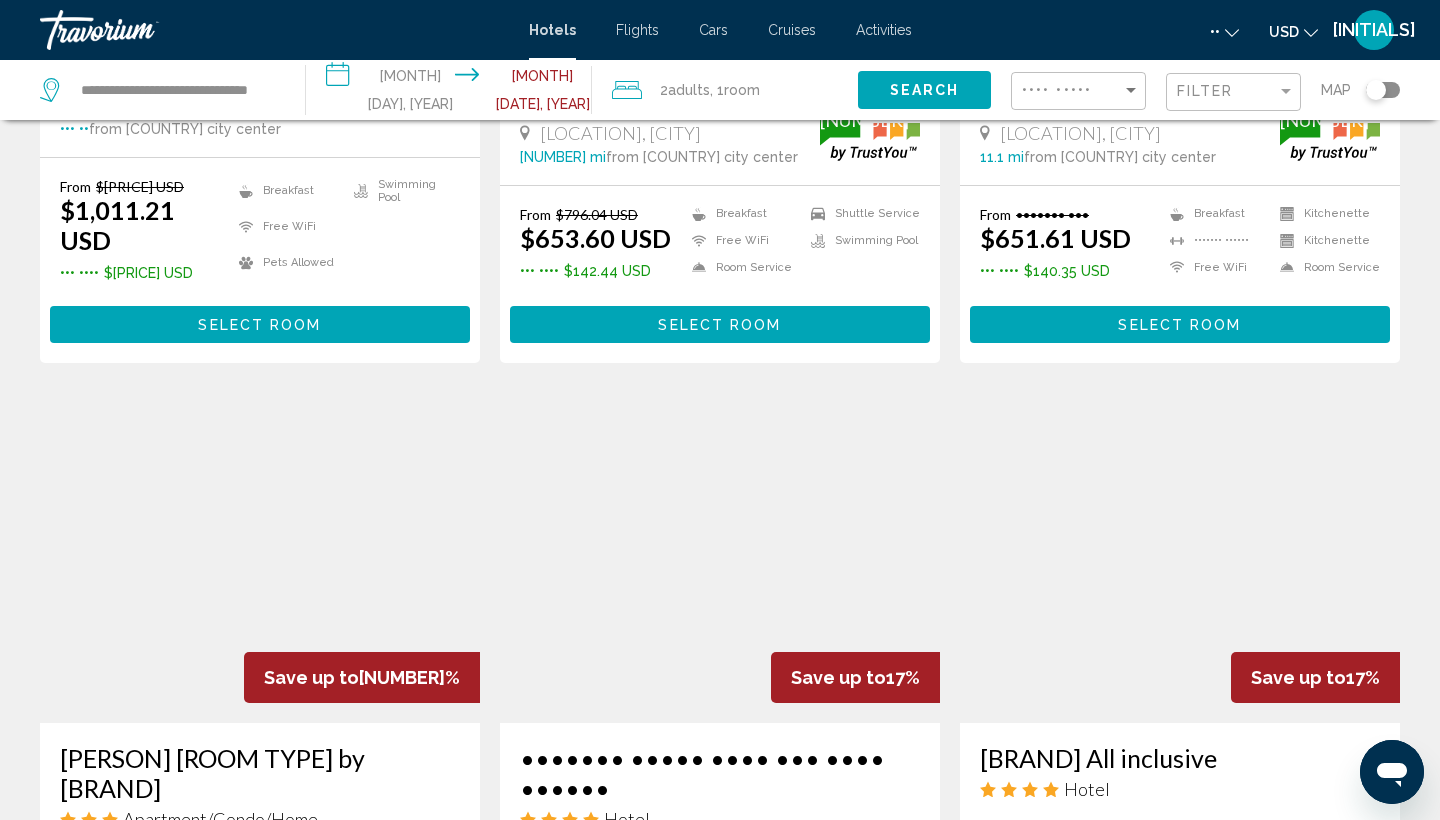scroll, scrollTop: 2044, scrollLeft: 0, axis: vertical 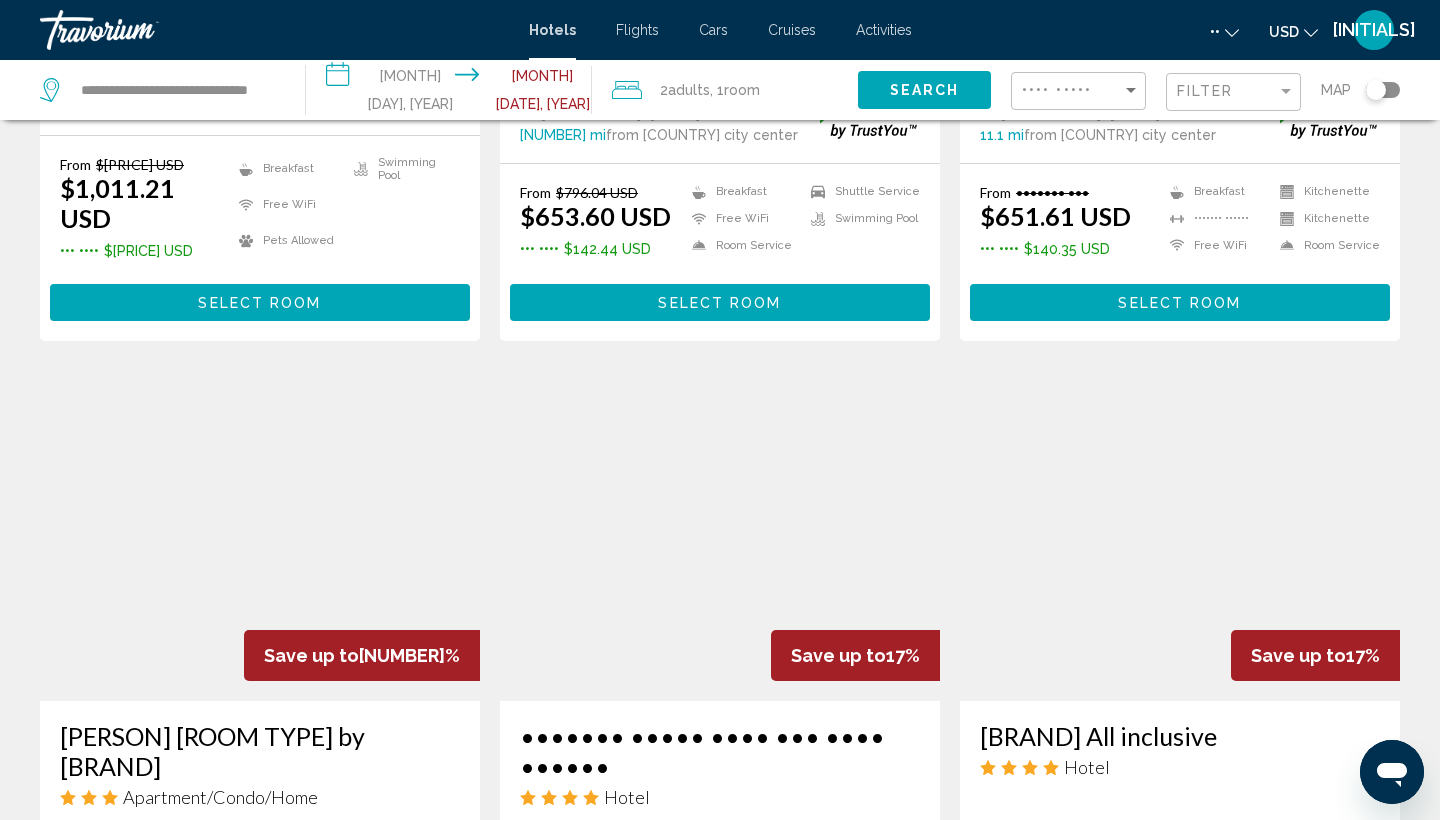 click on "Hotel Search Results  -   89  places to spend your time Save up to  49%   Soco House New Boutique Adults Only
Apartment/Condo/Home
Reduit Beach Ave Rodney Bay, Gros Islet 11.6 mi  from Saint Lucia city center from hotel From $[PRICE] USD $[PRICE] USD  You save  $[PRICE] USD
Free WiFi
Swimming Pool  Select Room Save up to  35%   Bay Gardens Beach Resort and Spa
Hotel
Reduit Beach Avenue, Gros Islet 11.7 mi  from Saint Lucia city center from hotel 4 From $[PRICE] USD $[PRICE] USD  You save  $[PRICE] USD
Breakfast
4" at bounding box center (720, -370) 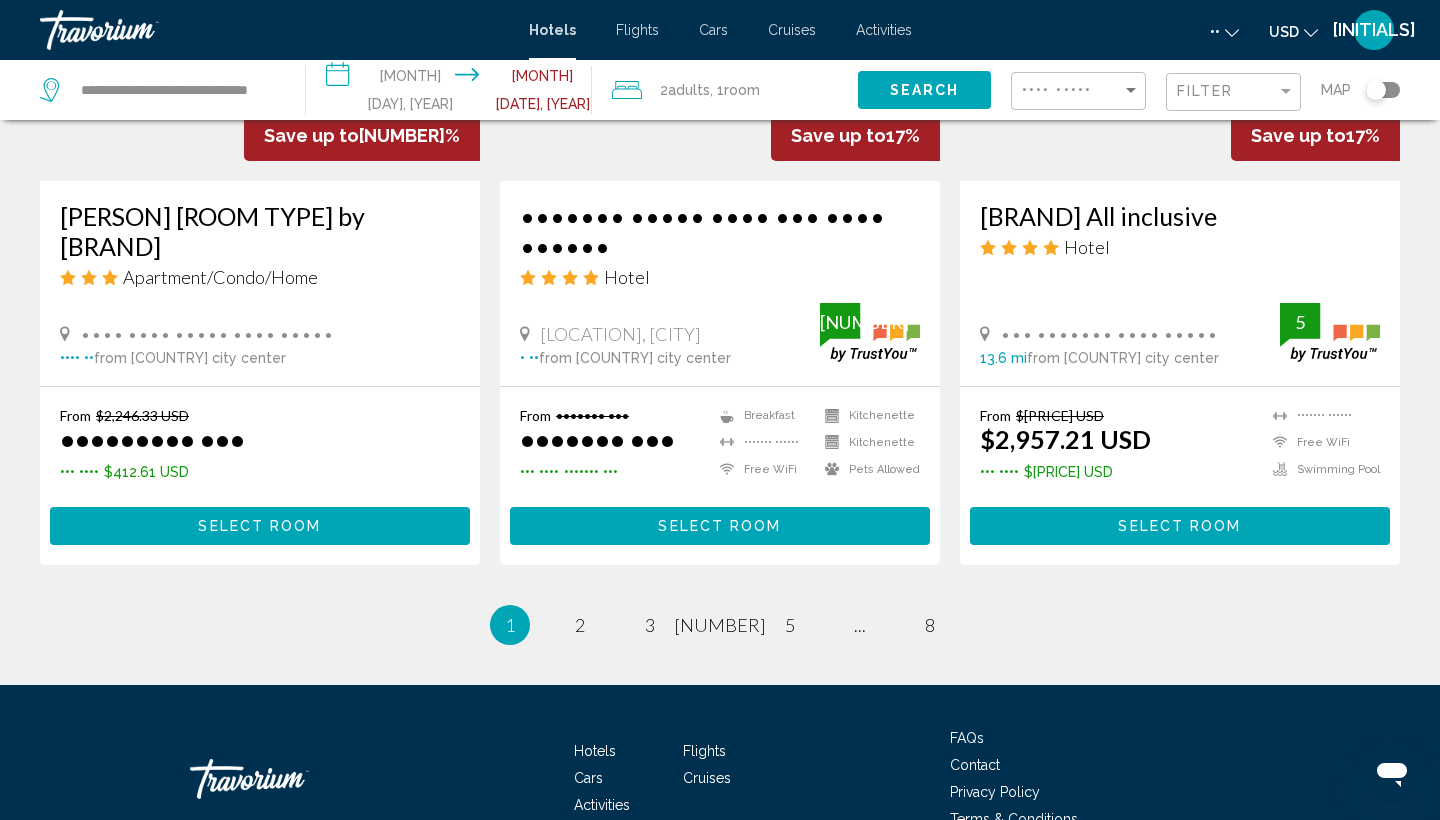 scroll, scrollTop: 2589, scrollLeft: 0, axis: vertical 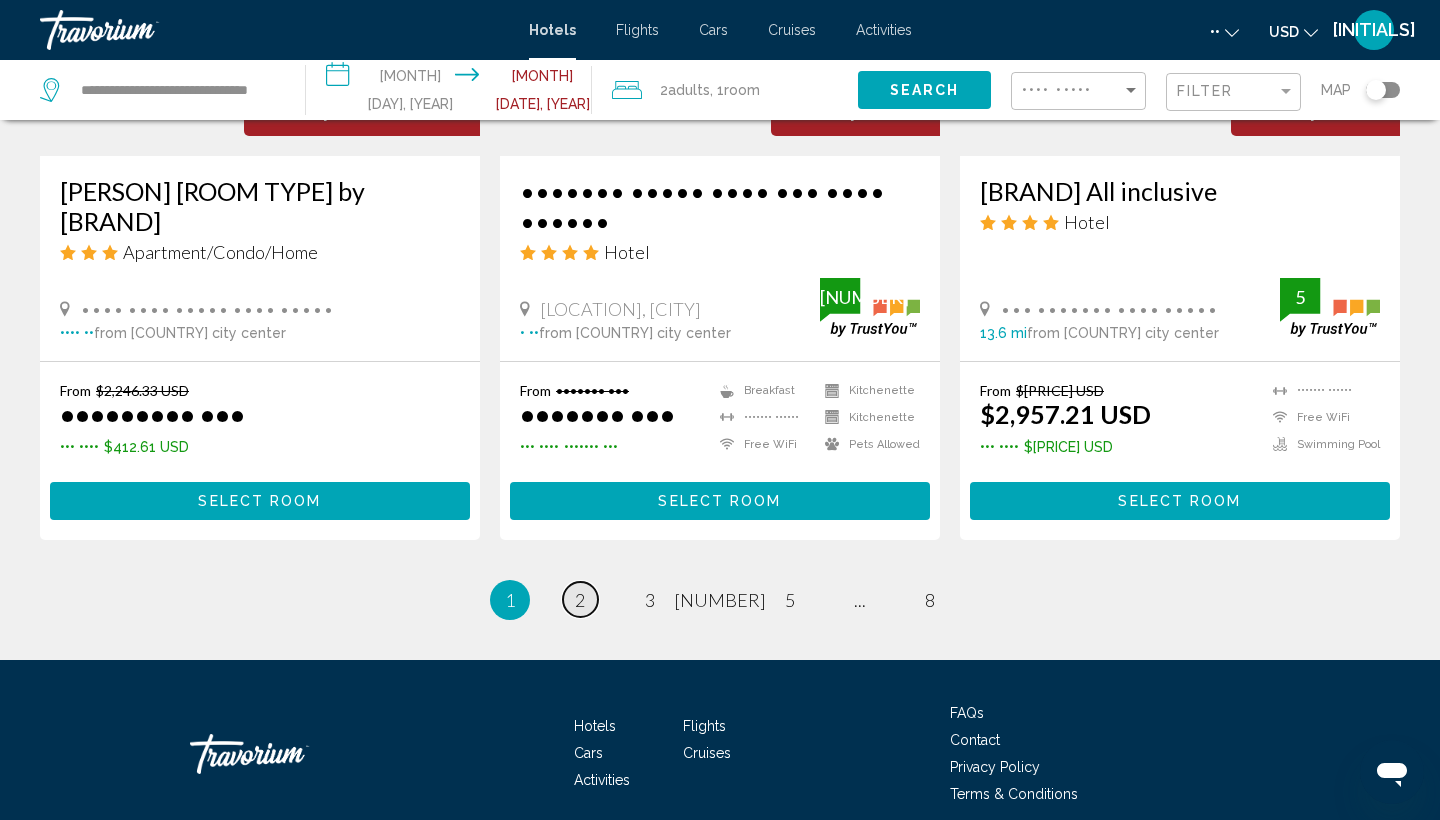 click on "2" at bounding box center (580, 600) 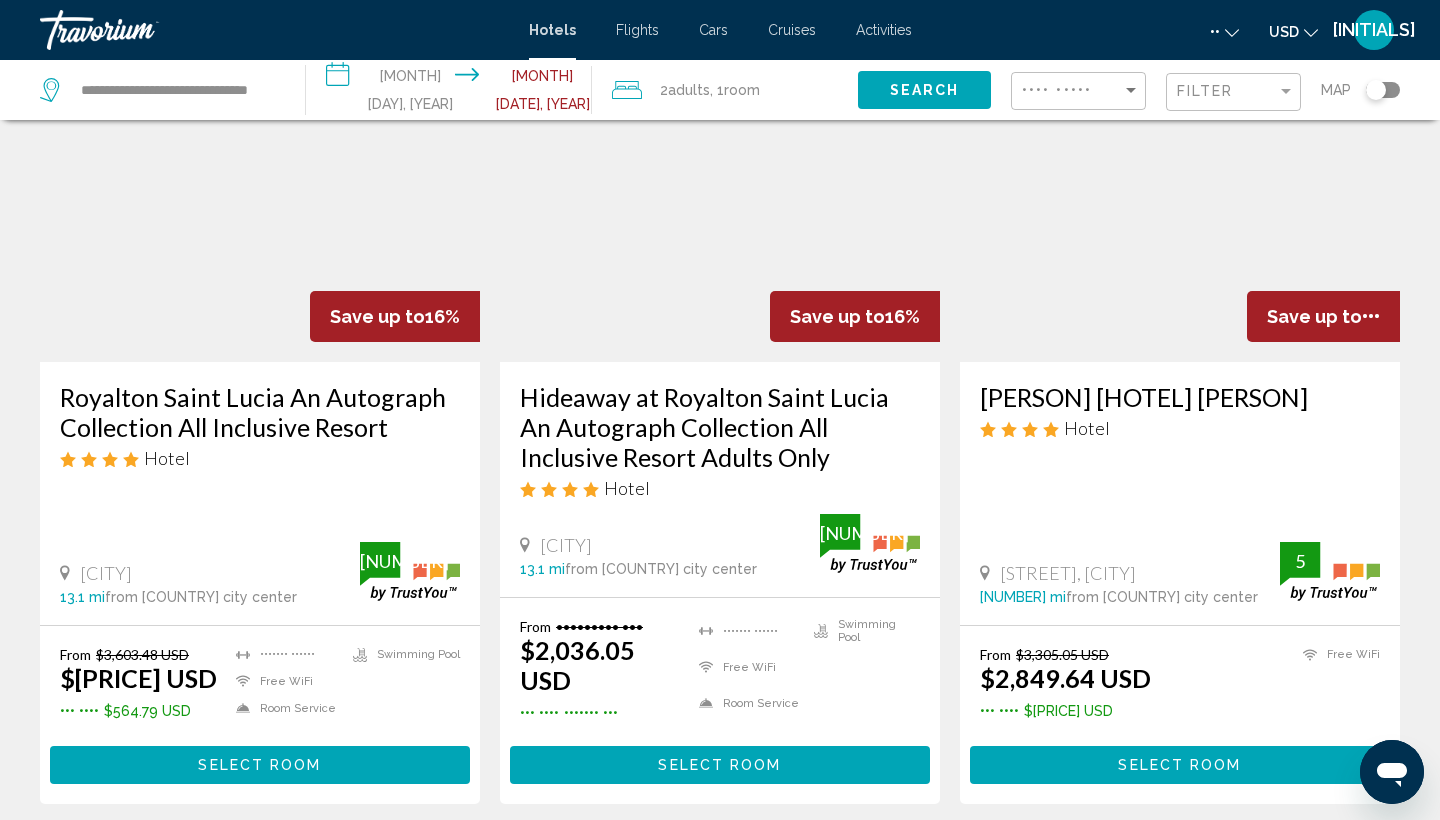 scroll, scrollTop: 0, scrollLeft: 0, axis: both 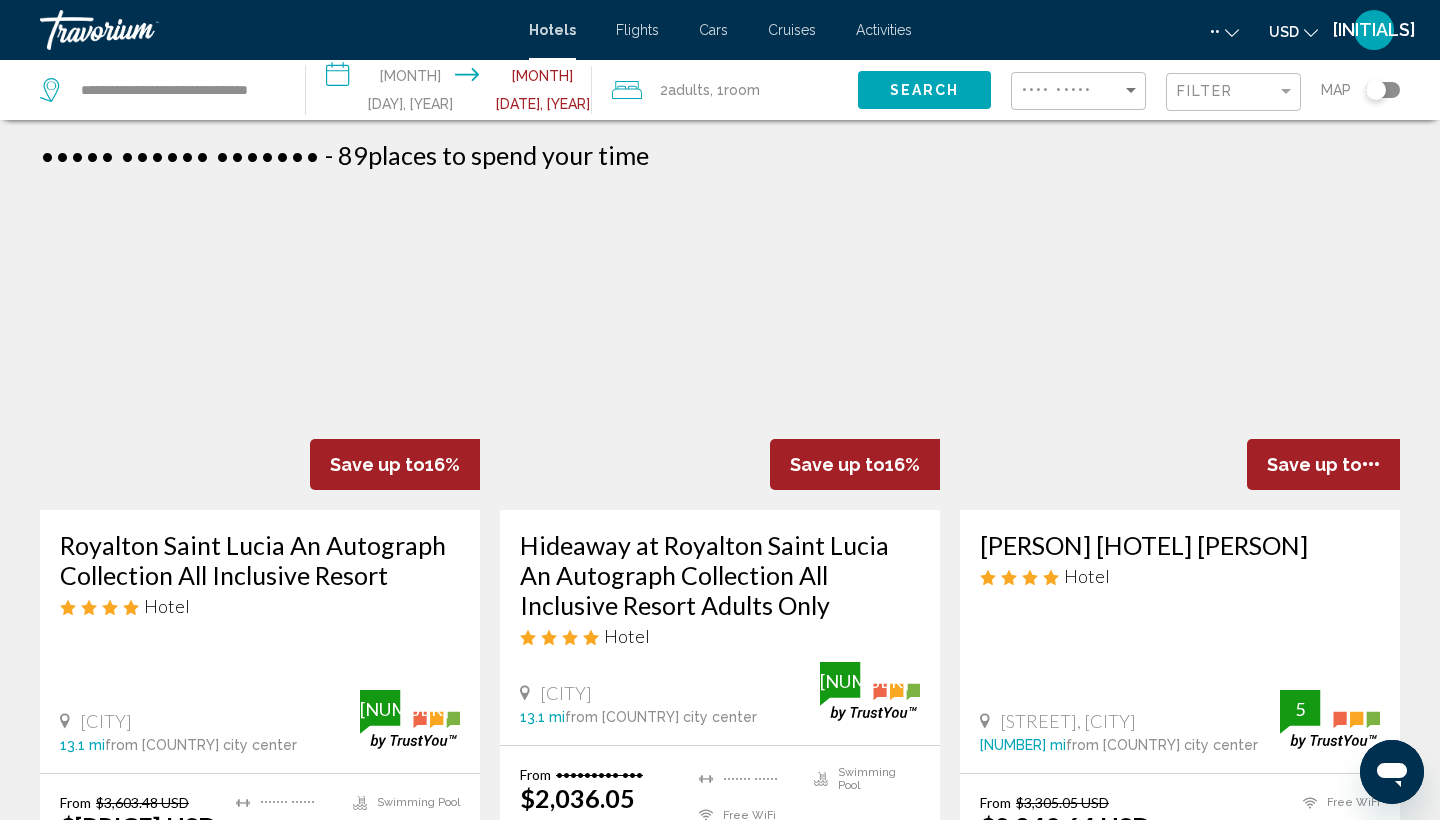 click on "Hotel Search Results  -   89  places to spend your time Save up to  16%   [BRAND] Saint Lucia An Autograph Collection All Inclusive Resort
Hotel
[CITY] [DISTANCE]  from [COUNTRY] city center from hotel 4 From $[PRICE] USD $[PRICE] USD  You save  $[PRICE] USD
Fitness Center
Free WiFi
Room Service
Swimming Pool  4 Select Room Save up to  16%   Hideaway at [BRAND] Saint Lucia An Autograph Collection All Inclusive Resort Adults Only
Hotel
[CITY] [DISTANCE]  from [COUNTRY] city center from hotel 4 From $[PRICE] USD $[PRICE] USD  4" at bounding box center [720, 1688] 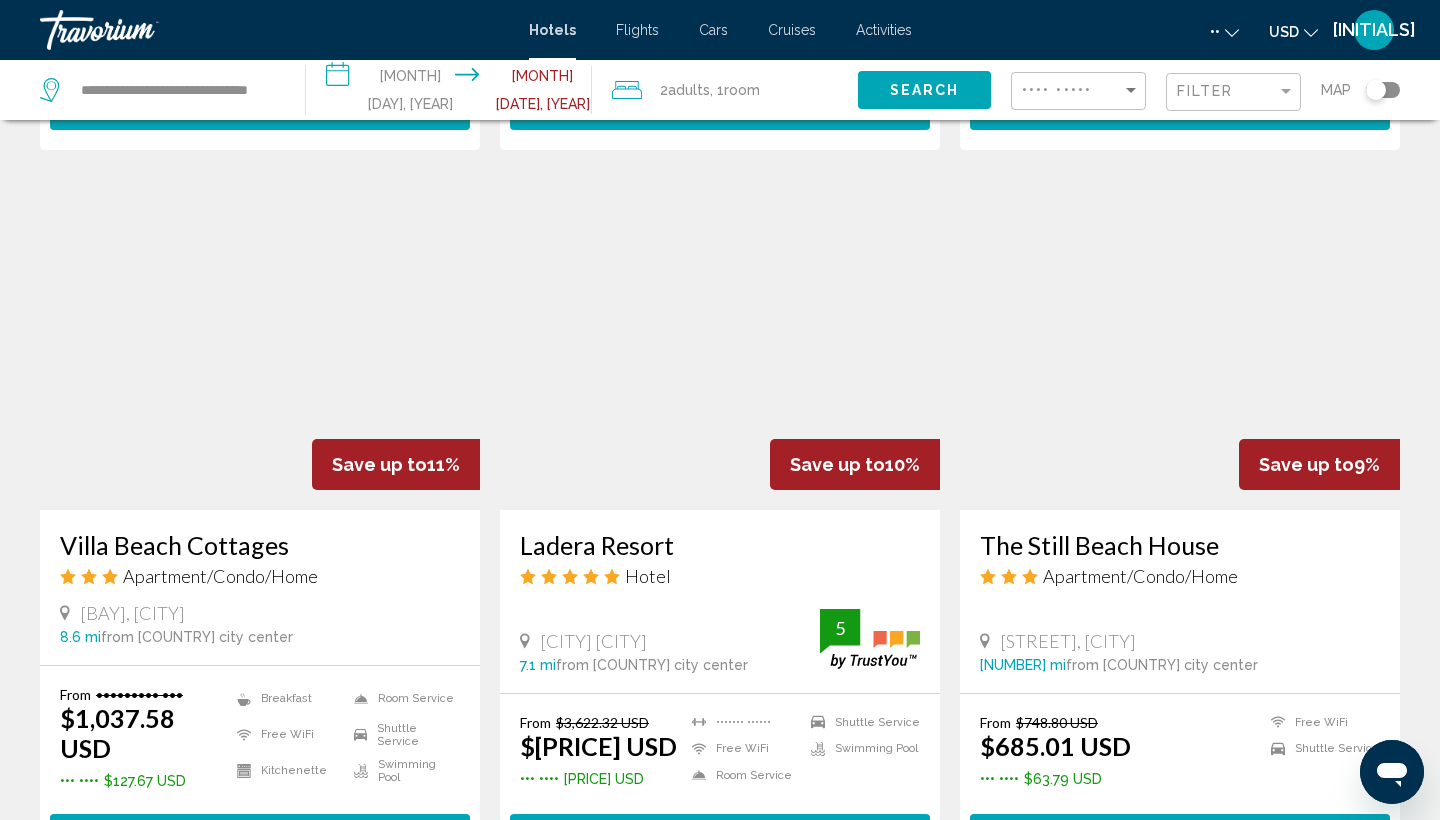 scroll, scrollTop: 830, scrollLeft: 0, axis: vertical 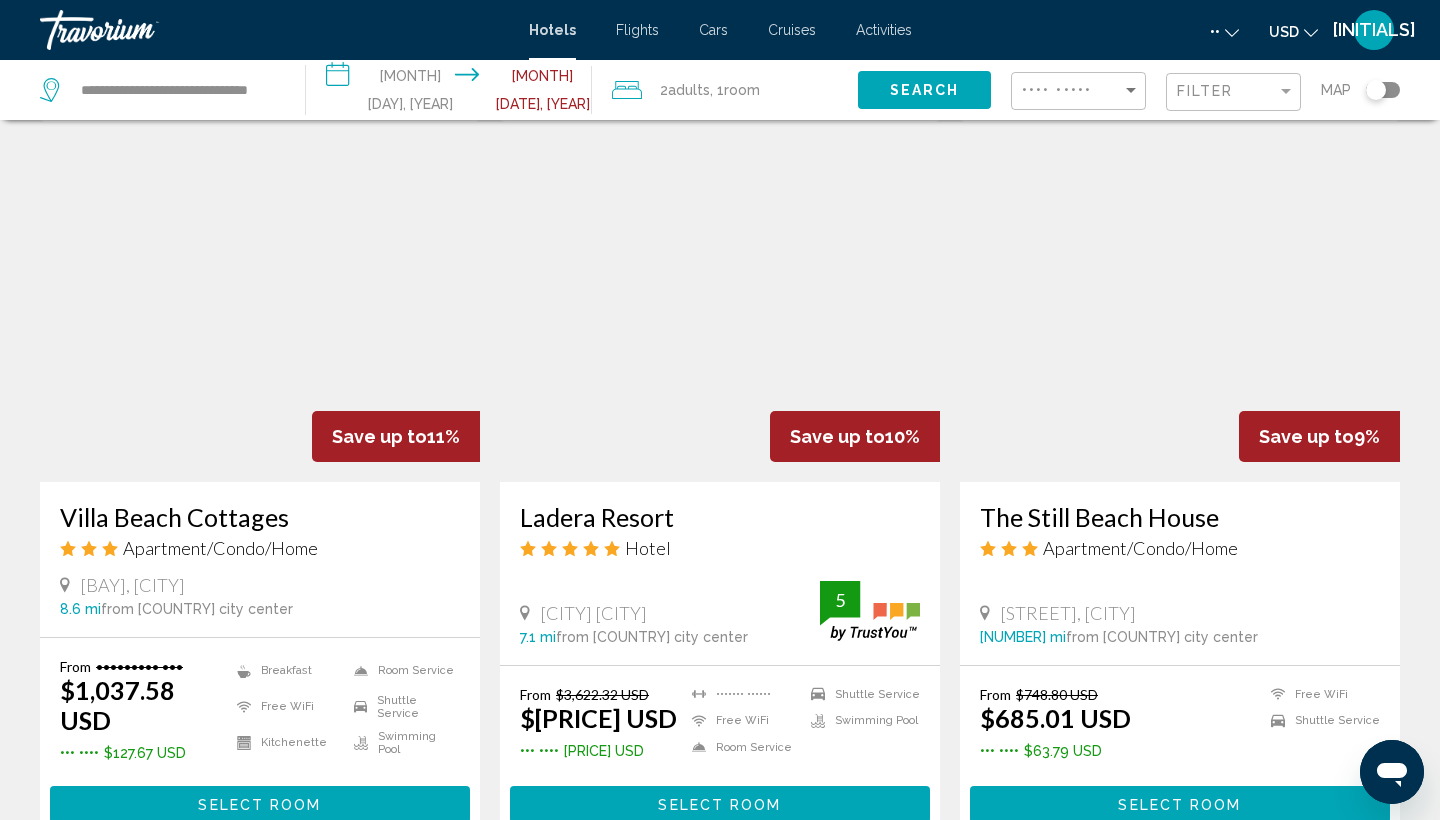 click at bounding box center [1180, 322] 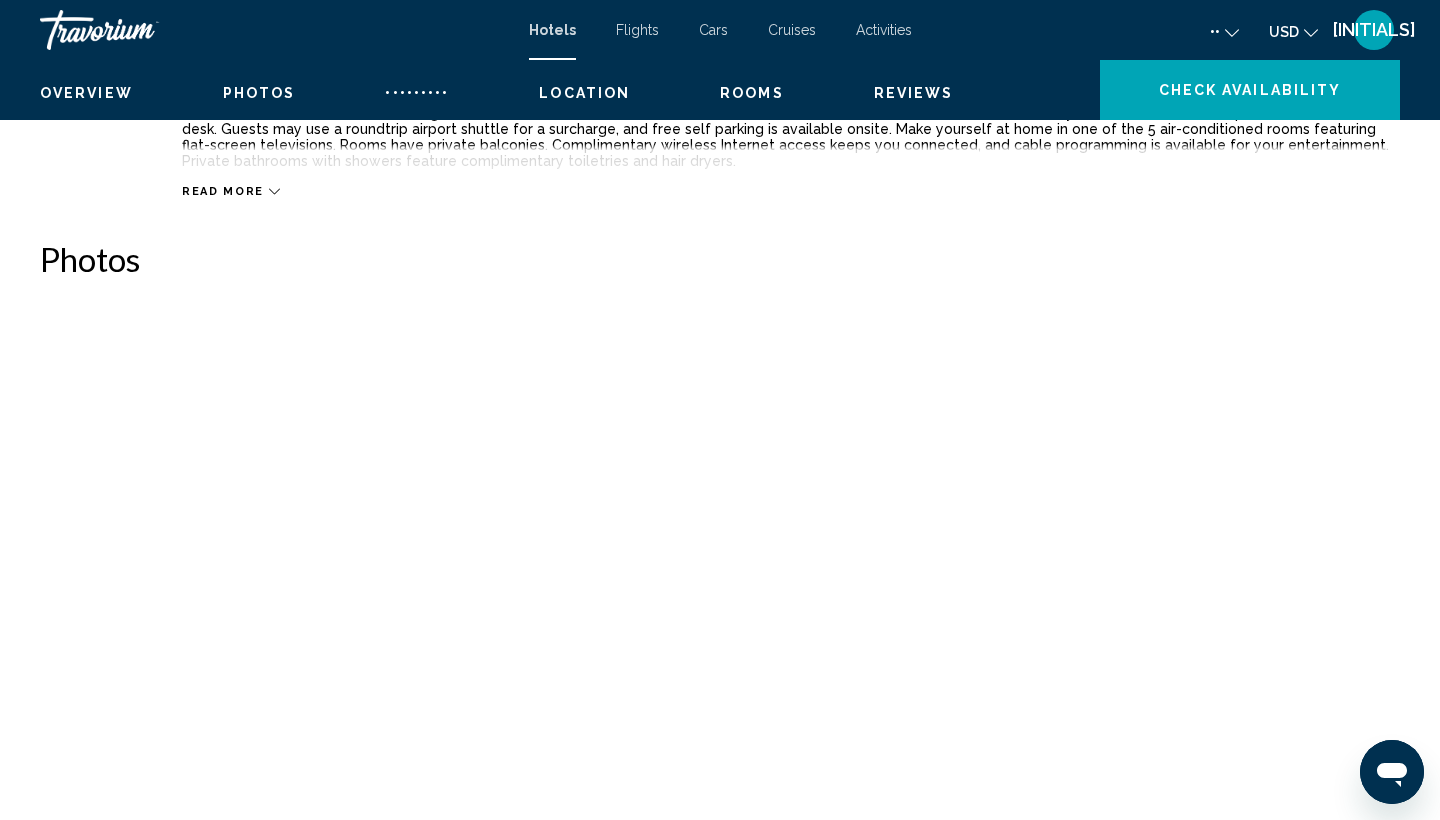 scroll, scrollTop: 0, scrollLeft: 0, axis: both 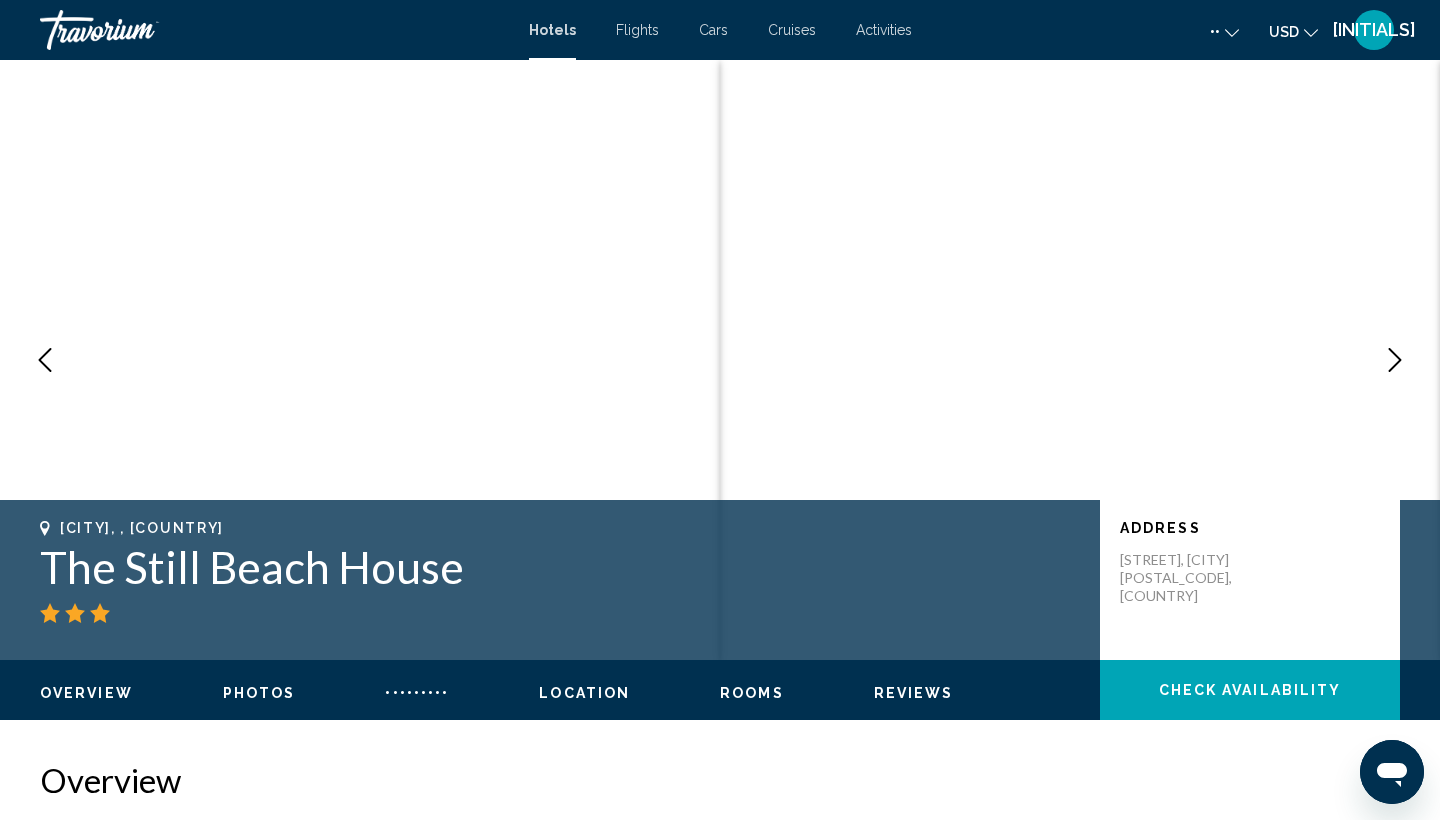 click at bounding box center (1395, 360) 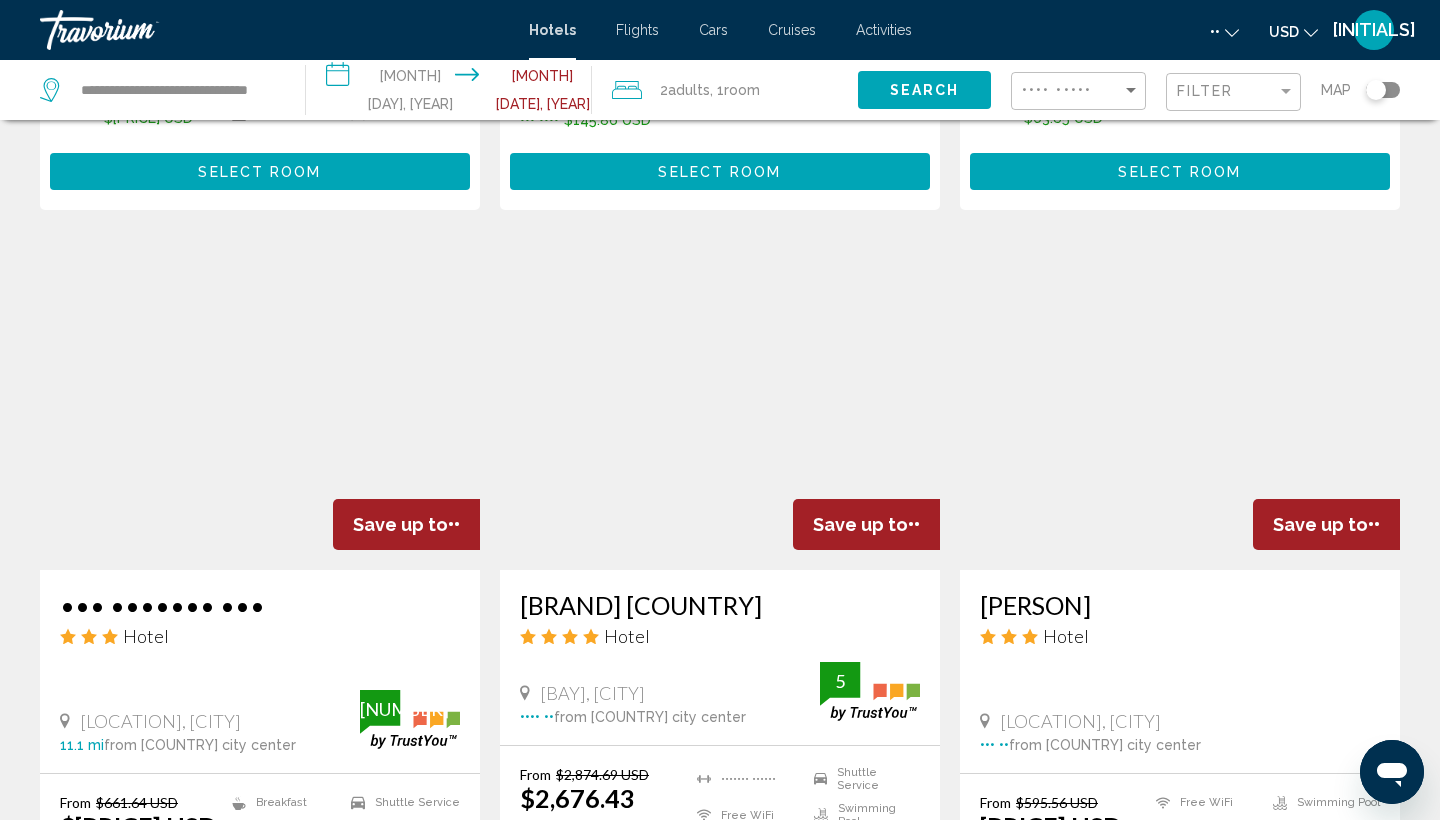scroll, scrollTop: 2206, scrollLeft: 0, axis: vertical 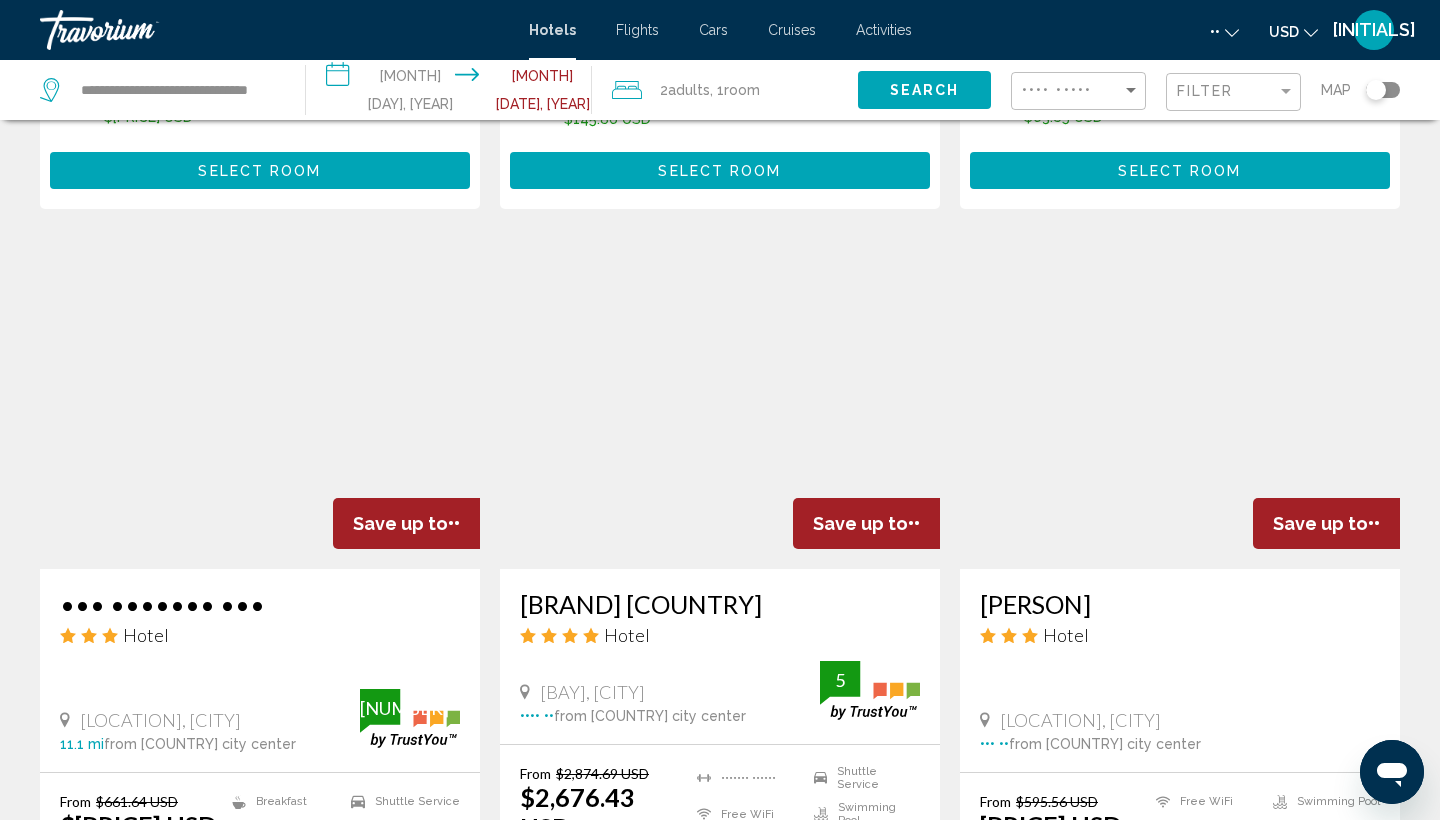 click on "Hotel Search Results  -   89  places to spend your time Save up to  16%   [BRAND] Saint Lucia An Autograph Collection All Inclusive Resort
Hotel
[CITY] [DISTANCE]  from [COUNTRY] city center from hotel 4 From $[PRICE] USD $[PRICE] USD  You save  $[PRICE] USD
Fitness Center
Free WiFi
Room Service
Swimming Pool  4 Select Room Save up to  16%   Hideaway at [BRAND] Saint Lucia An Autograph Collection All Inclusive Resort Adults Only
Hotel
[CITY] [DISTANCE]  from [COUNTRY] city center from hotel 4 From $[PRICE] USD $[PRICE] USD  4" at bounding box center (720, -518) 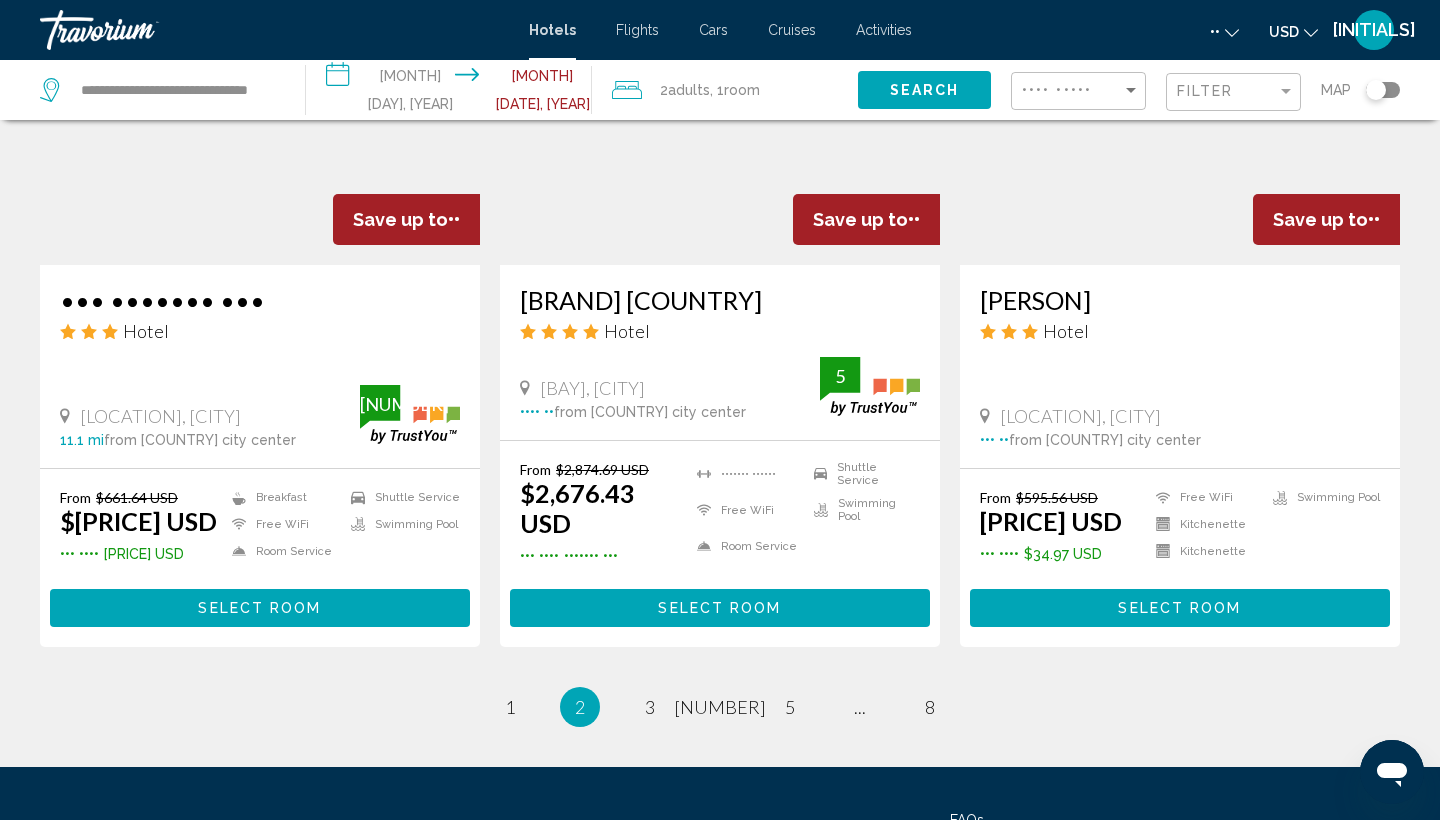 scroll, scrollTop: 2539, scrollLeft: 0, axis: vertical 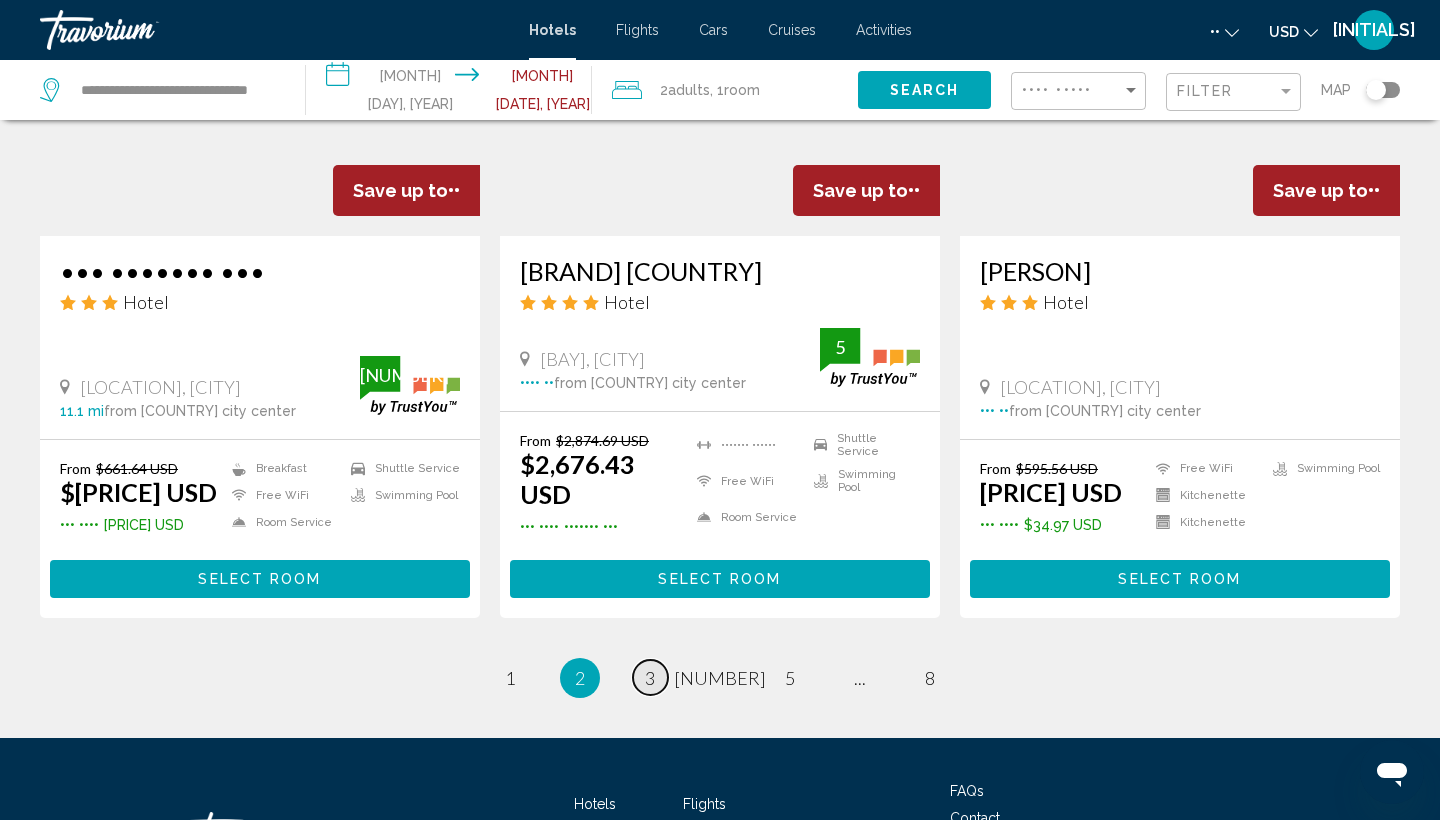 click on "3" at bounding box center (510, 678) 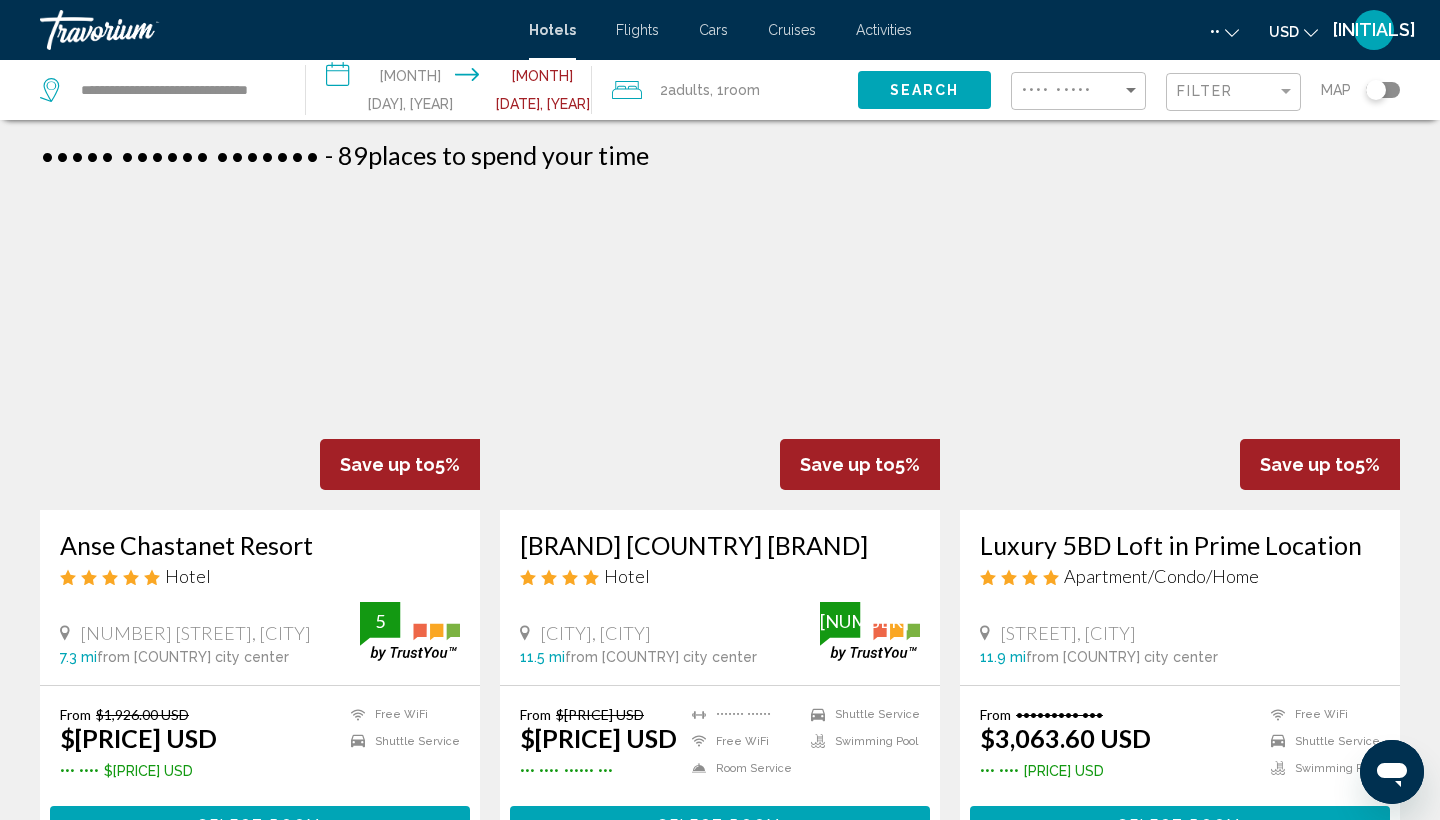 scroll, scrollTop: 0, scrollLeft: 0, axis: both 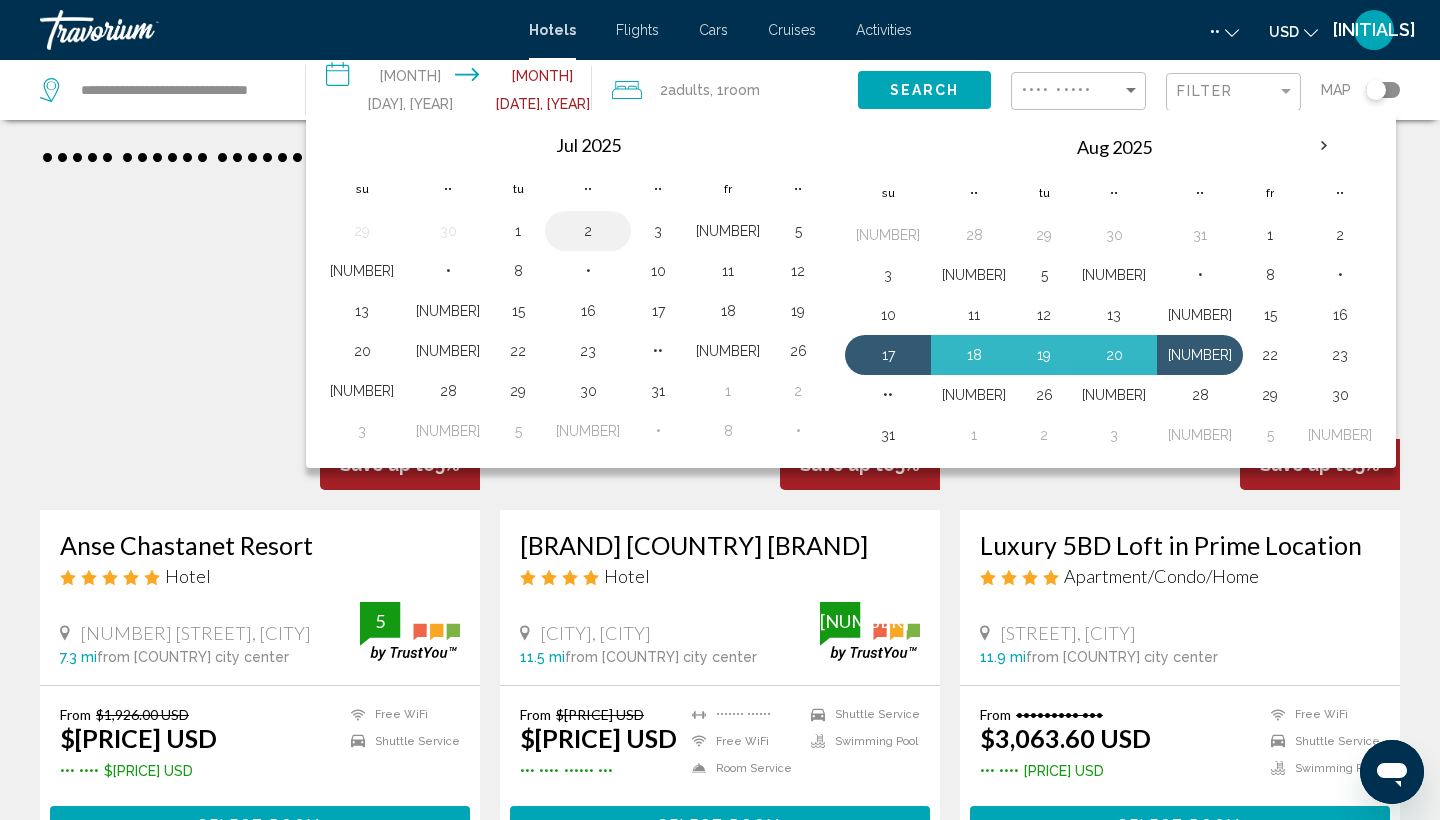 click on "2" at bounding box center [588, 231] 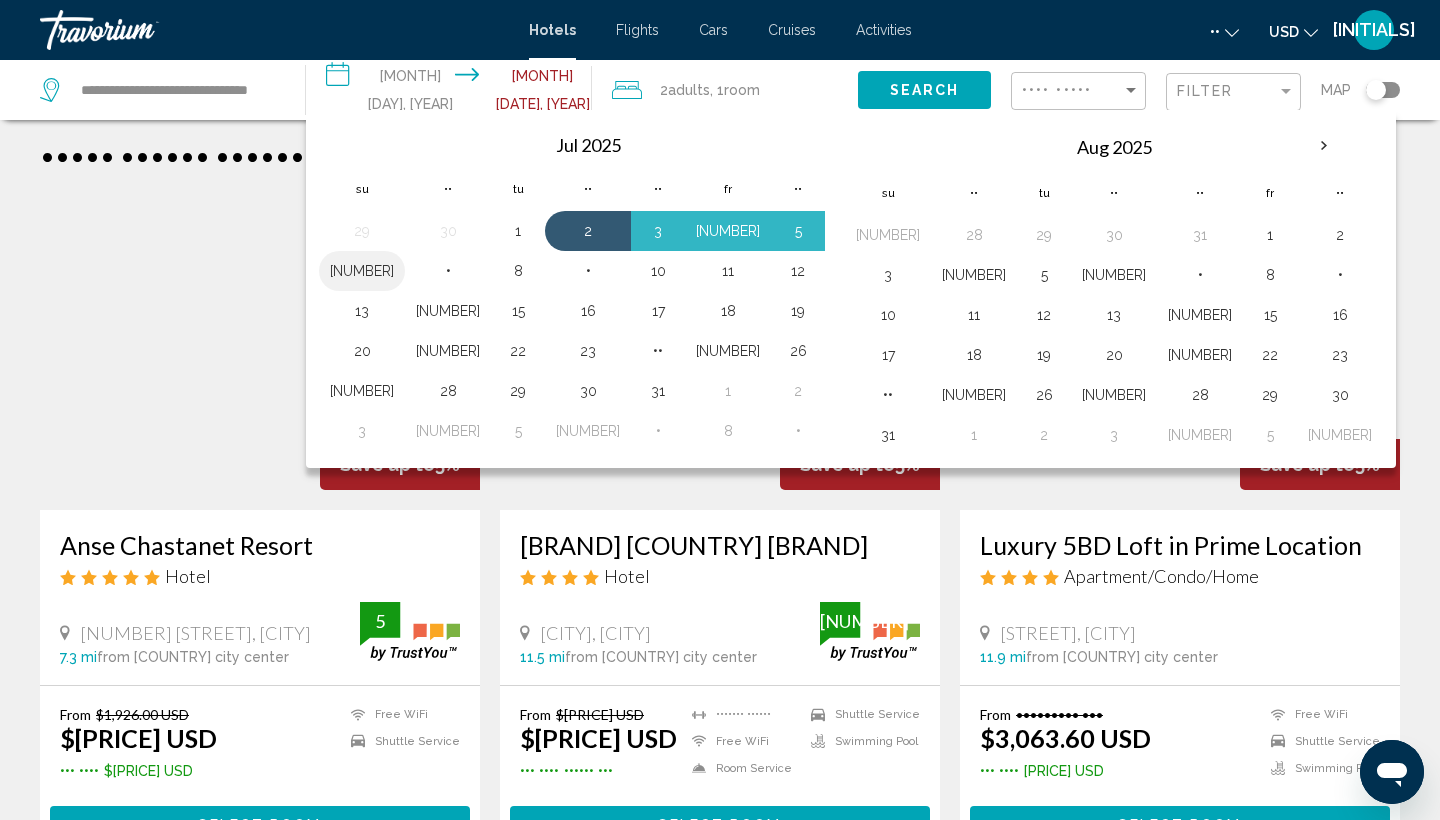 click on "[NUMBER]" at bounding box center (362, 271) 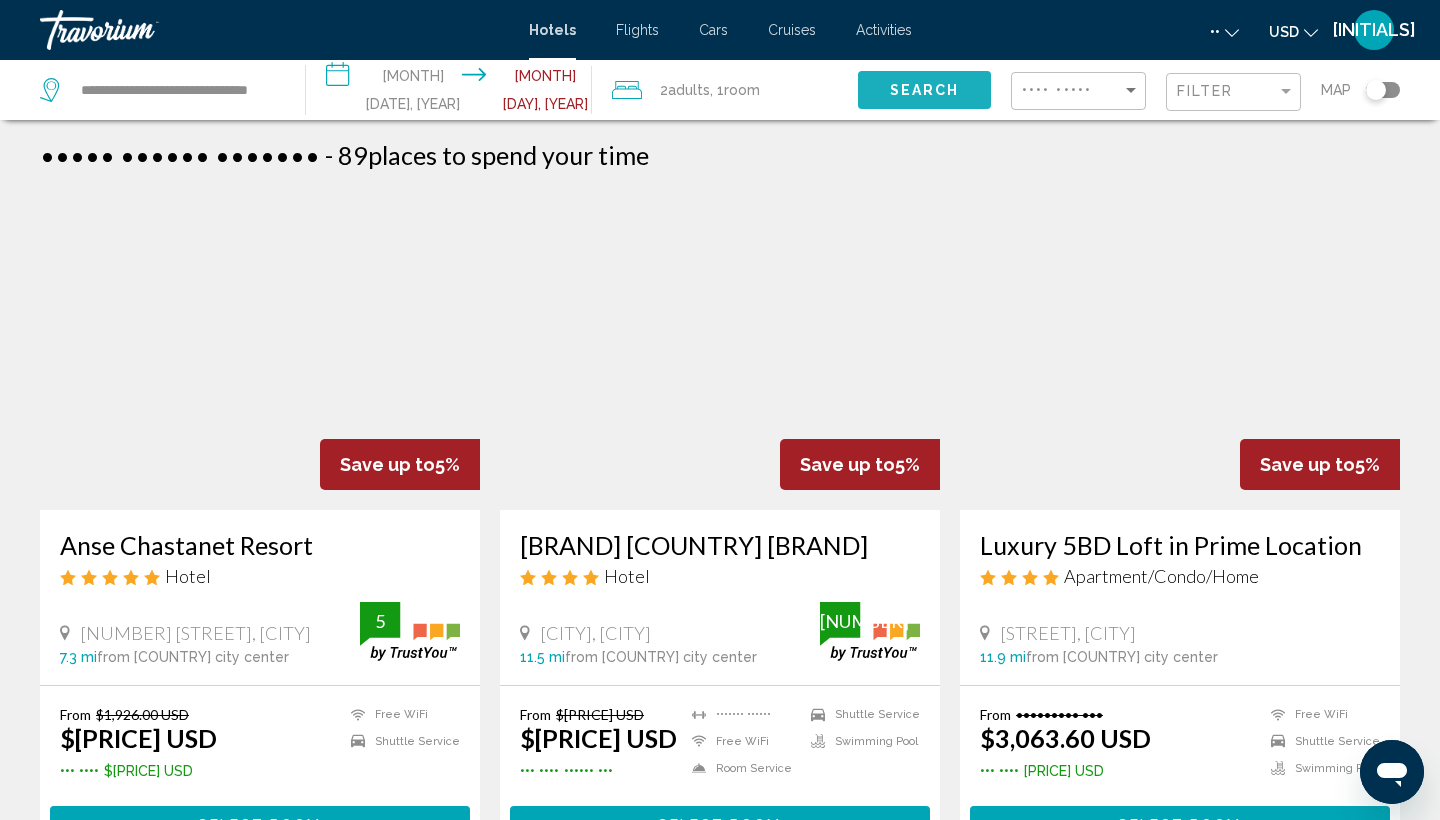 click on "Search" at bounding box center [924, 89] 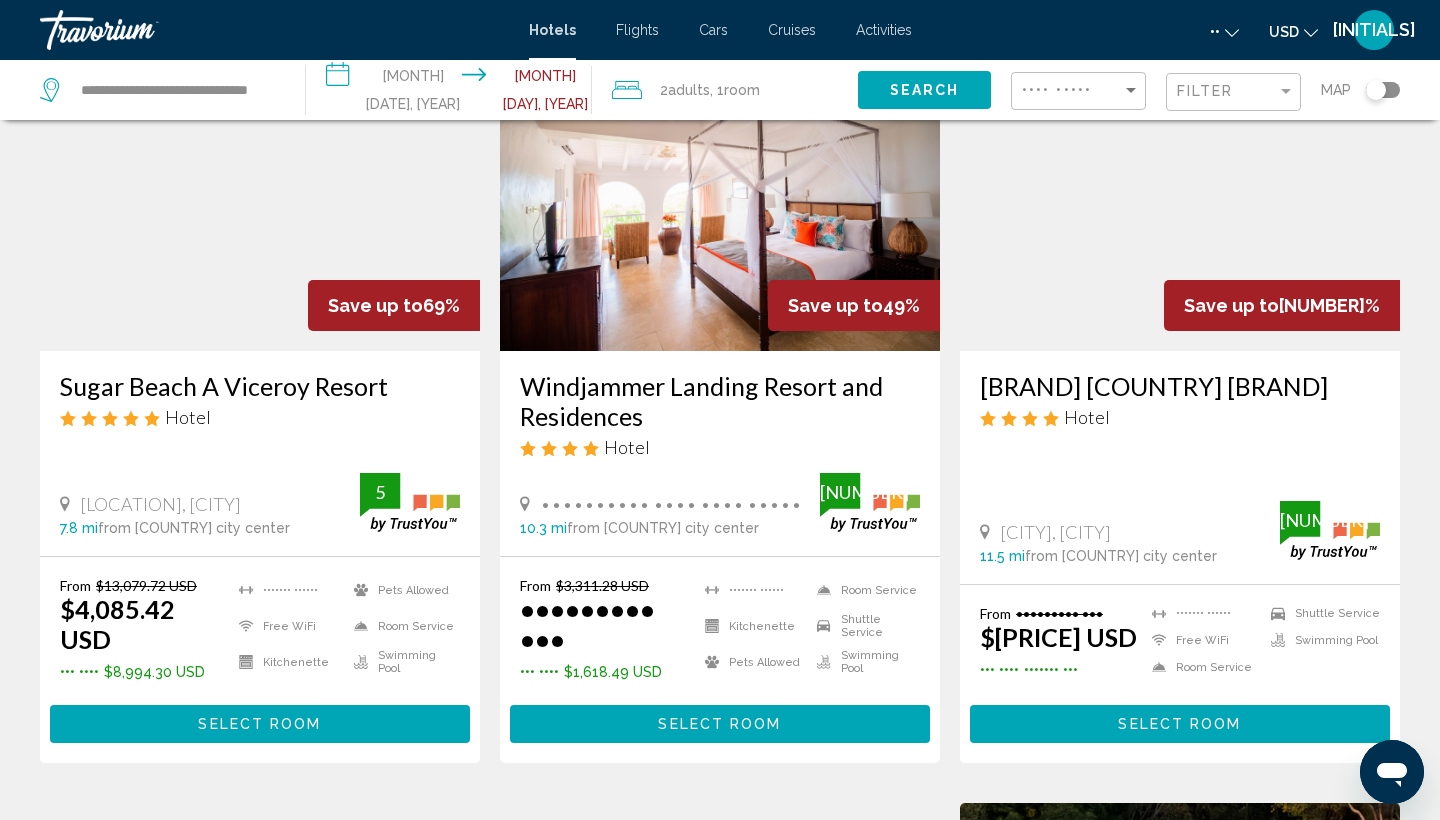 scroll, scrollTop: 136, scrollLeft: 0, axis: vertical 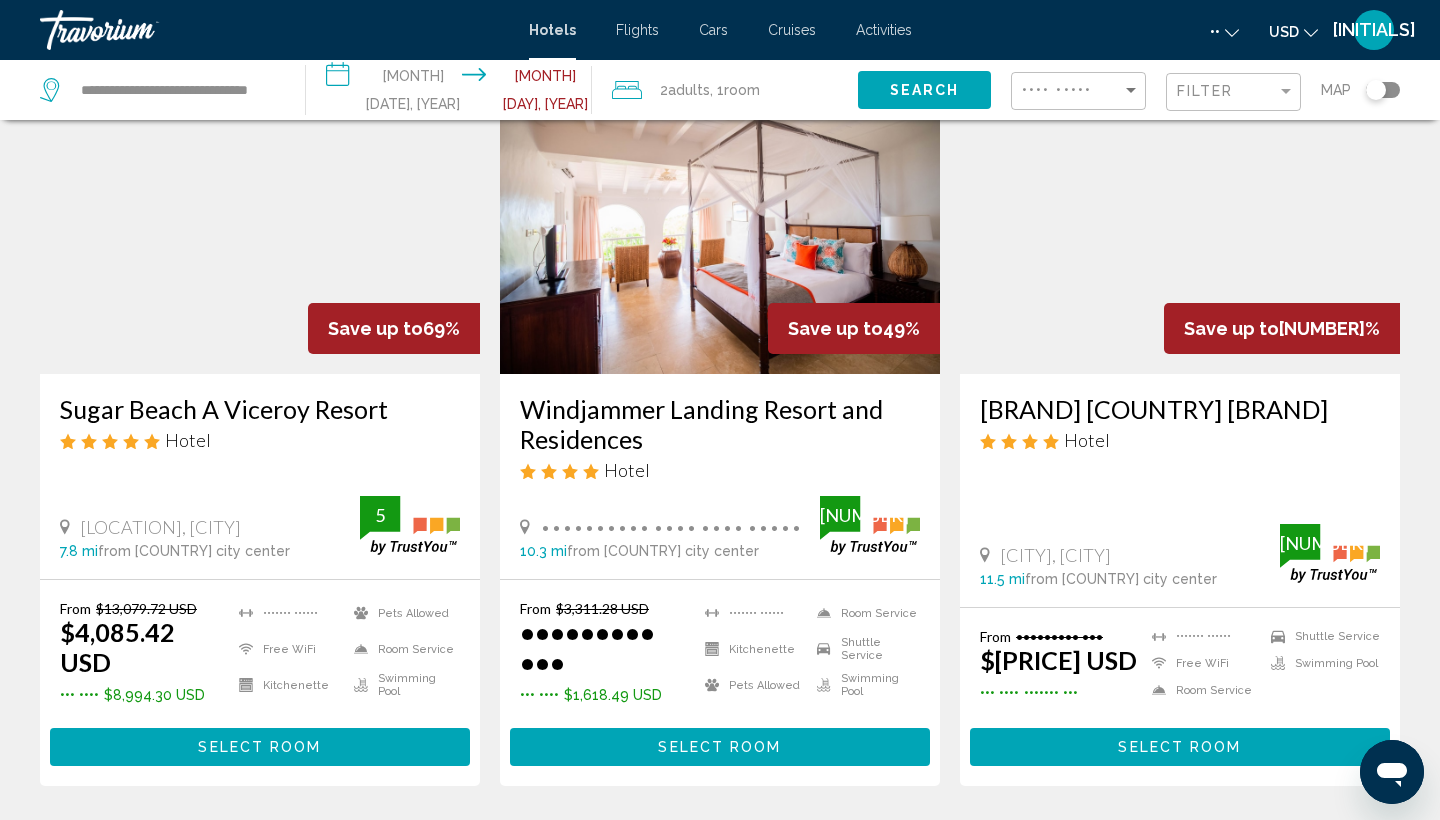 click at bounding box center (1180, 214) 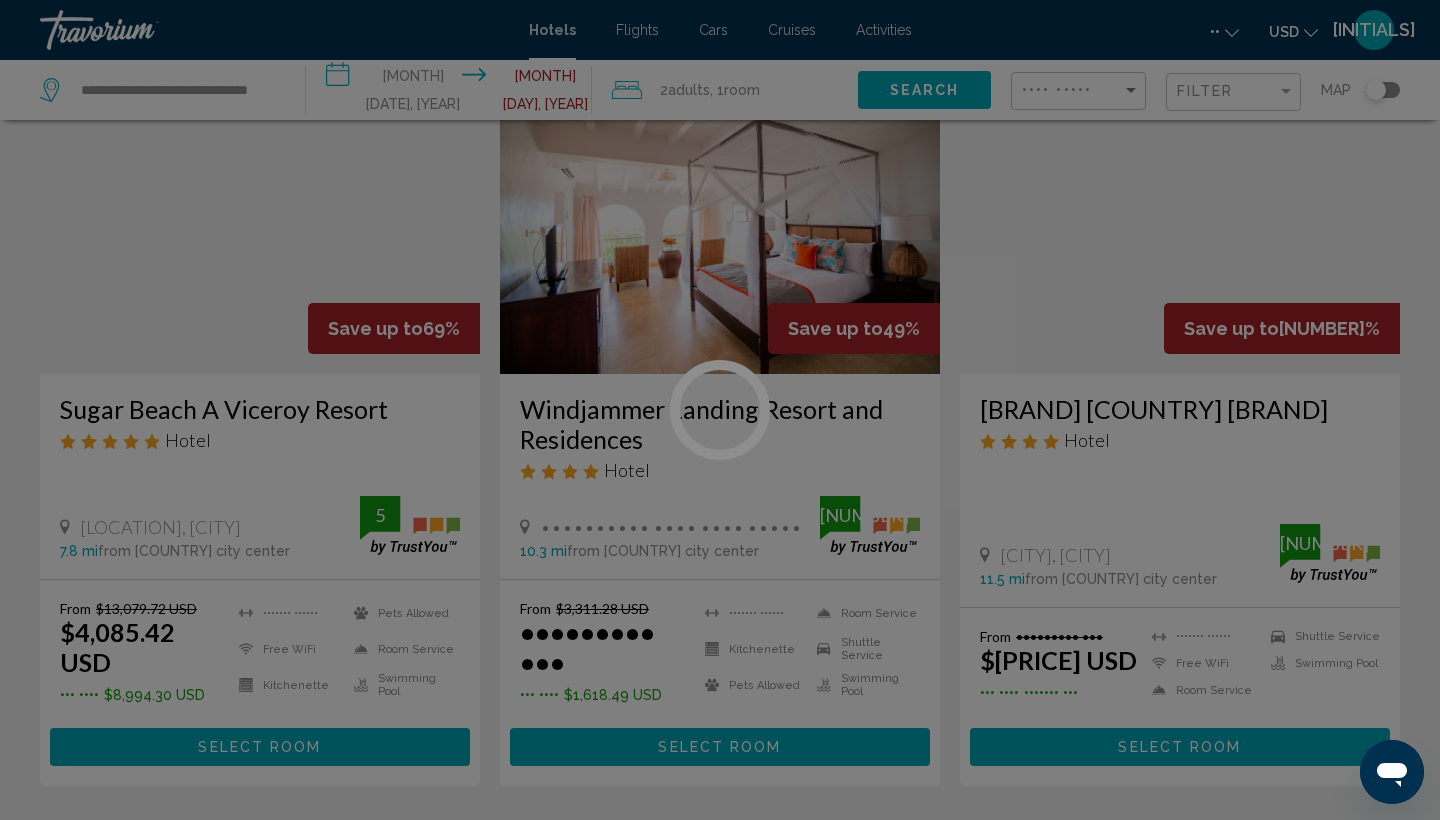 scroll, scrollTop: 0, scrollLeft: 0, axis: both 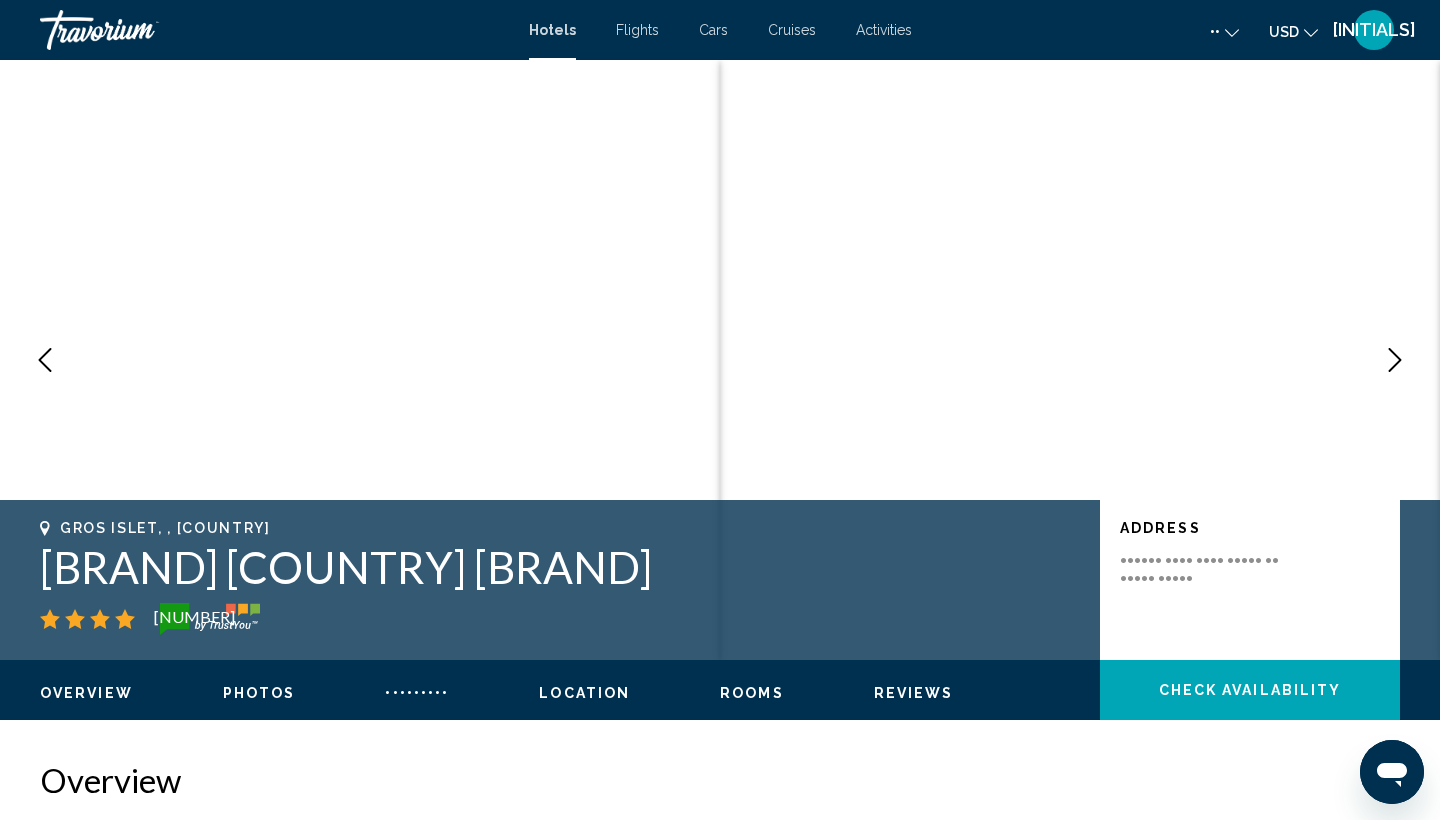 click at bounding box center (1395, 360) 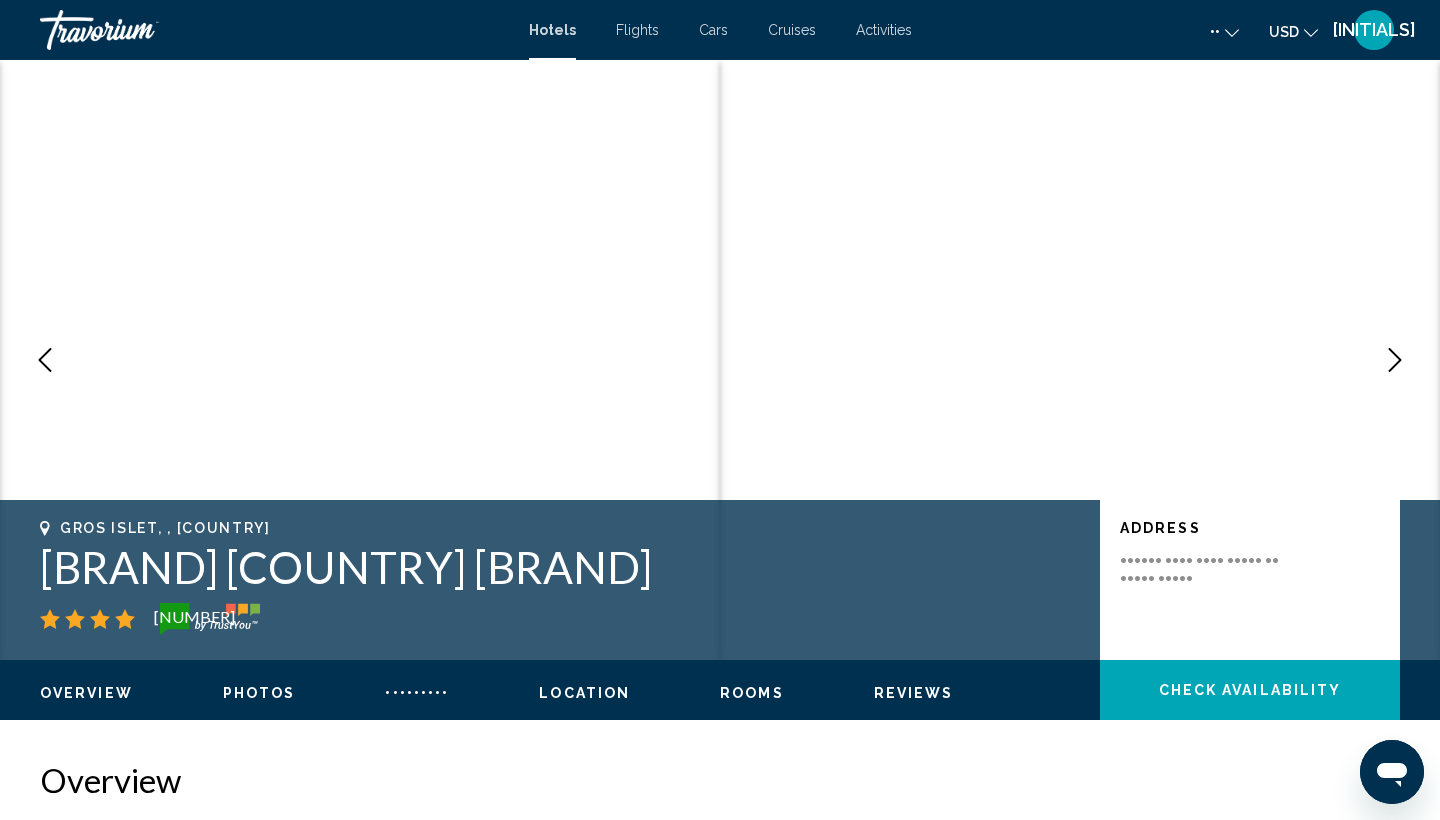click at bounding box center (1395, 360) 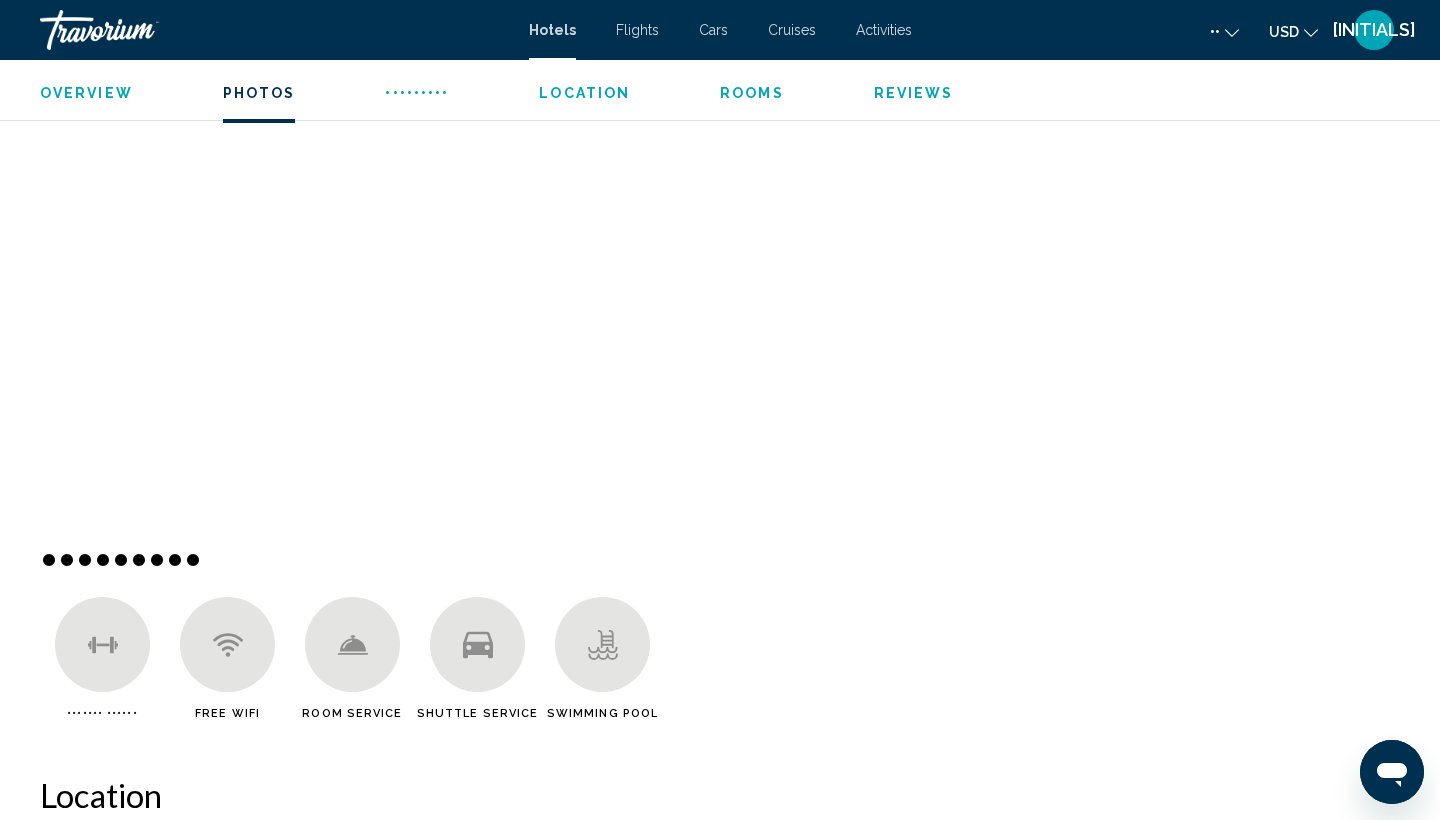 scroll, scrollTop: 1066, scrollLeft: 0, axis: vertical 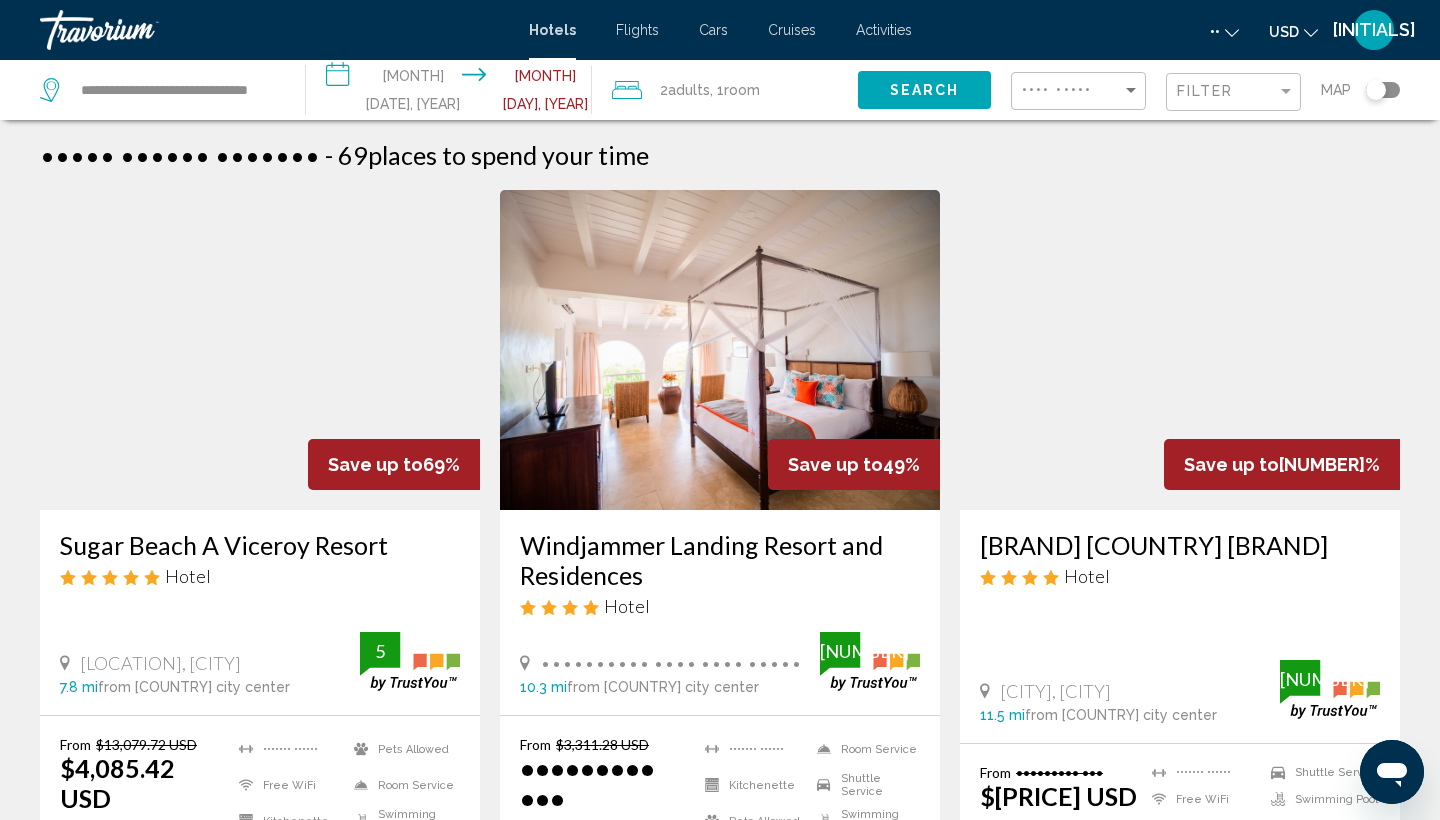 click on "Hotel Search Results  -   69  places to spend your time" at bounding box center [720, 155] 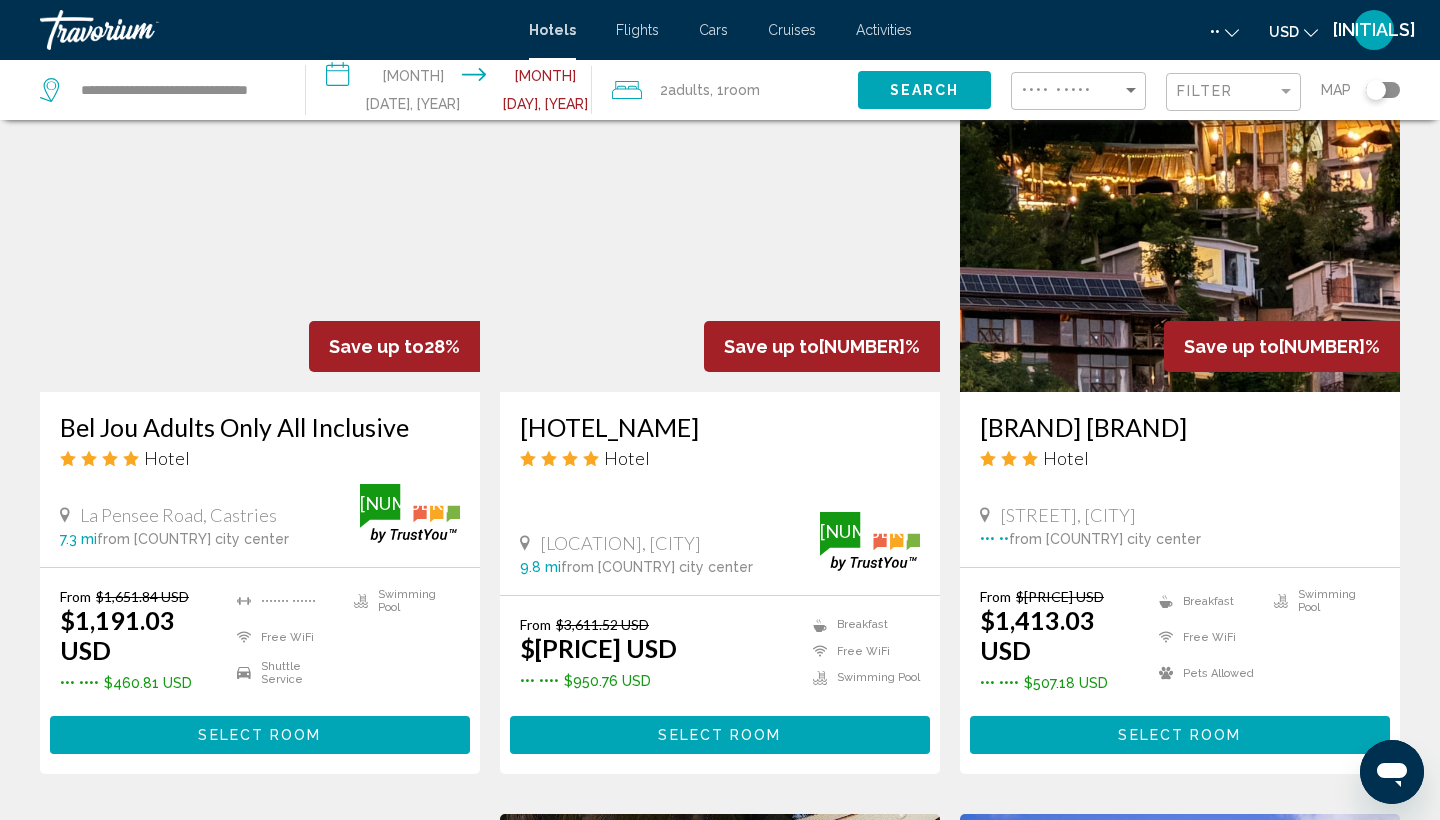 scroll, scrollTop: 921, scrollLeft: 0, axis: vertical 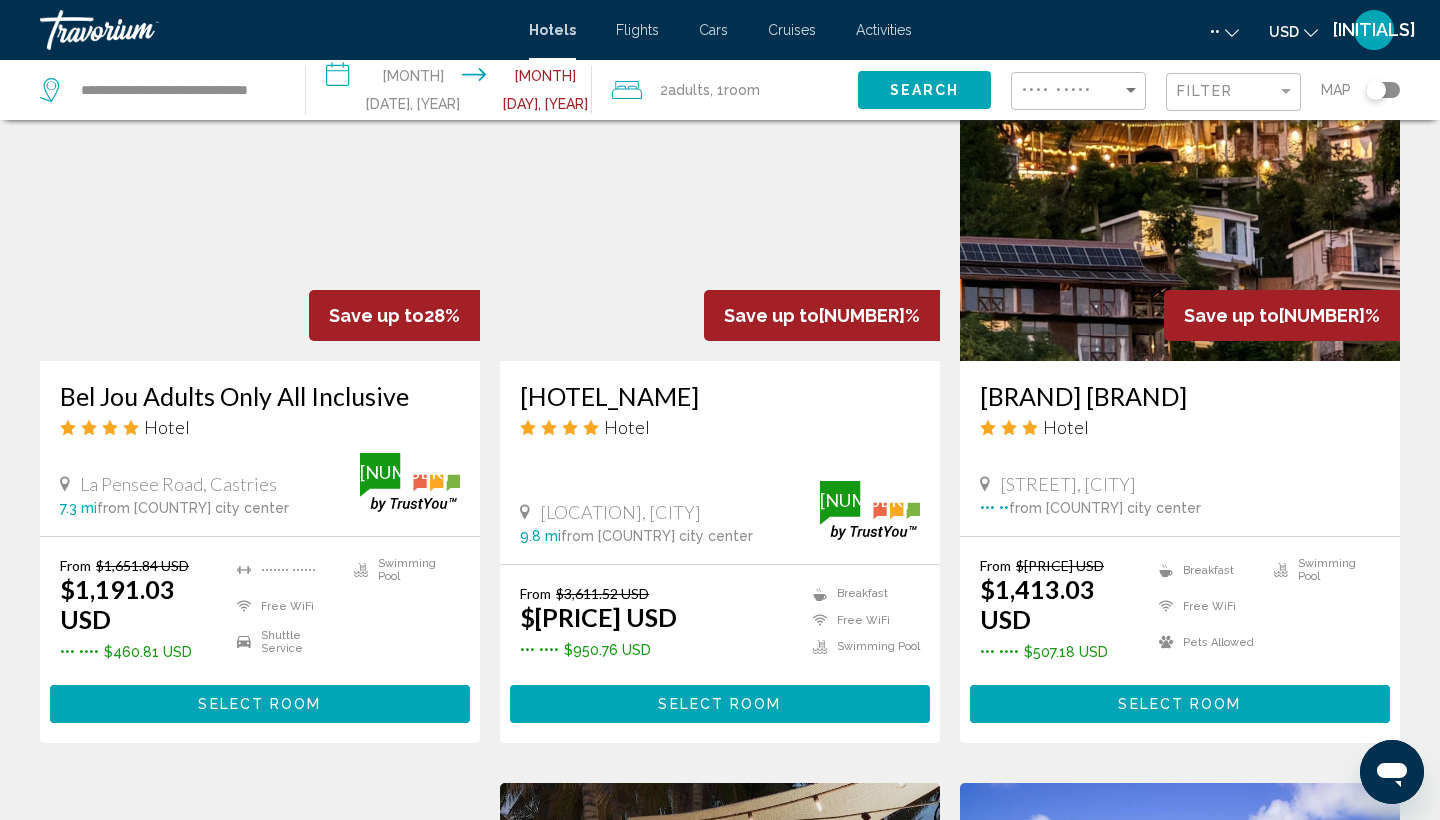 click at bounding box center (1180, 201) 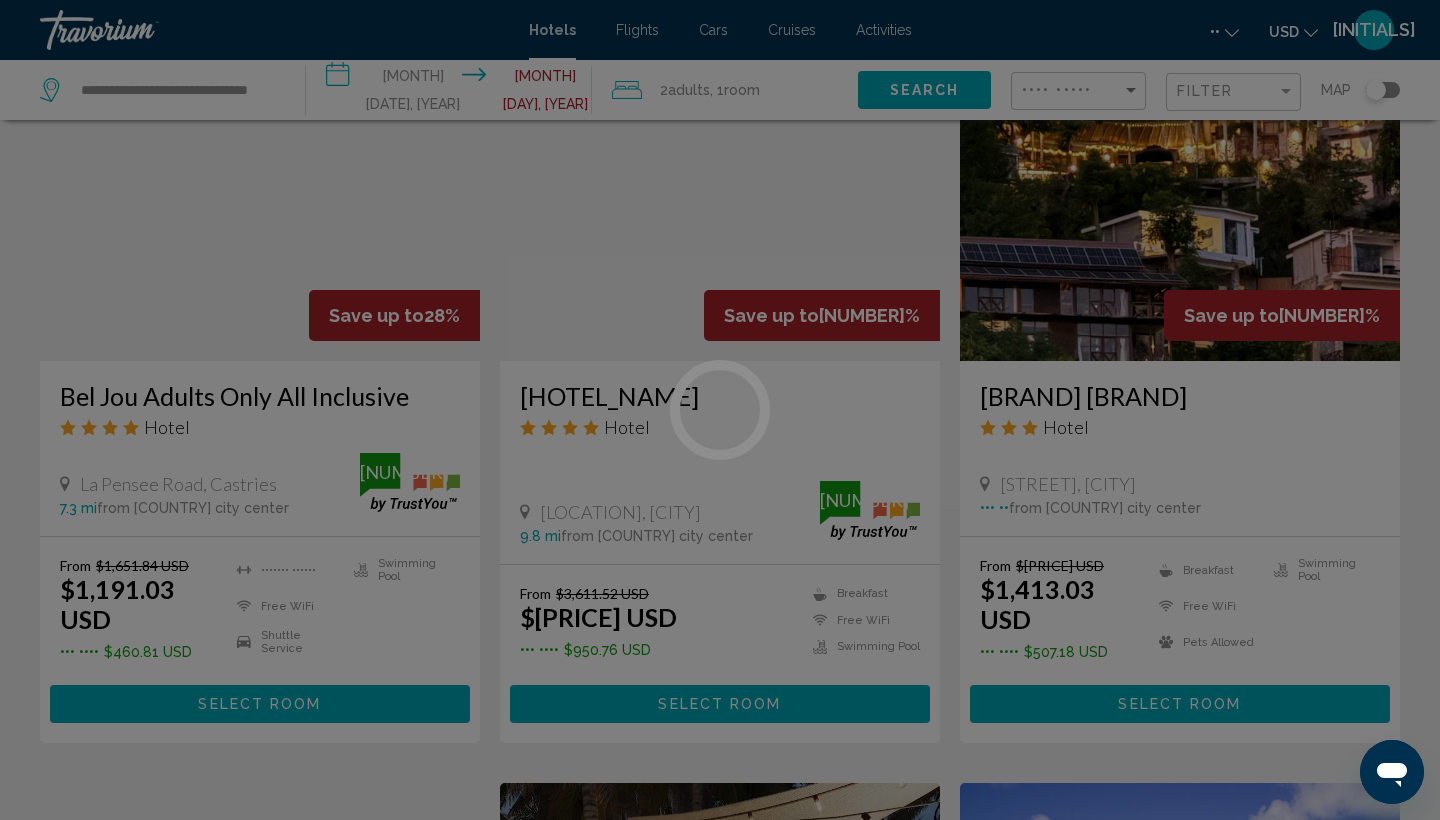 scroll, scrollTop: 0, scrollLeft: 0, axis: both 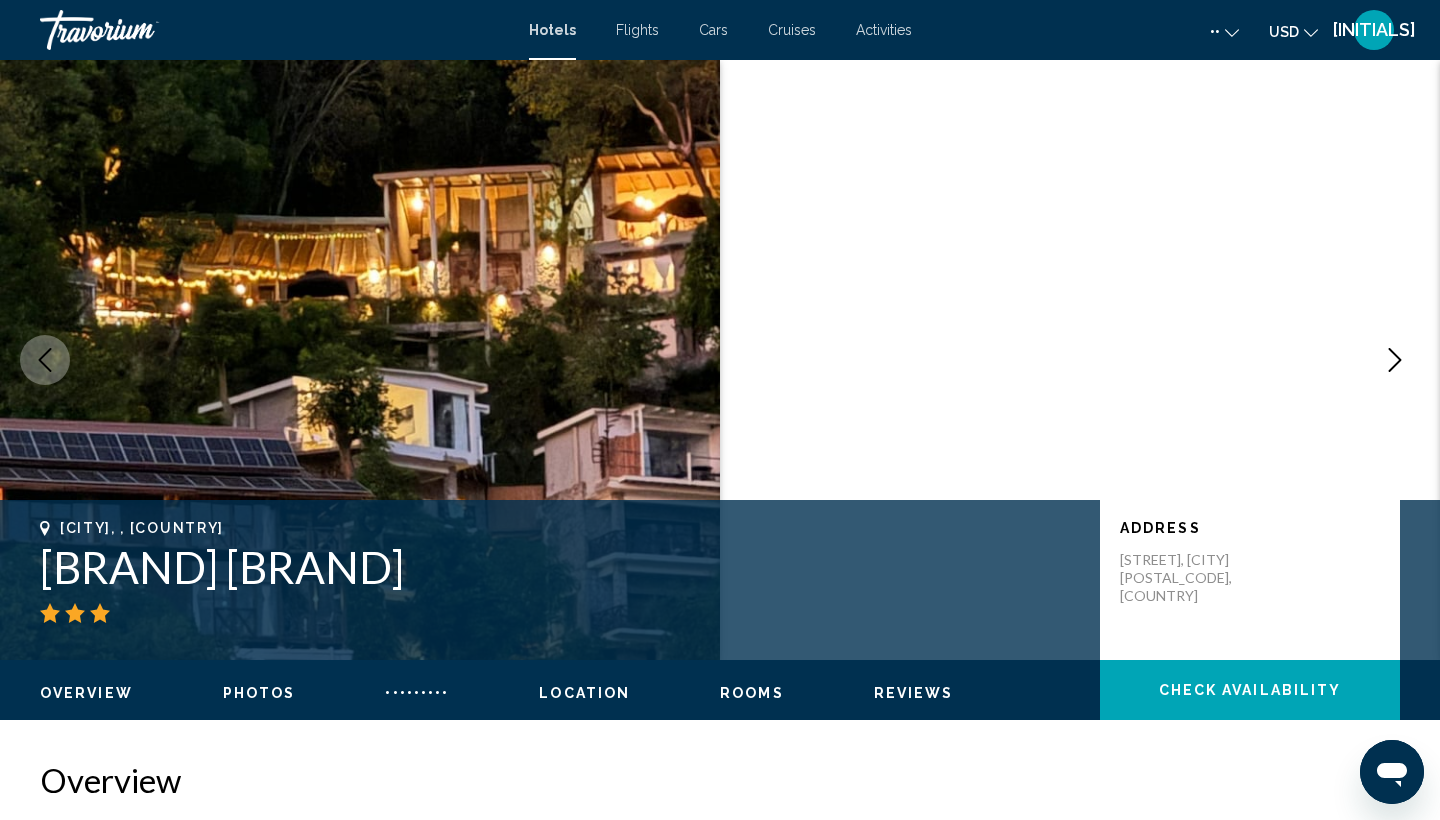 click at bounding box center [1395, 360] 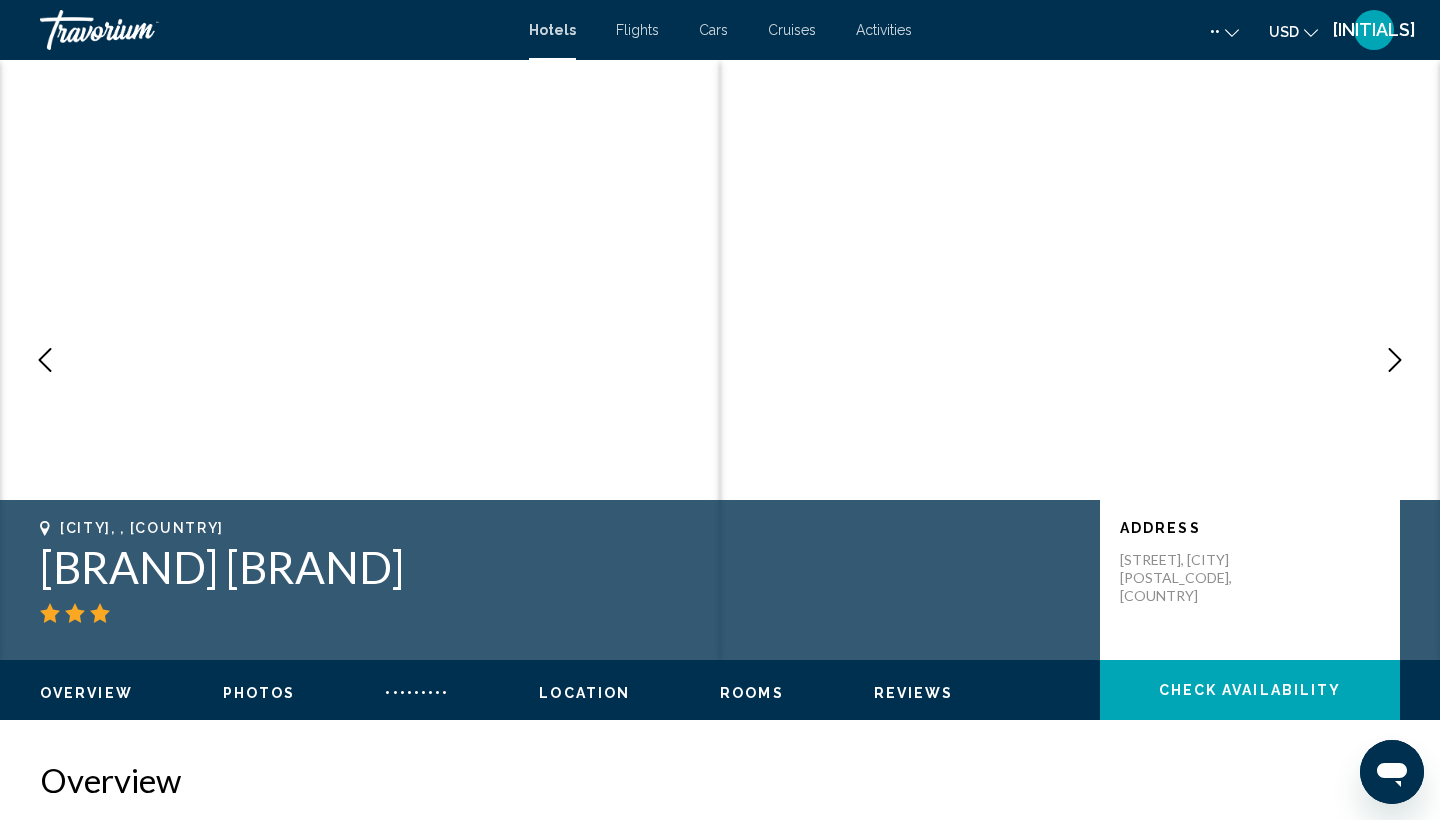 click at bounding box center [1395, 360] 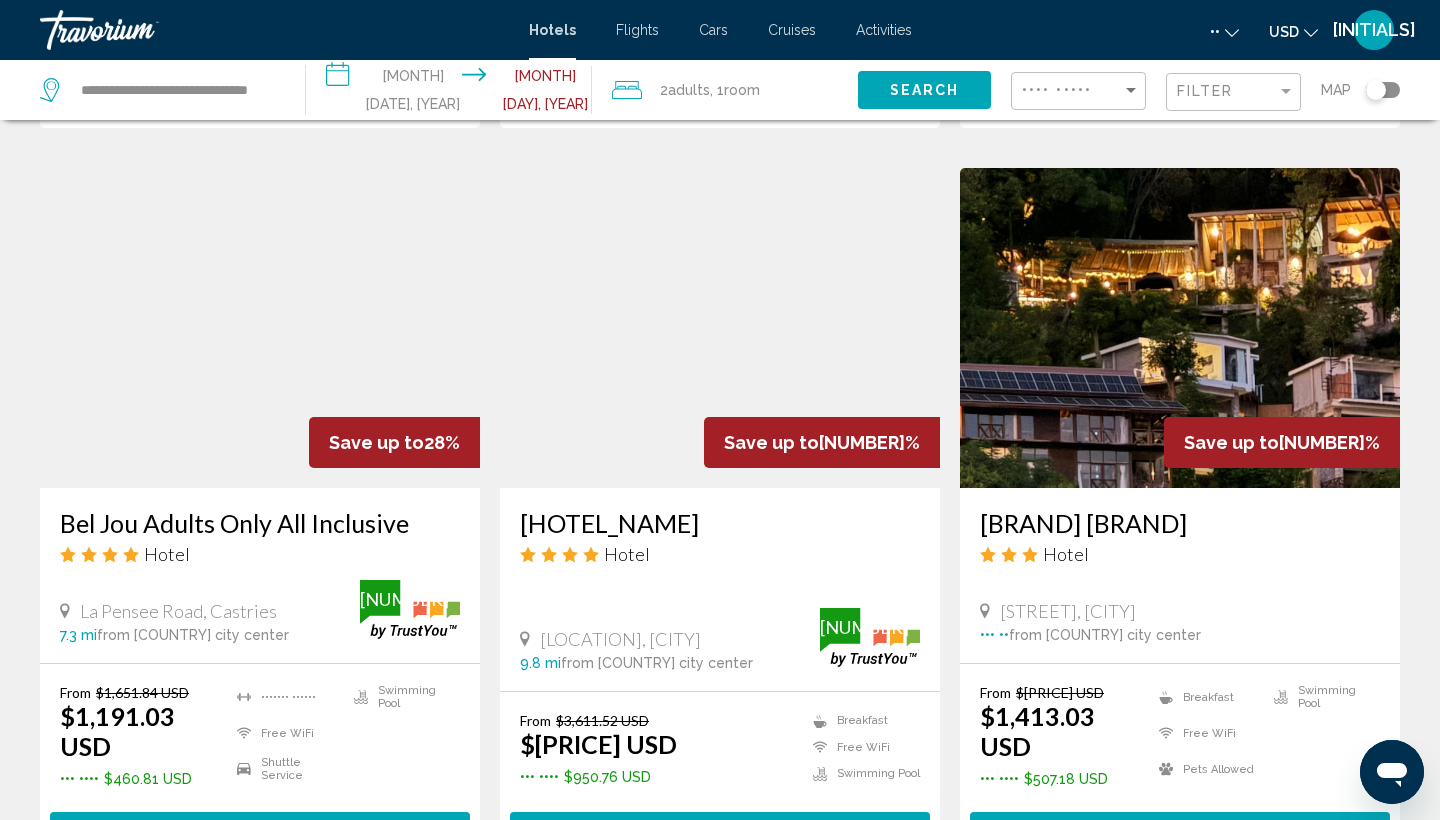 scroll, scrollTop: 795, scrollLeft: 0, axis: vertical 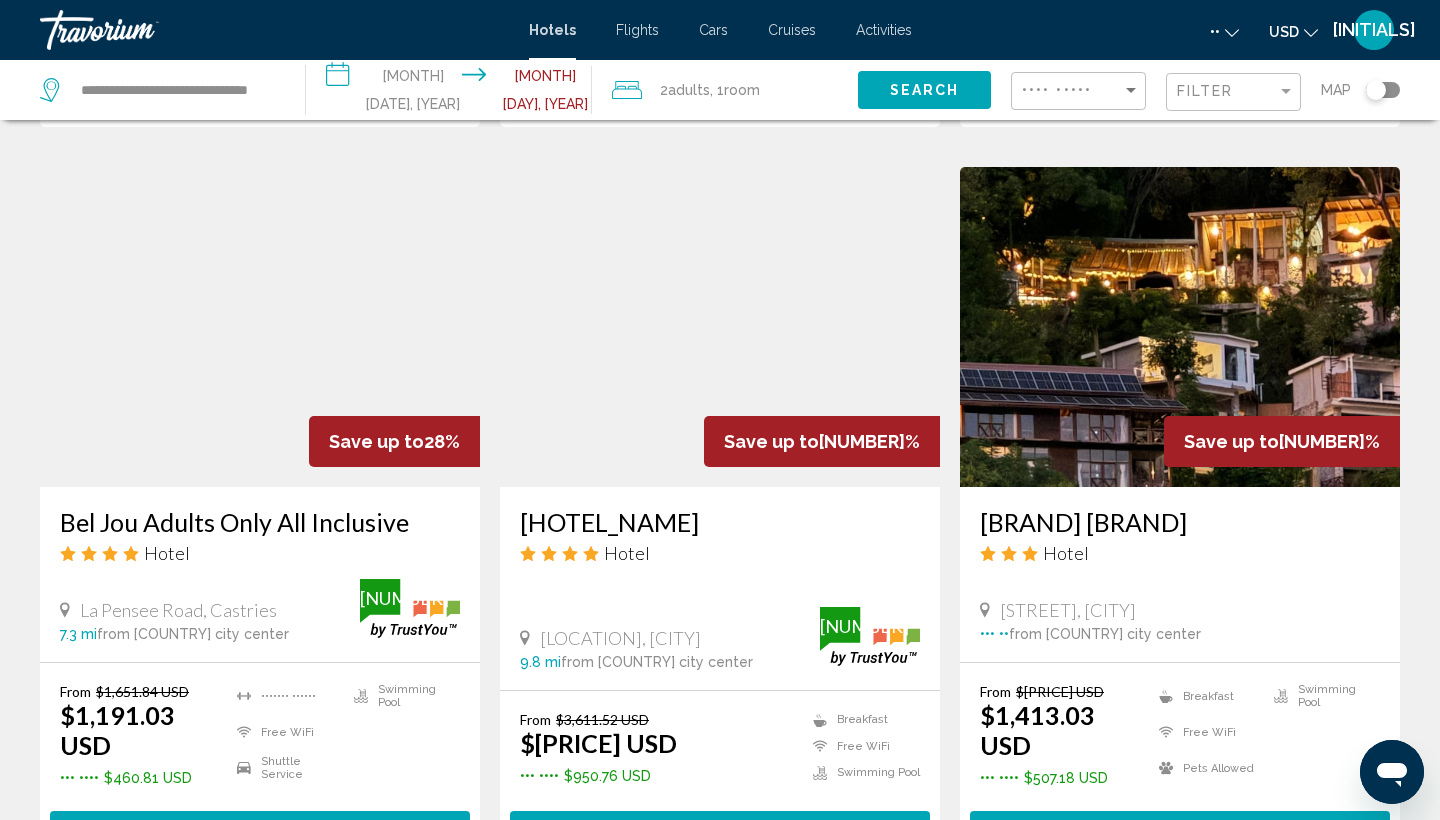 click at bounding box center (260, 327) 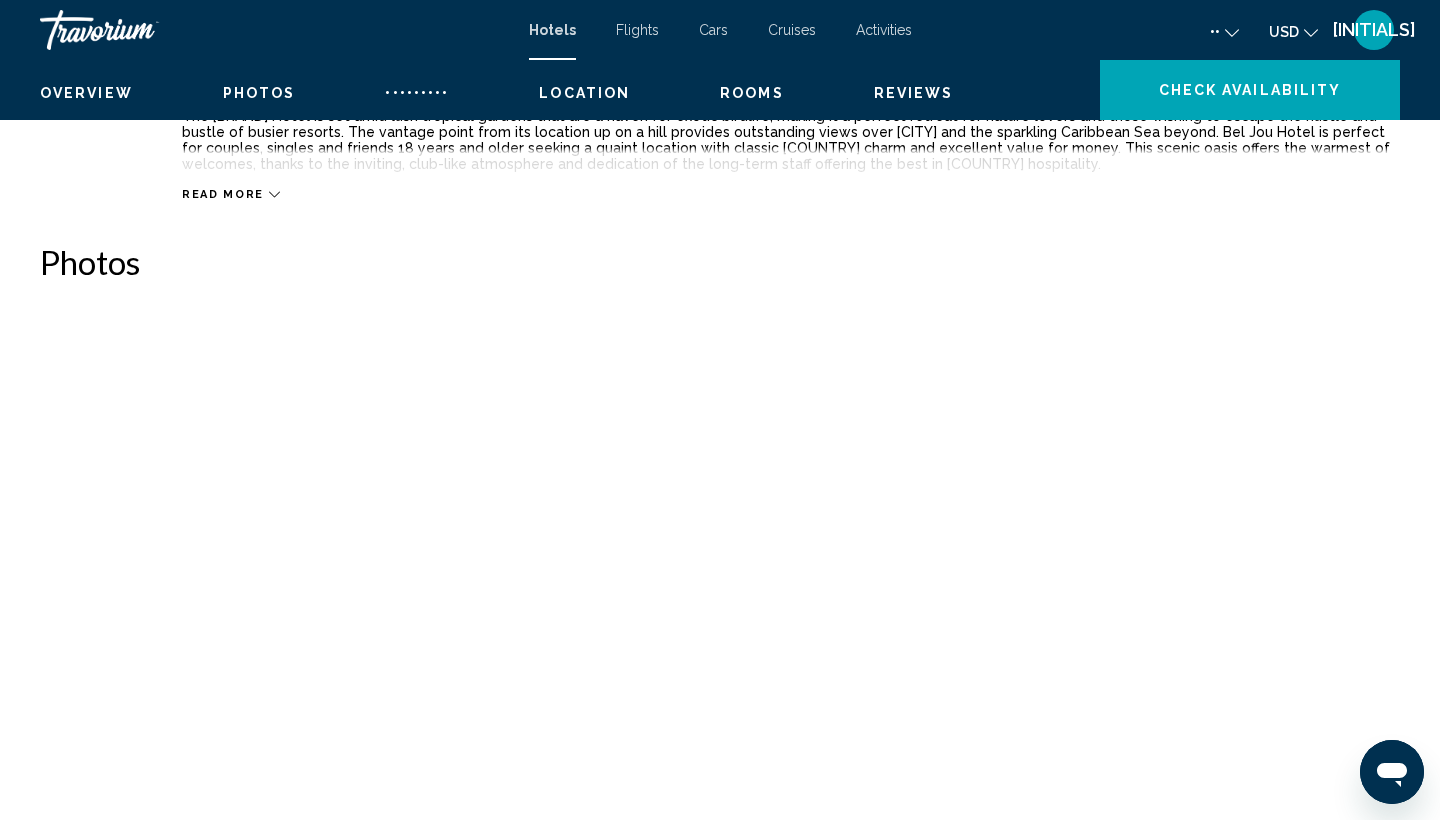 scroll, scrollTop: 0, scrollLeft: 0, axis: both 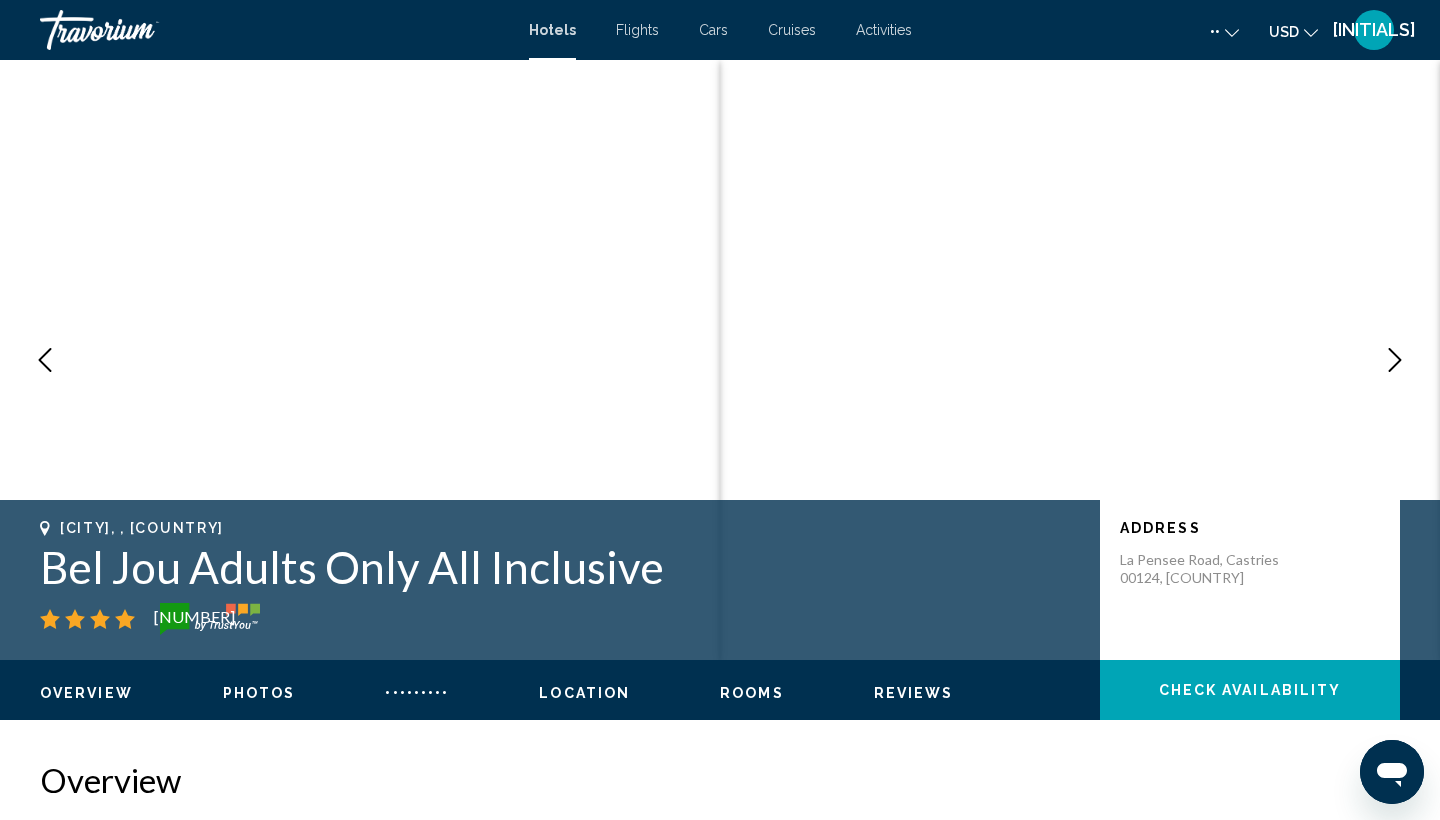 type 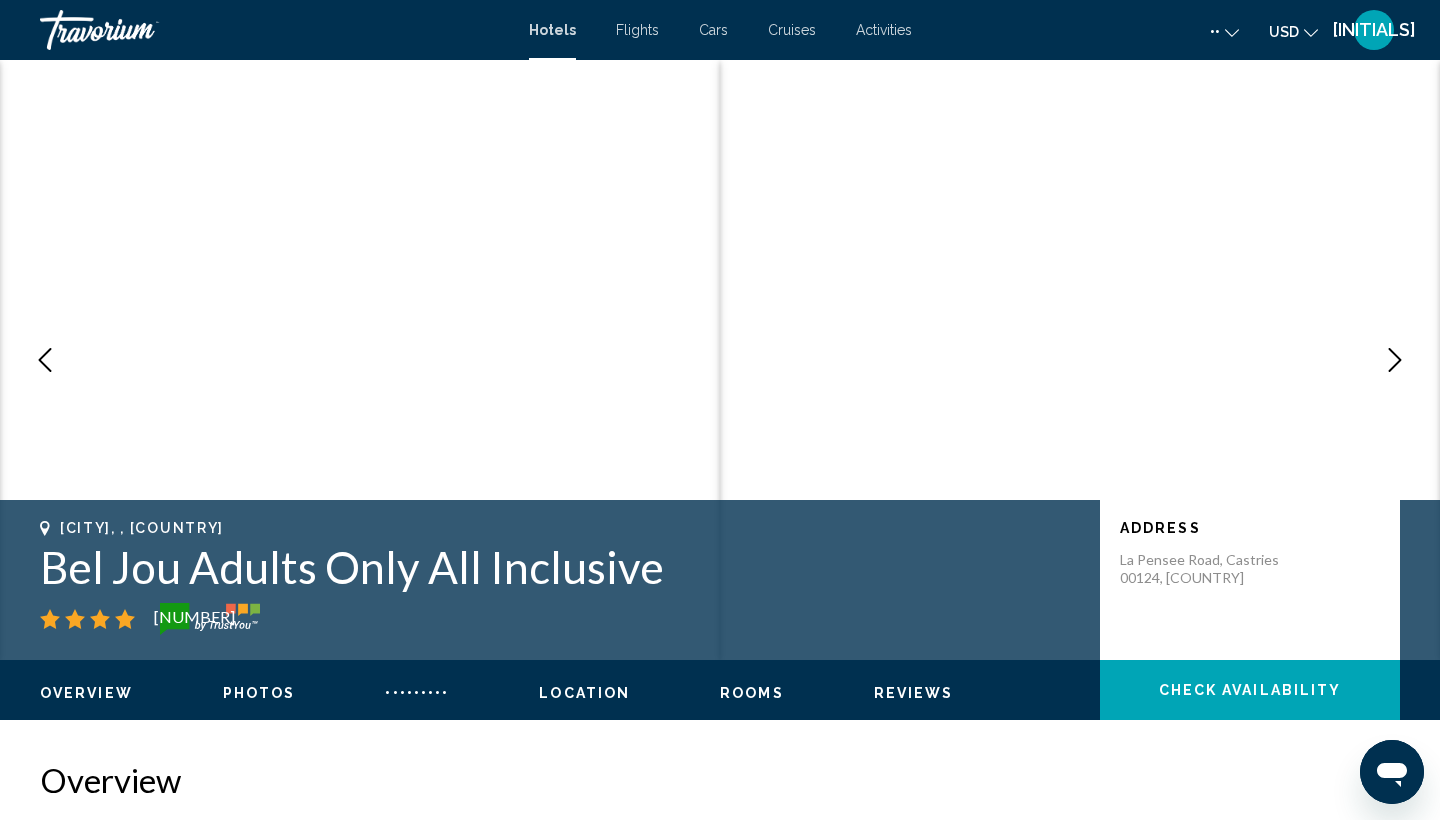 click at bounding box center [1395, 360] 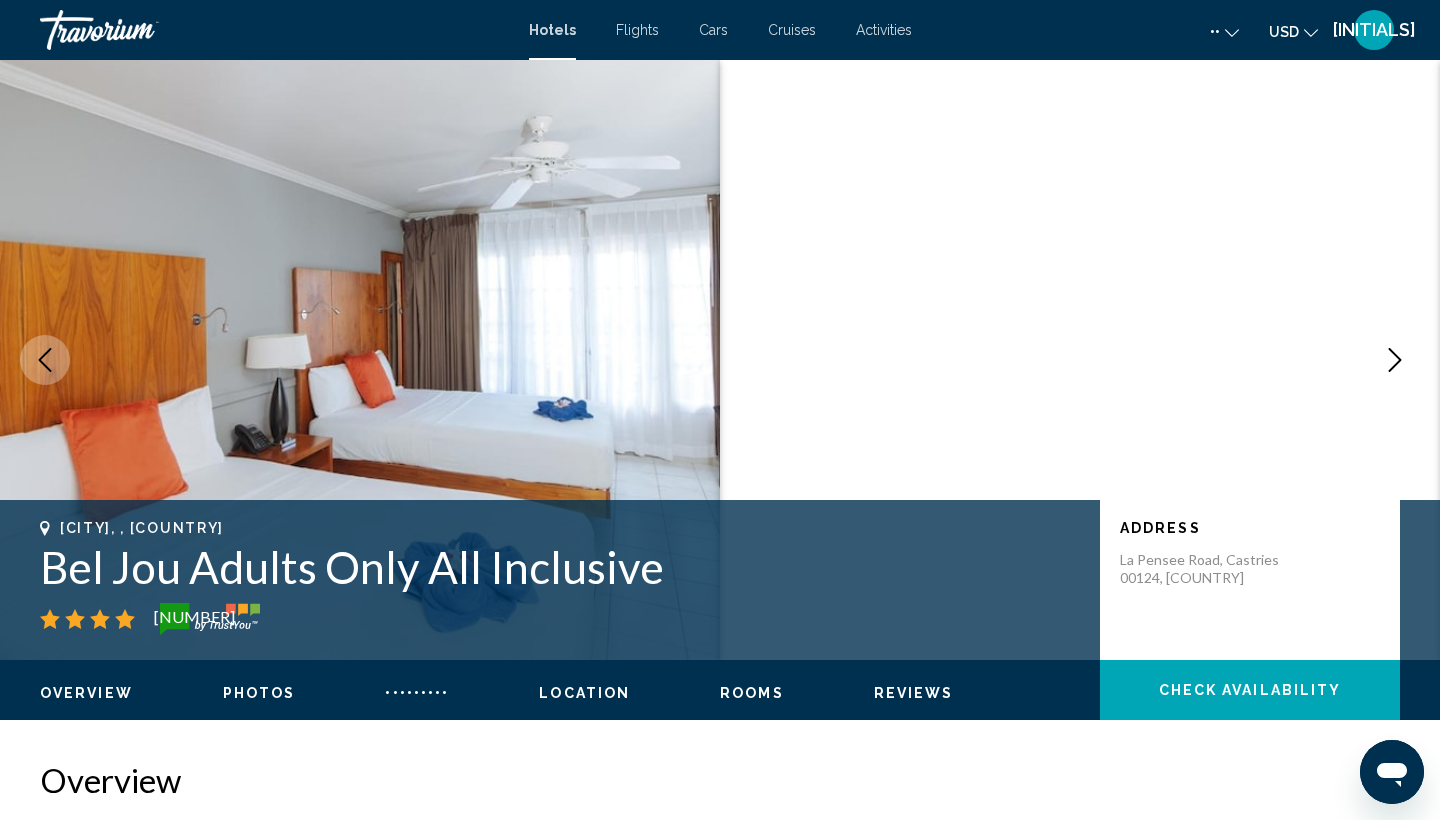 click at bounding box center (1395, 360) 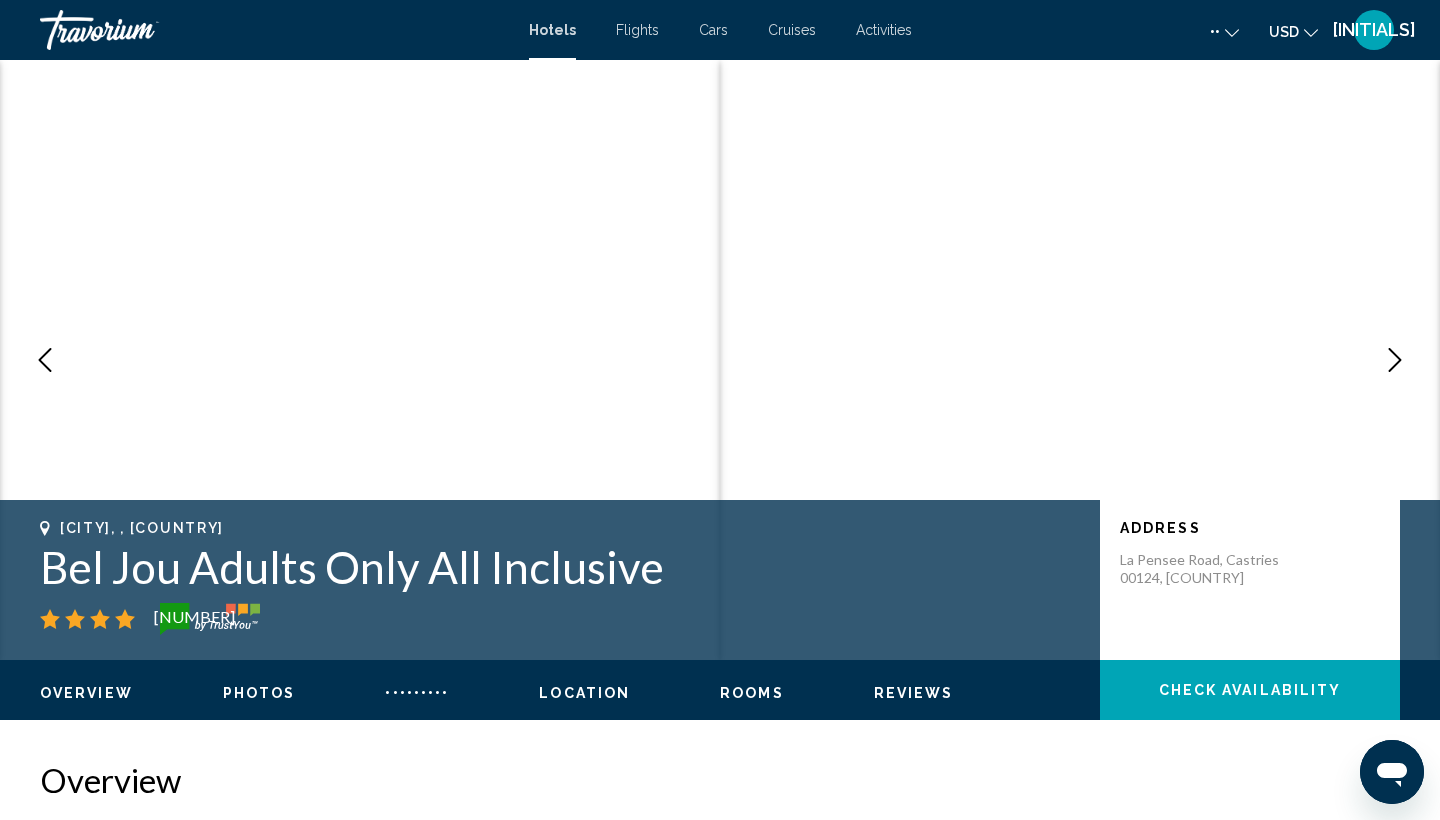 click at bounding box center [1395, 360] 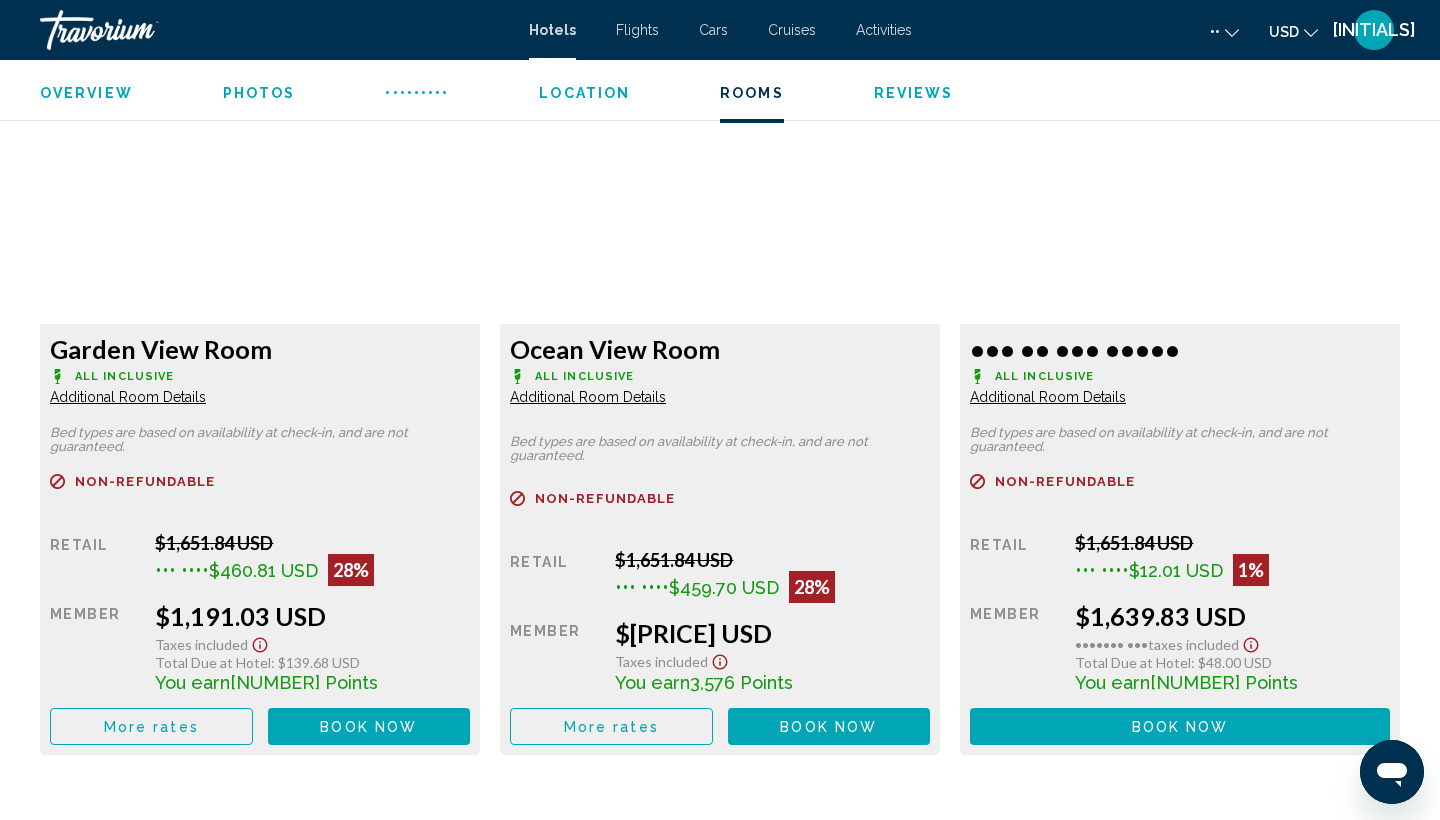 scroll, scrollTop: 2704, scrollLeft: 0, axis: vertical 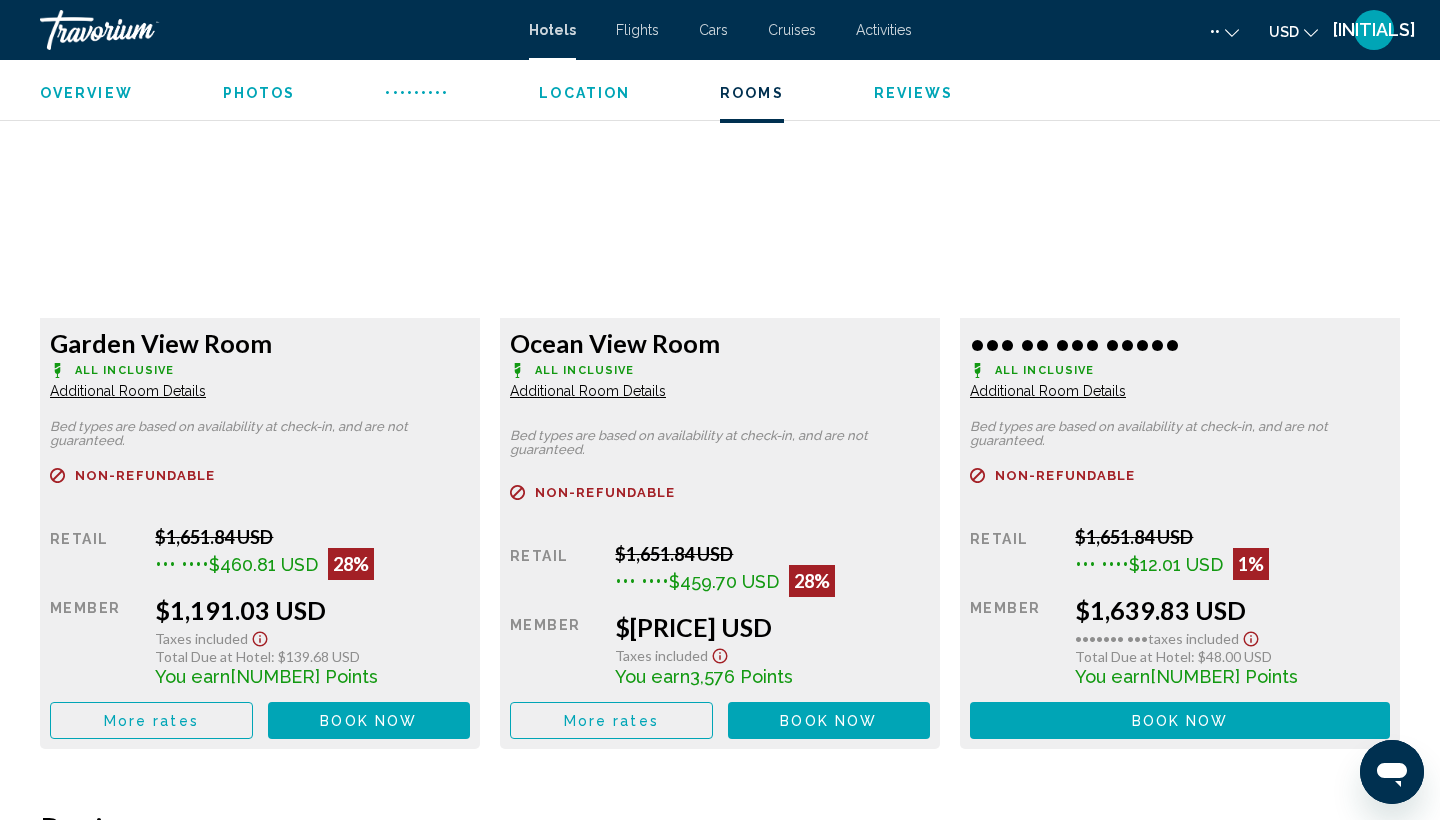 click on "Additional Room Details" at bounding box center (128, 391) 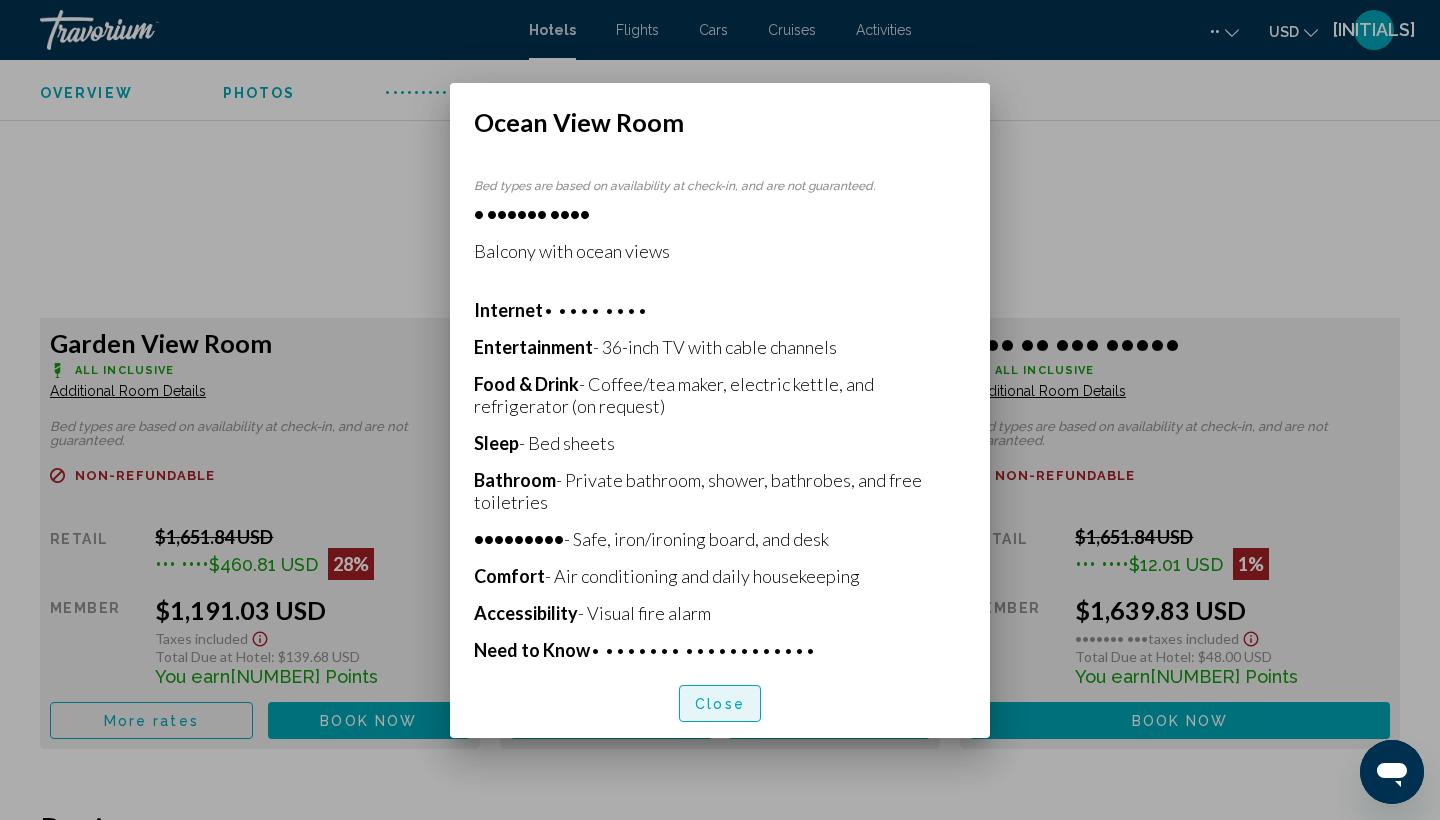 click on "Close" at bounding box center [720, 704] 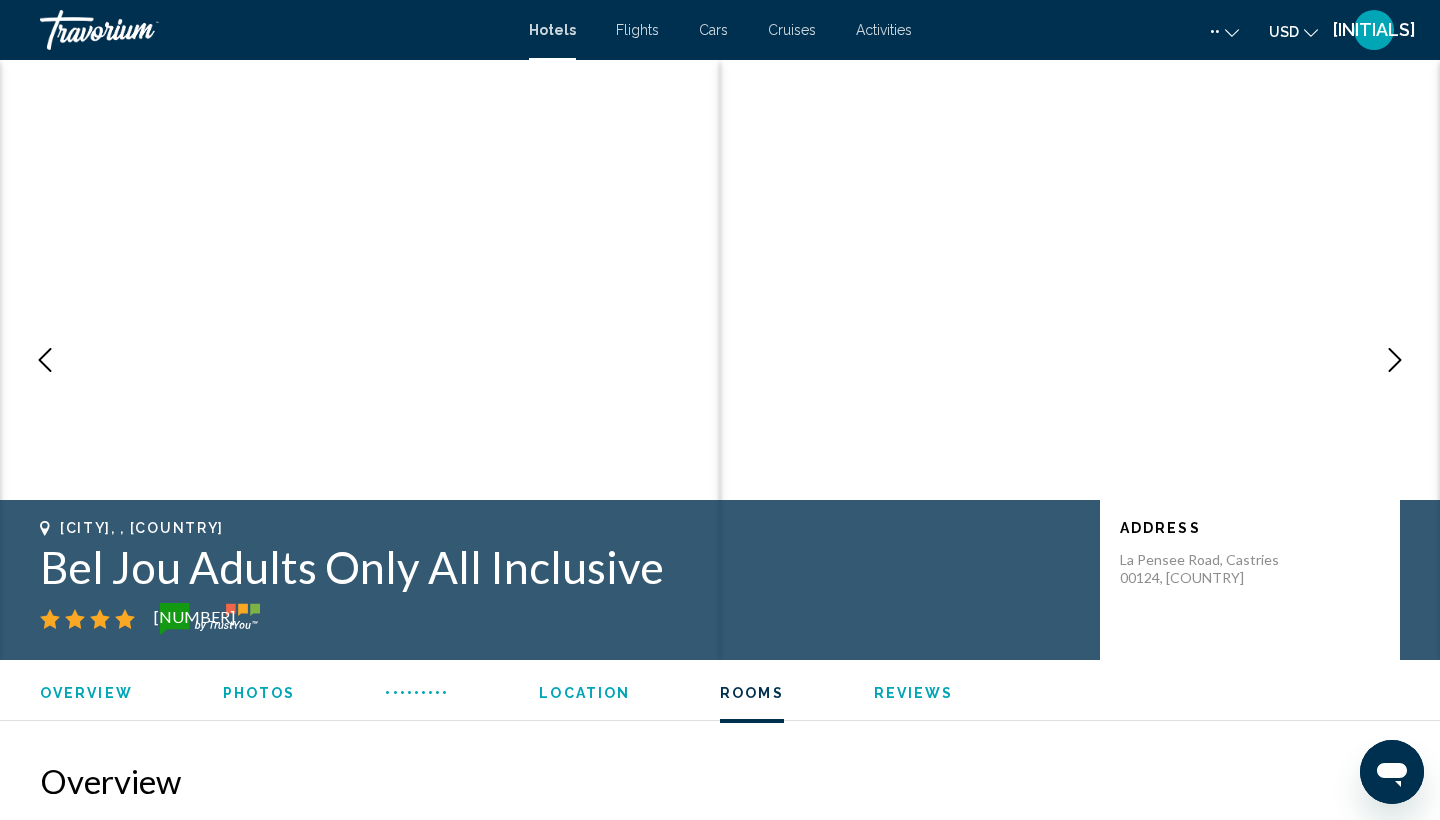 scroll, scrollTop: 2704, scrollLeft: 0, axis: vertical 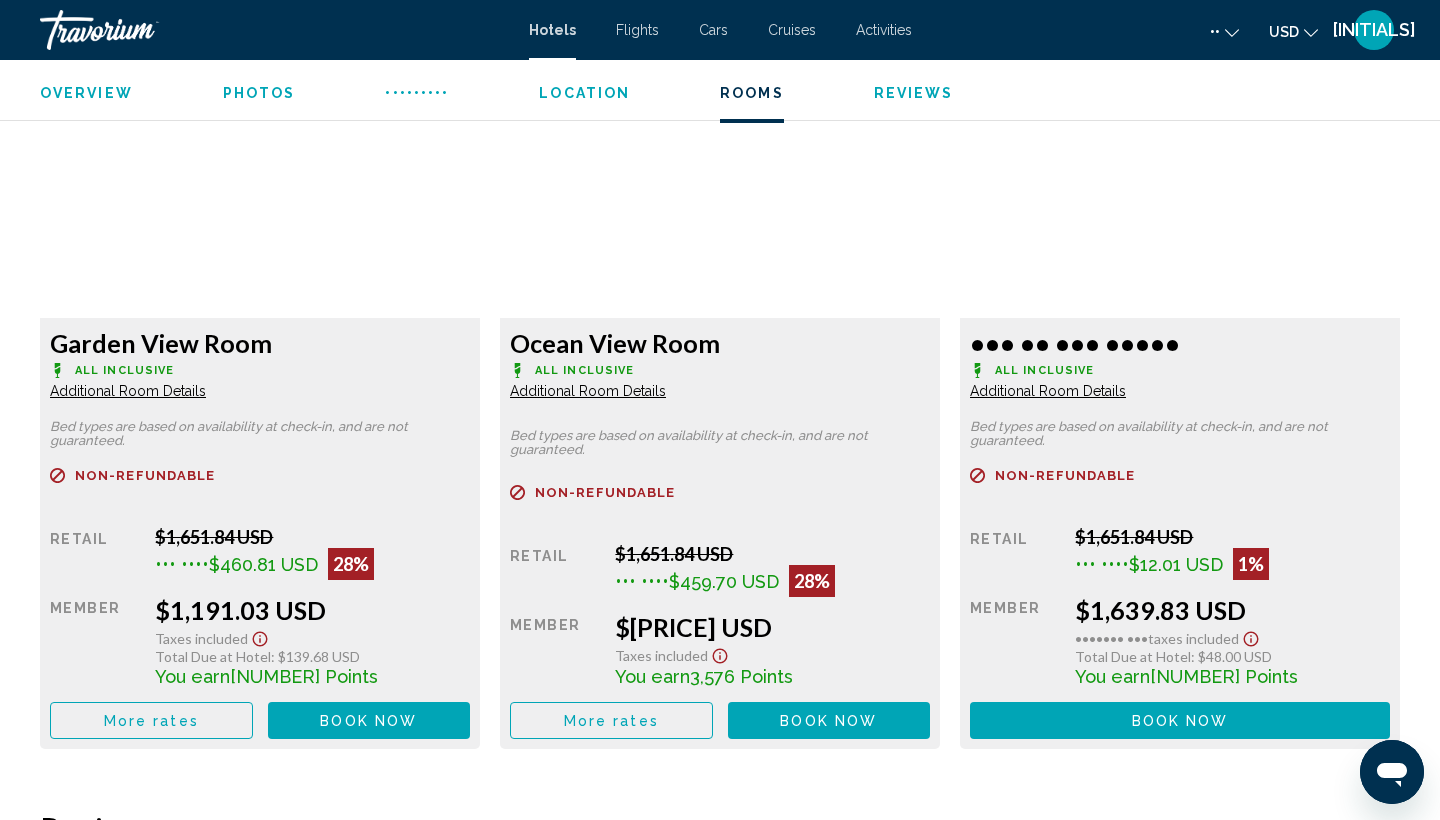 click on "Overview Type Hotel Address [CITY] Road, [CITY]  [POSTAL_CODE], [COUNTRY] Description  Full Description The All-Inclusive, Adults-Only [BRAND] Hotel is set amid lush tropical gardens that are a haven for exotic birdlife, making it a perfect retreat for nature lovers and those wishing to escape the hustle and bustle of busier resorts. The vantage point from its location up on a hill provides outstanding views over [CITY] and the sparkling Caribbean Sea beyond. [BRAND] Hotel is perfect for couples, singles and friends [AGE] years and older seeking a quaint location with classic St. Lucian charm and excellent value for money. This scenic oasis offers the warmest of welcomes, thanks to the inviting, club-like atmosphere and dedication of the long-term staff offering the best in St. Lucian hospitality. Read more
Photos Amenities
Fitness Center
Location" at bounding box center [720, -85] 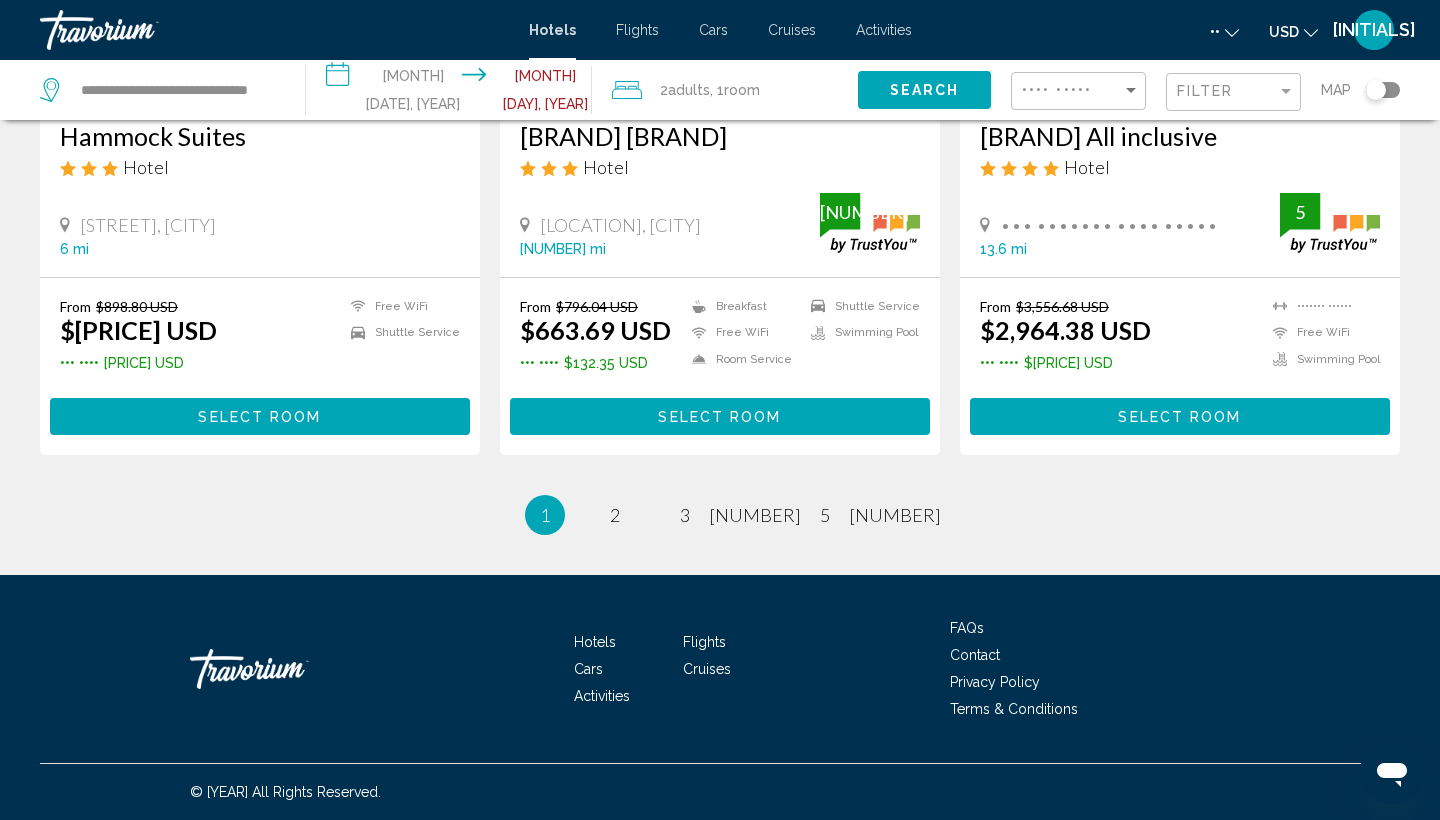 scroll, scrollTop: 0, scrollLeft: 0, axis: both 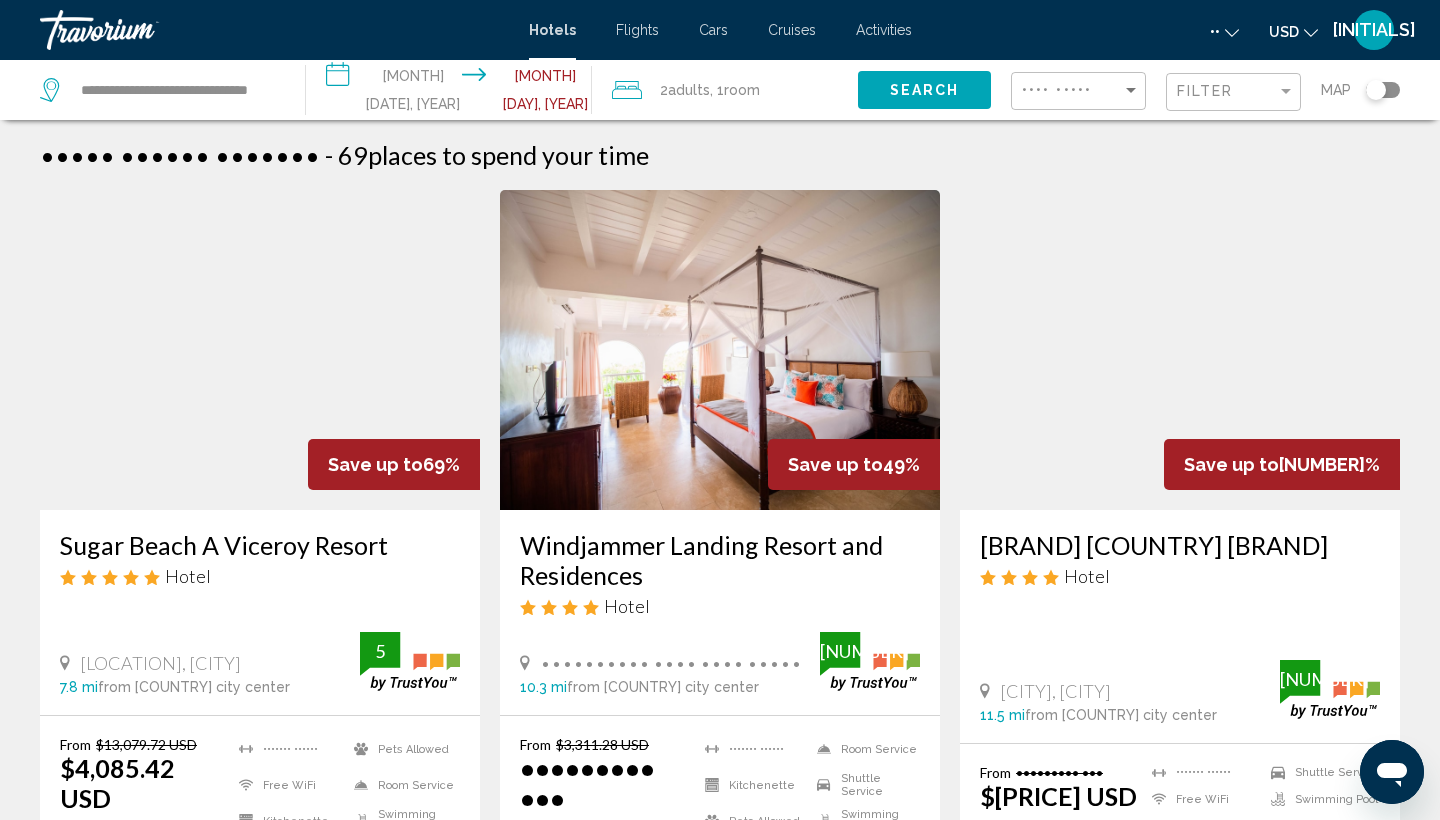 click on "••••• •••••• •••••••  •   ••  •••••• •• ••••• •••• •••• •••• •• ••  •••   ••••• ••••• • ••••••• ••••••
•••••
••• ••• ••••••• ••••••••• ••• ••  •••• ••••• ••••• •••• •••••• •••• ••••• • •••• •••••••••• ••• ••••••••• •••  ••• ••••  ••••••••• •••
••••••• ••••••
•••• ••••
•••••••••••
•••• •••••••
•••• •••••••
•••••••• ••••  • •••••• •••• •••• •• ••  •••   •••••••••• ••••••• •••••• ••• ••••••••••
•••••" at bounding box center [720, 1669] 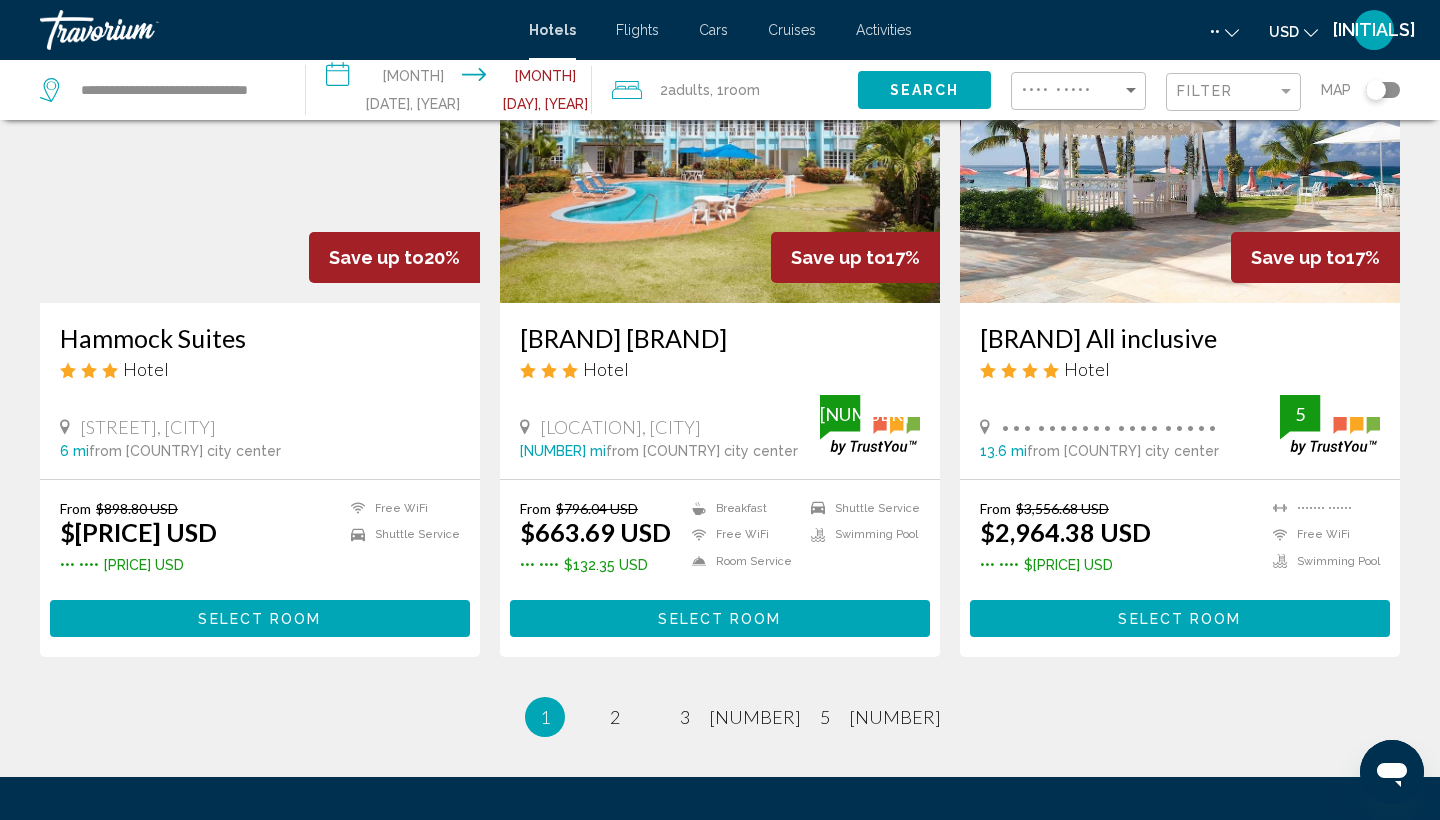 scroll, scrollTop: 2476, scrollLeft: 0, axis: vertical 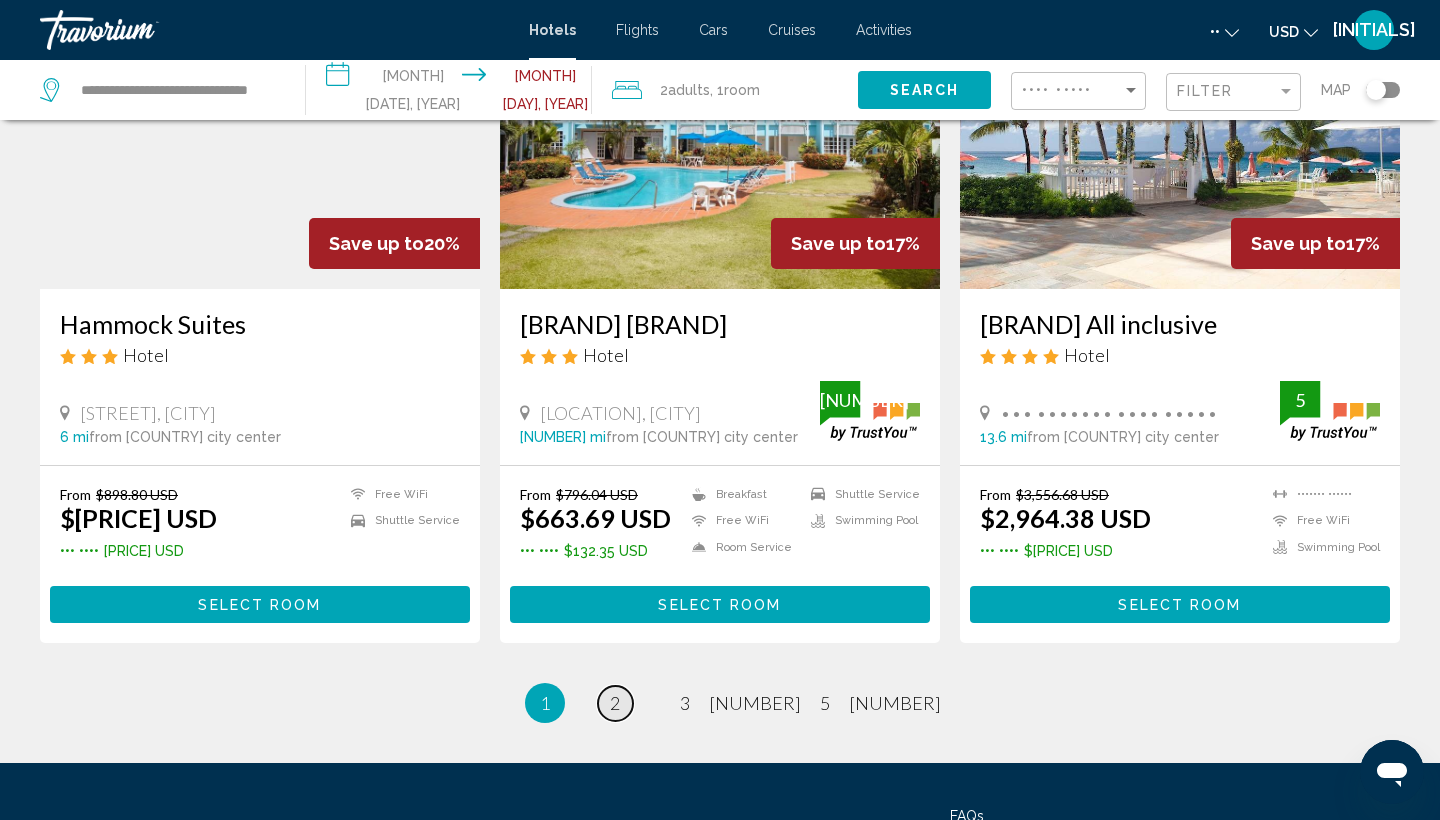 click on "2" at bounding box center [615, 703] 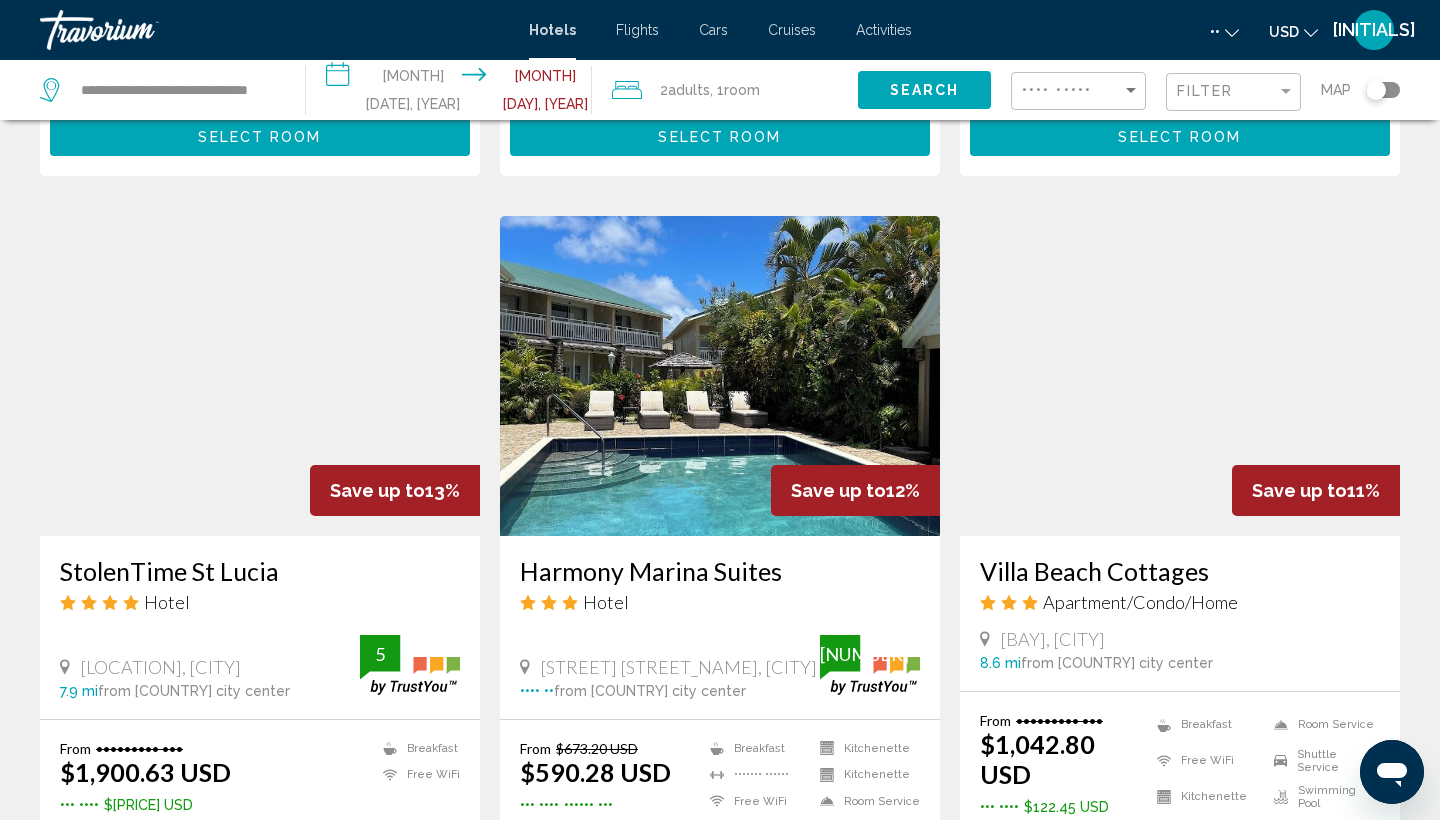 scroll, scrollTop: 783, scrollLeft: 0, axis: vertical 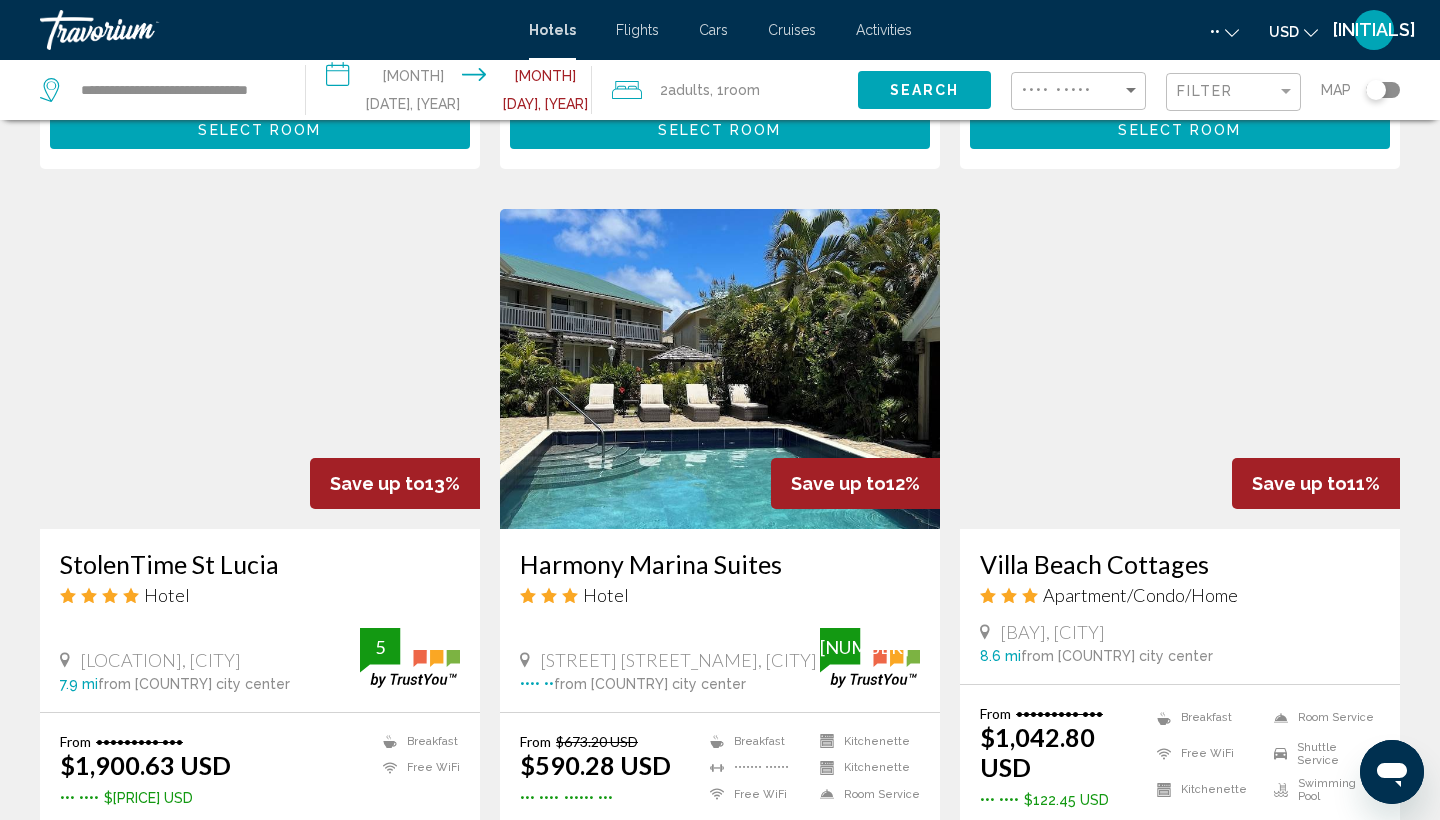 click on "Hotel Search Results  -   69  places to spend your time Save up to  15%   [BRAND] [COUNTRY] An Autograph Collection All Inclusive Resort
Hotel
[CITY] [DISTANCE]  from [COUNTRY] city center from hotel 4 From $[PRICE] USD $[PRICE] USD  You save  $[PRICE] USD
Fitness Center
Free WiFi
Room Service
Swimming Pool  4 Select Room Save up to  14%   [BRAND] Resort
Hotel
[CITY] [CITY] [DISTANCE]  from [COUNTRY] city center from hotel 5 From $[PRICE] USD $[PRICE] USD  You save  $[PRICE] USD
5 4 4" at bounding box center (720, 906) 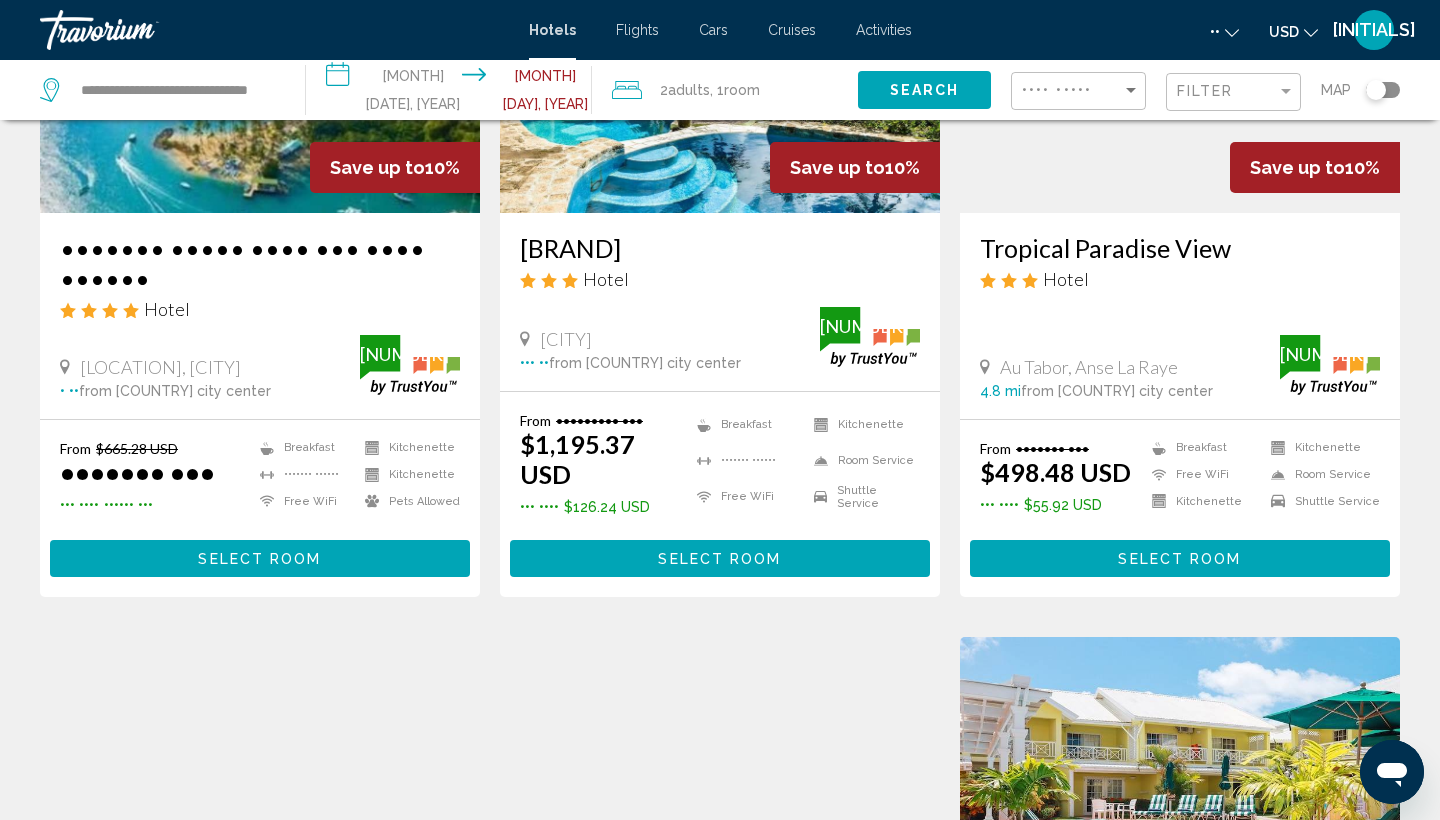 scroll, scrollTop: 1832, scrollLeft: 0, axis: vertical 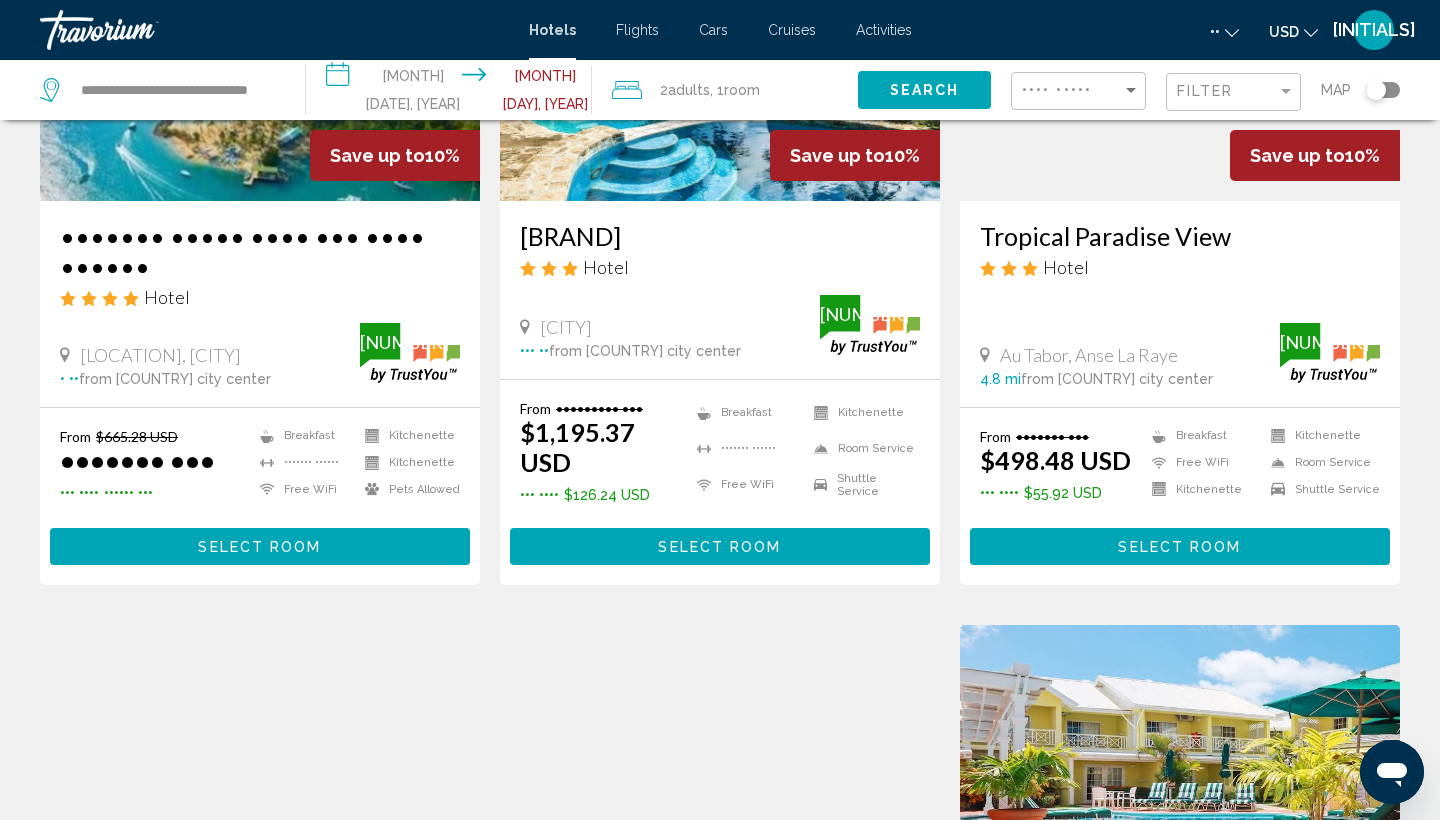 click on "Hotel Search Results  -   69  places to spend your time Save up to  15%   [BRAND] [COUNTRY] An Autograph Collection All Inclusive Resort
Hotel
[CITY] [DISTANCE]  from [COUNTRY] city center from hotel 4 From $[PRICE] USD $[PRICE] USD  You save  $[PRICE] USD
Fitness Center
Free WiFi
Room Service
Swimming Pool  4 Select Room Save up to  14%   [BRAND] Resort
Hotel
[CITY] [CITY] [DISTANCE]  from [COUNTRY] city center from hotel 5 From $[PRICE] USD $[PRICE] USD  You save  $[PRICE] USD
5 4 4" at bounding box center (720, -143) 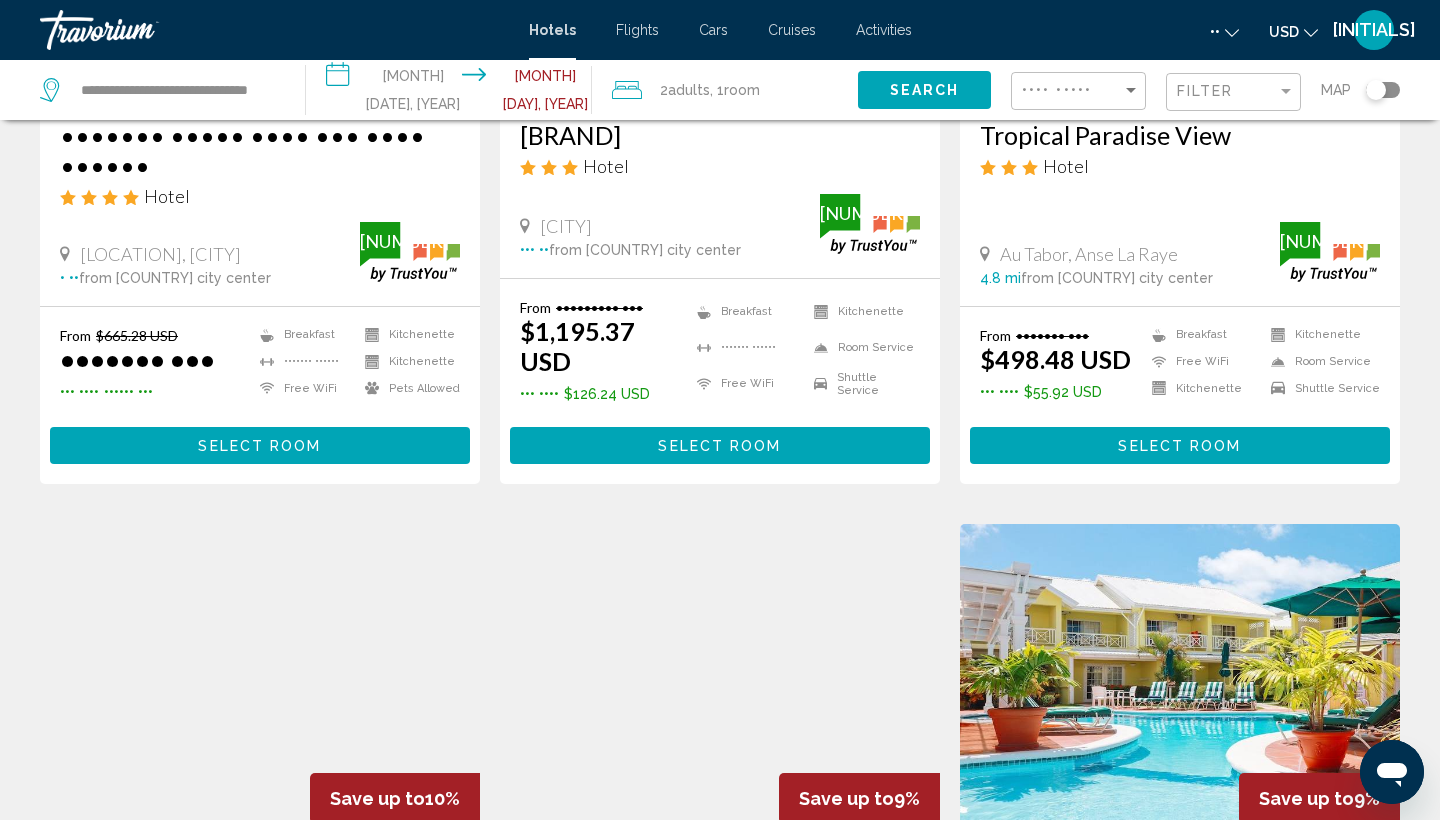 scroll, scrollTop: 1989, scrollLeft: 0, axis: vertical 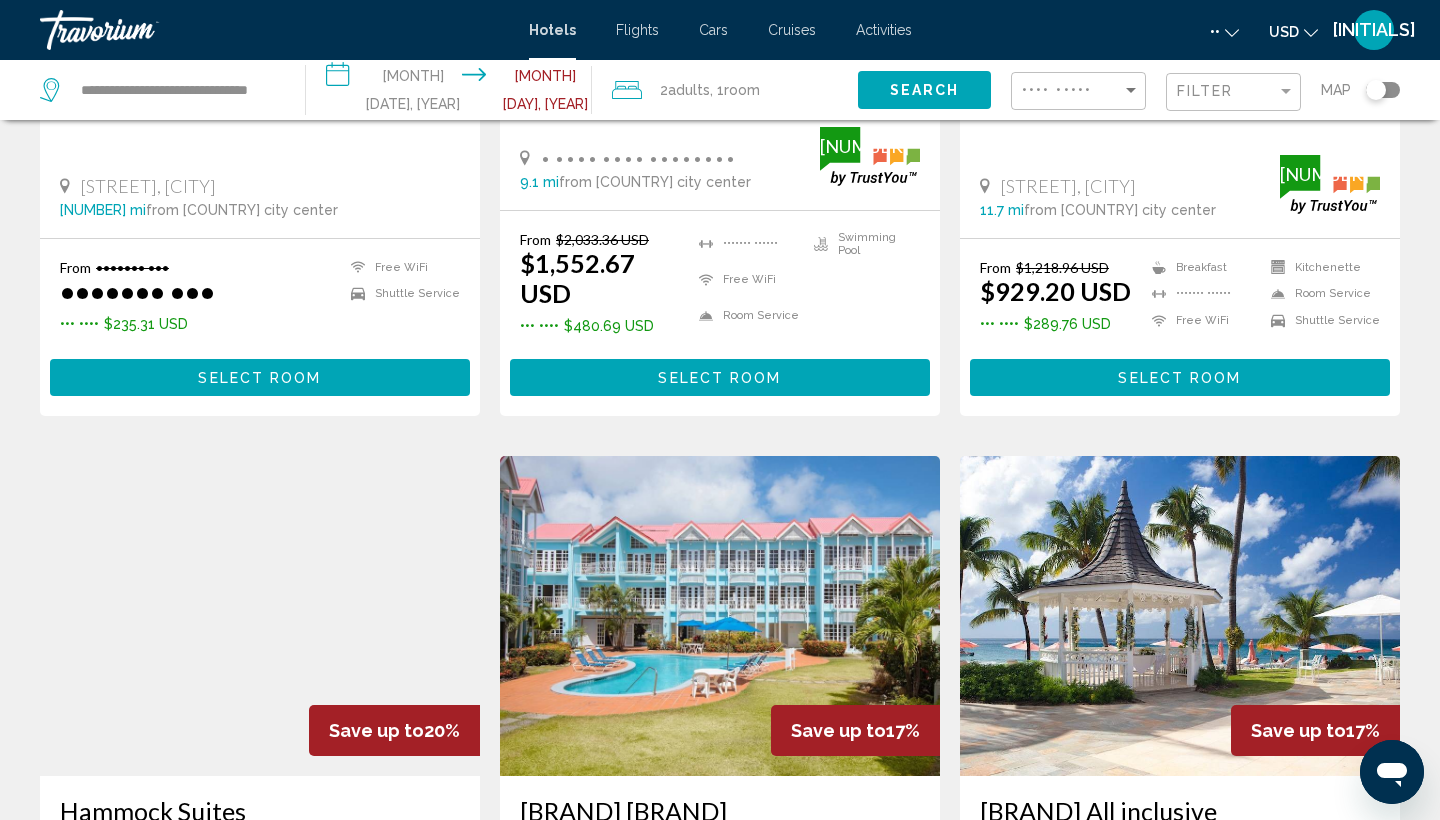 click on "••••• •••••• •••••••  •   ••  •••••• •• ••••• •••• •••• •••• •• ••  •••   ••••• ••••• • ••••••• ••••••
•••••
••• ••• ••••••• ••••••••• ••• ••  •••• ••••• ••••• •••• •••••• •••• ••••• • •••• •••••••••• ••• ••••••••• •••  ••• ••••  ••••••••• •••
••••••• ••••••
•••• ••••
•••••••••••
•••• •••••••
•••• •••••••
•••••••• ••••  • •••••• •••• •••• •• ••  •••   •••••••••• ••••••• •••••• ••• ••••••••••
•••••" at bounding box center [720, -320] 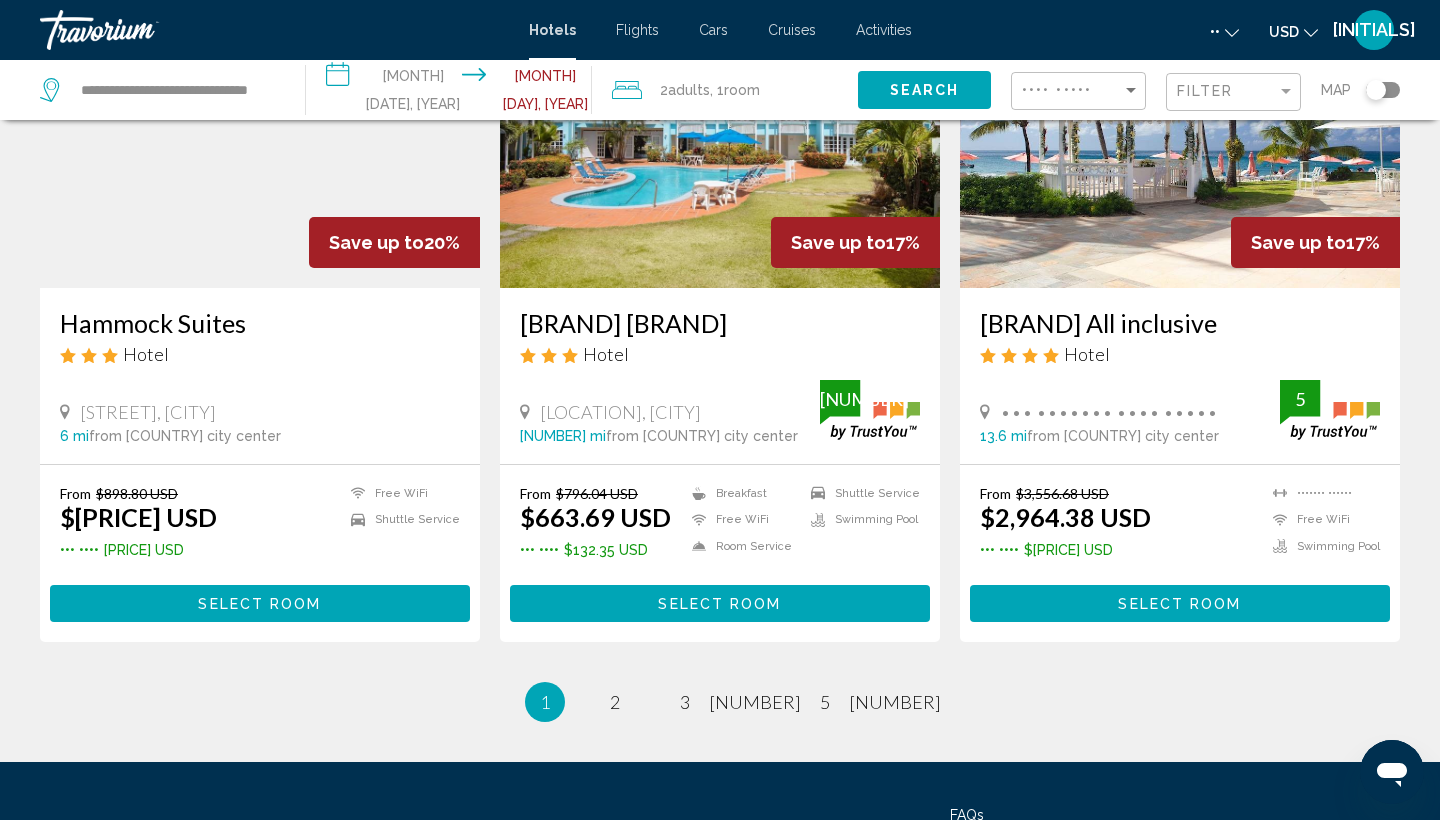 scroll, scrollTop: 2540, scrollLeft: 0, axis: vertical 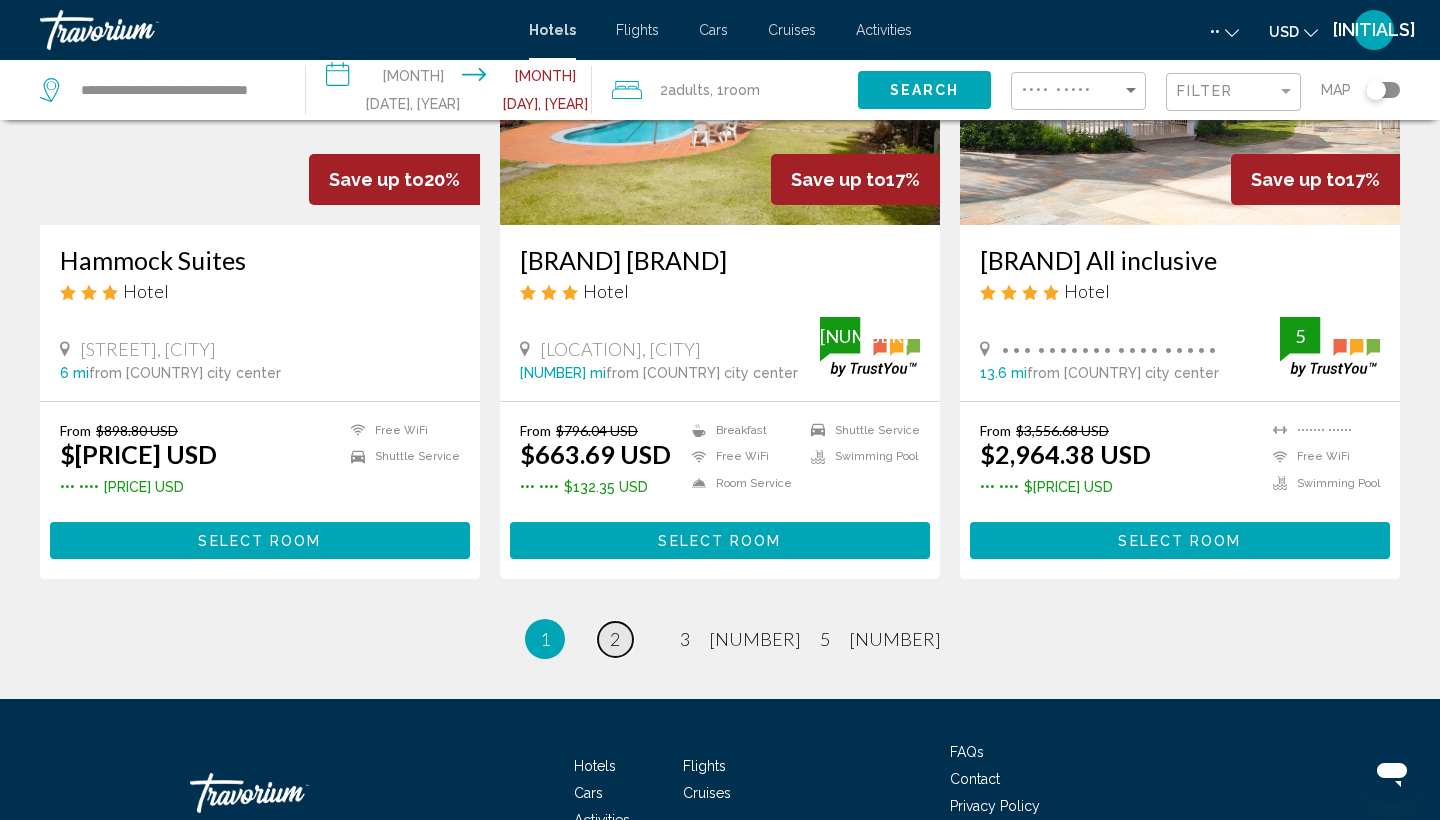 click on "2" at bounding box center (615, 639) 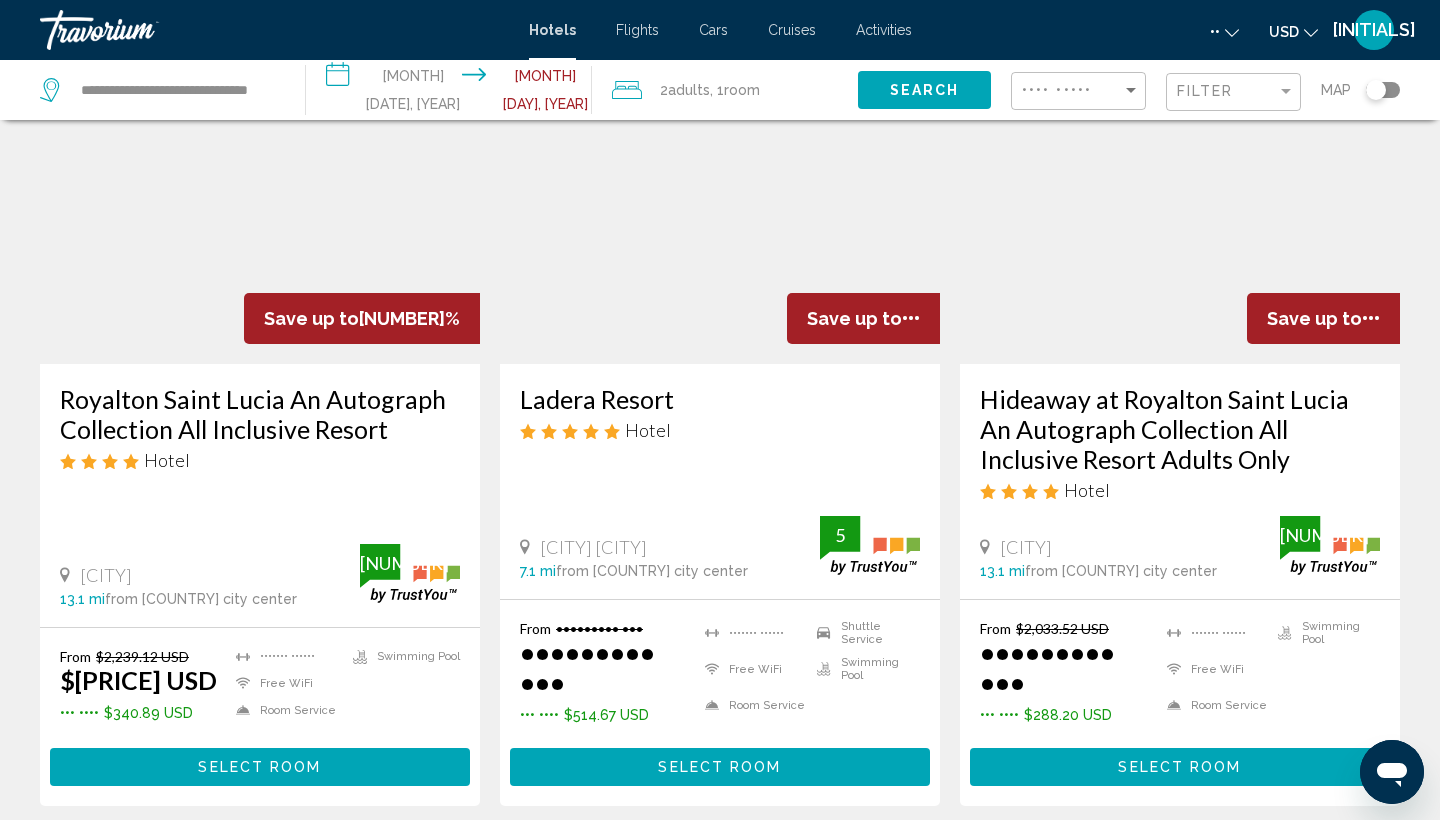 scroll, scrollTop: 152, scrollLeft: 0, axis: vertical 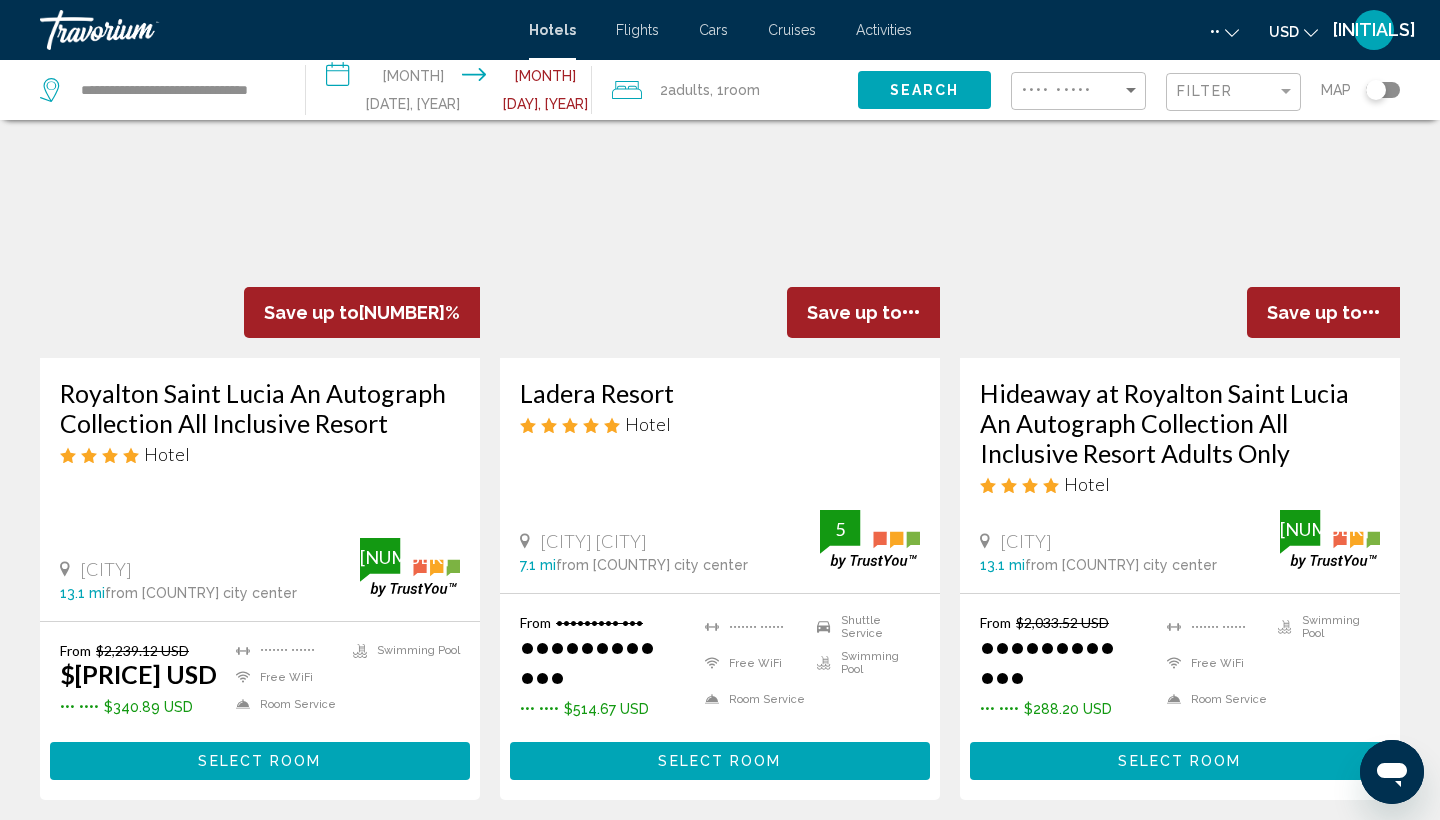 click on "Hideaway at Royalton Saint Lucia An Autograph Collection All Inclusive Resort Adults Only" at bounding box center (1180, 423) 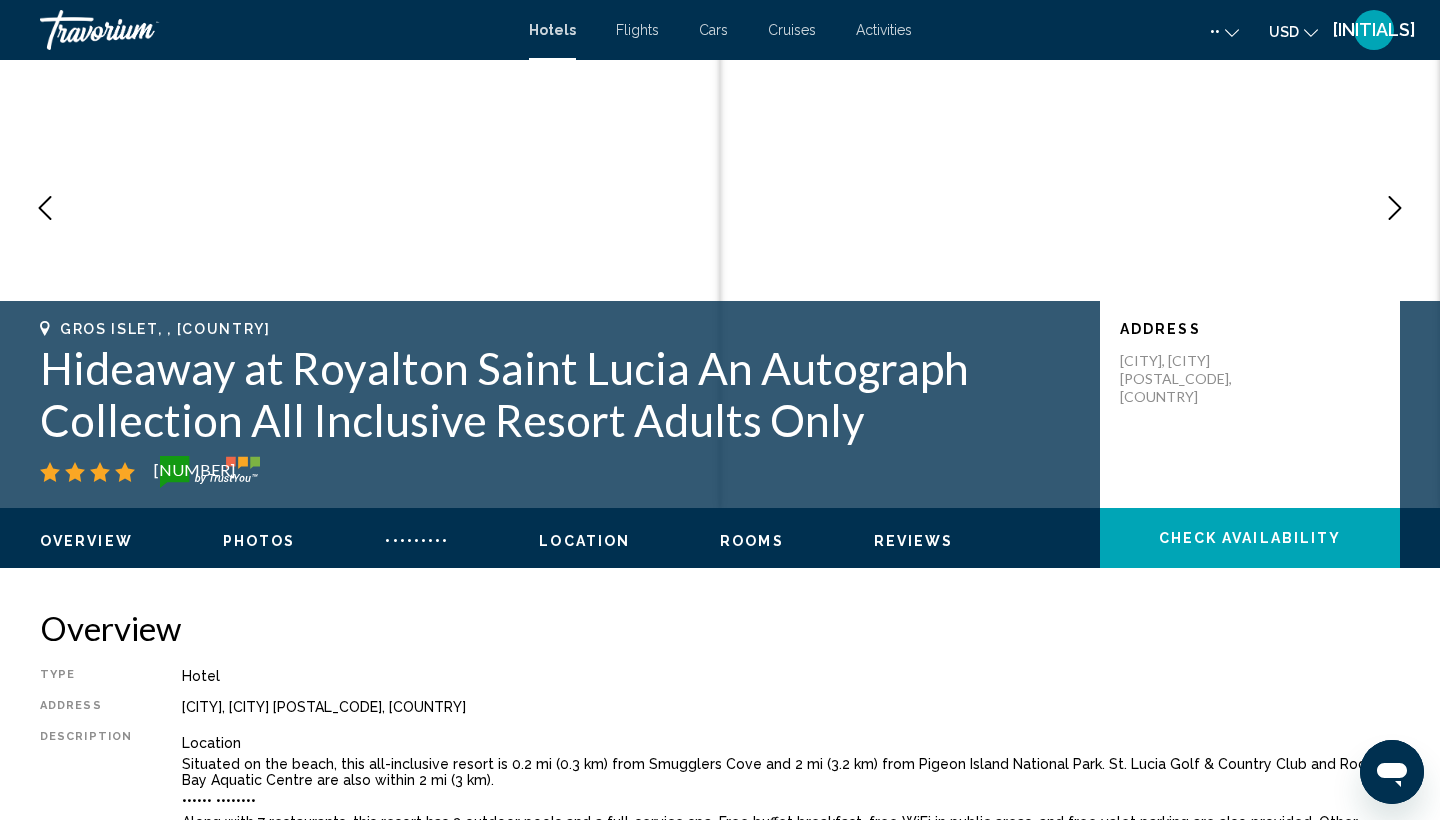 scroll, scrollTop: 0, scrollLeft: 0, axis: both 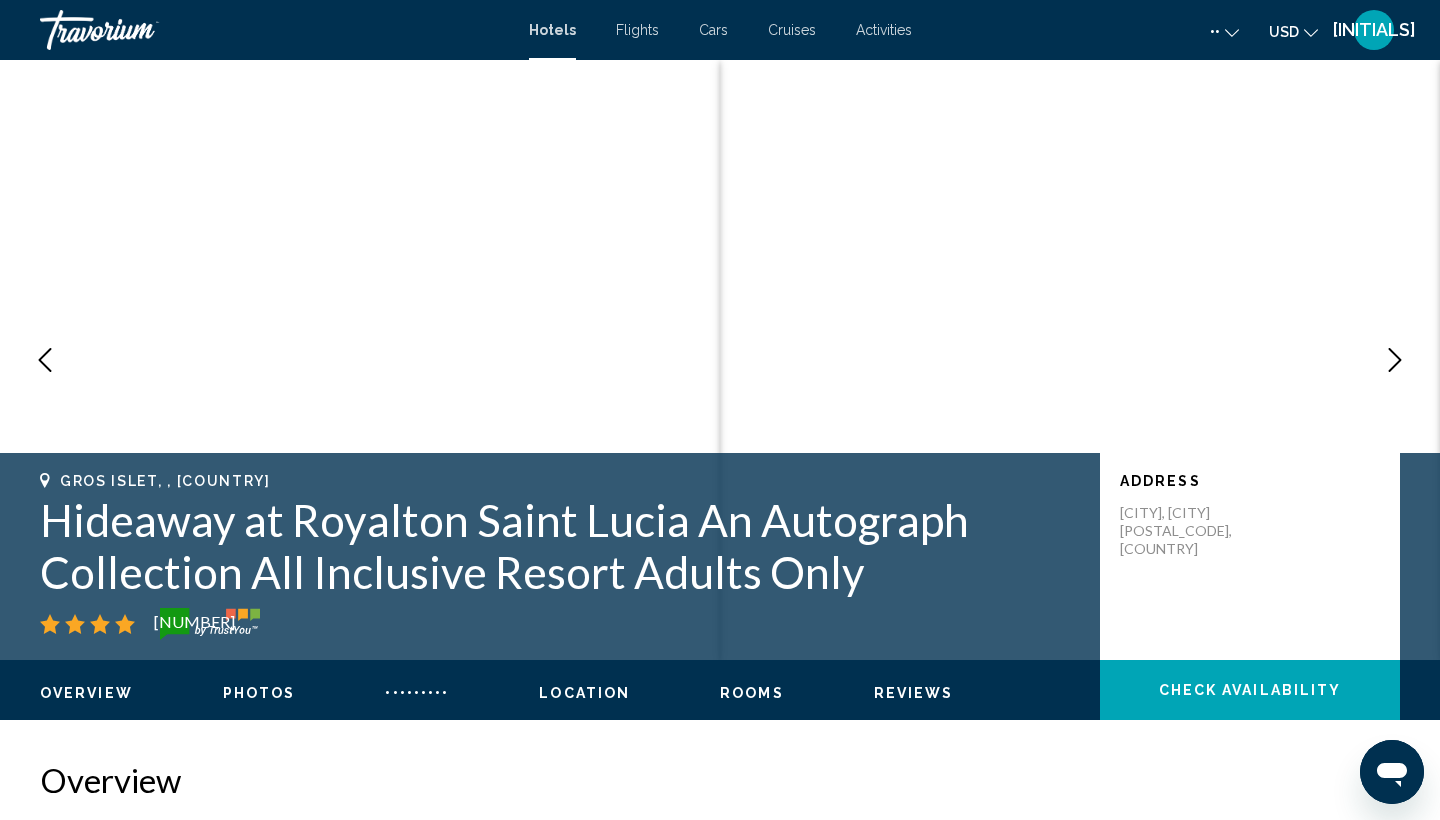 type 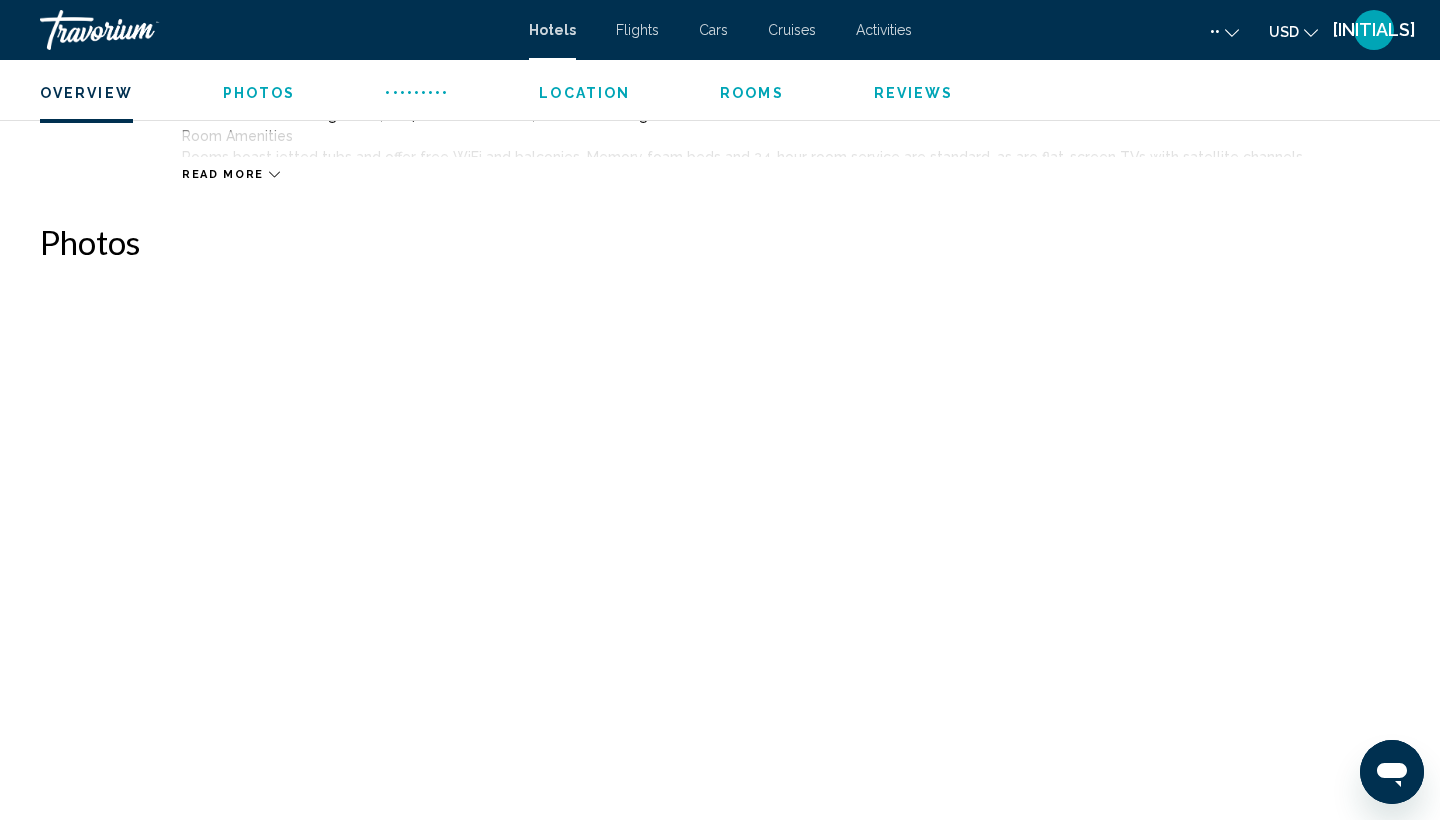 scroll, scrollTop: 879, scrollLeft: 0, axis: vertical 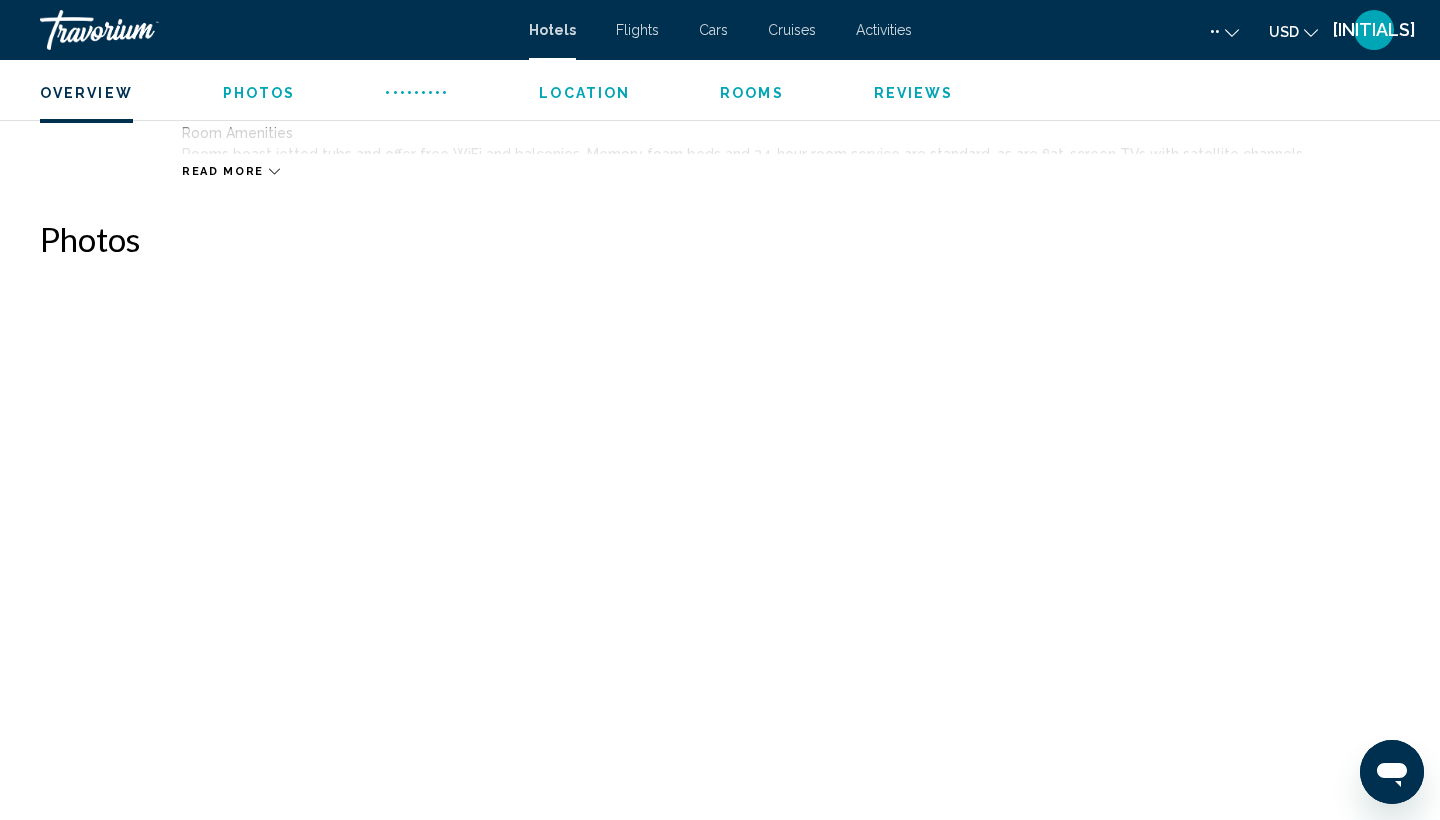 click on "Overview Type Hotel Address [CITY], [CITY]  [POSTAL_CODE], [COUNTRY] Description Location Situated on the beach, this all-inclusive resort is 0.2 mi (0.3 km) from Smugglers Cove and 2 mi (3.2 km) from Pigeon Island National Park. St. Lucia Golf & Country Club and Rodney Bay Aquatic Centre are also within 2 mi (3 km). Resort Features Along with 7 restaurants, this resort has 2 outdoor pools and a full-service spa. Free buffet breakfast, free WiFi in public areas, and free valet parking are also provided. Other amenities include a nightclub, a 24-hour health club, and a bar/lounge. Room Amenities Rooms boast jetted tubs and offer free WiFi and balconies. Memory foam beds and 24-hour room service are standard, as are flat-screen TVs with satellite channels. Read more
Photos Amenities
Fitness Center
Free WiFi
Location" at bounding box center (720, 2838) 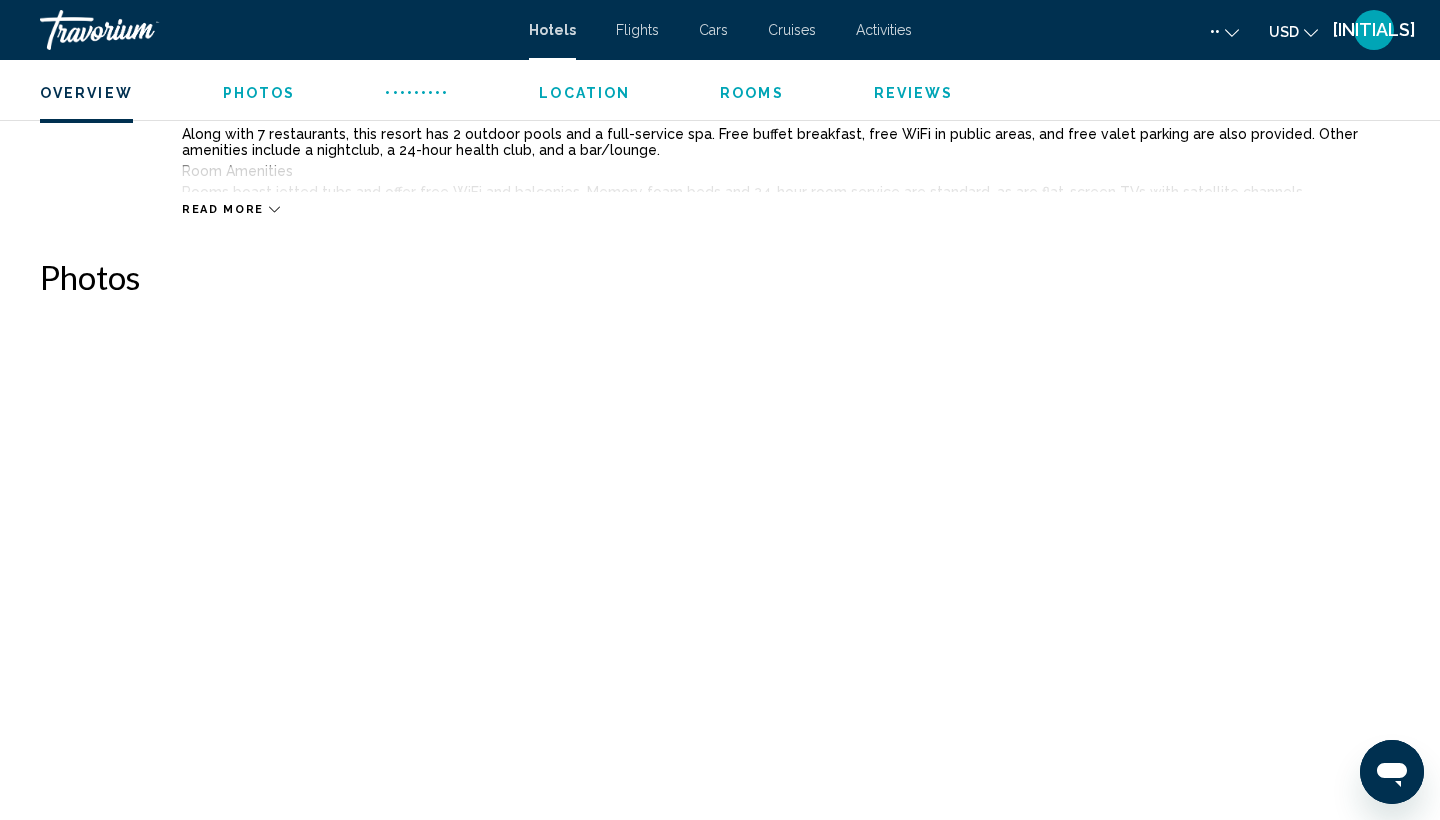 scroll, scrollTop: 531, scrollLeft: 0, axis: vertical 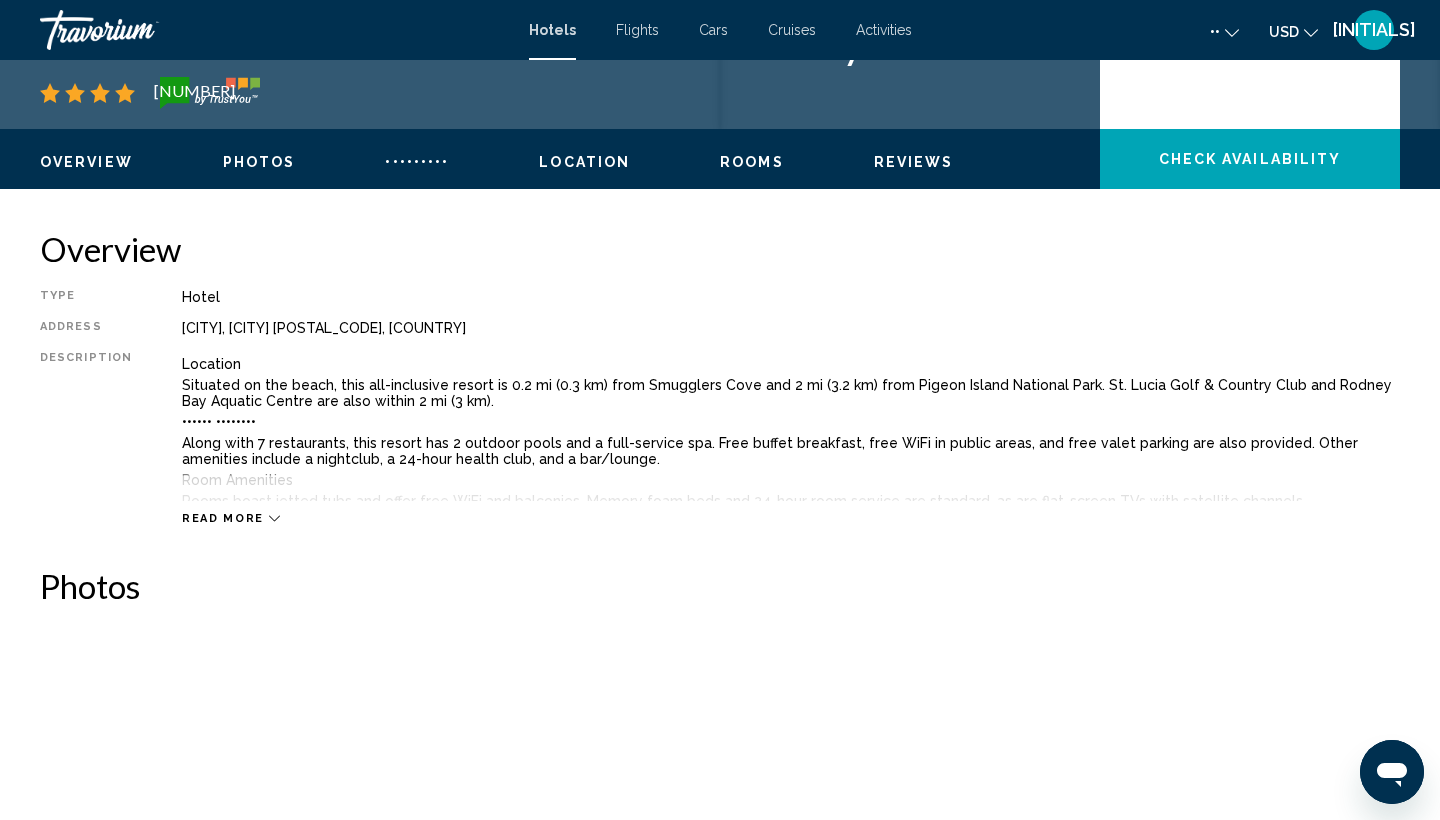click on "Overview Type Hotel Address [CITY], [CITY]  [POSTAL_CODE], [COUNTRY] Description Location Situated on the beach, this all-inclusive resort is [DISTANCE] from Smugglers Cove and [DISTANCE] from Pigeon Island National Park. St. Lucia Golf & Country Club and Rodney Bay Aquatic Centre are also within [DISTANCE]. Resort Features Along with 7 restaurants, this resort has 2 outdoor pools and a full-service spa. Free buffet breakfast, free WiFi in public areas, and free valet parking are also provided. Other amenities include a nightclub, a [AGE]-hour health club, and a bar/lounge. Room Amenities Rooms boast jetted tubs and offer free WiFi and balconies. Memory foam beds and [AGE]-hour room service are standard, as are flat-screen TVs with satellite channels. Read more" at bounding box center [720, 377] 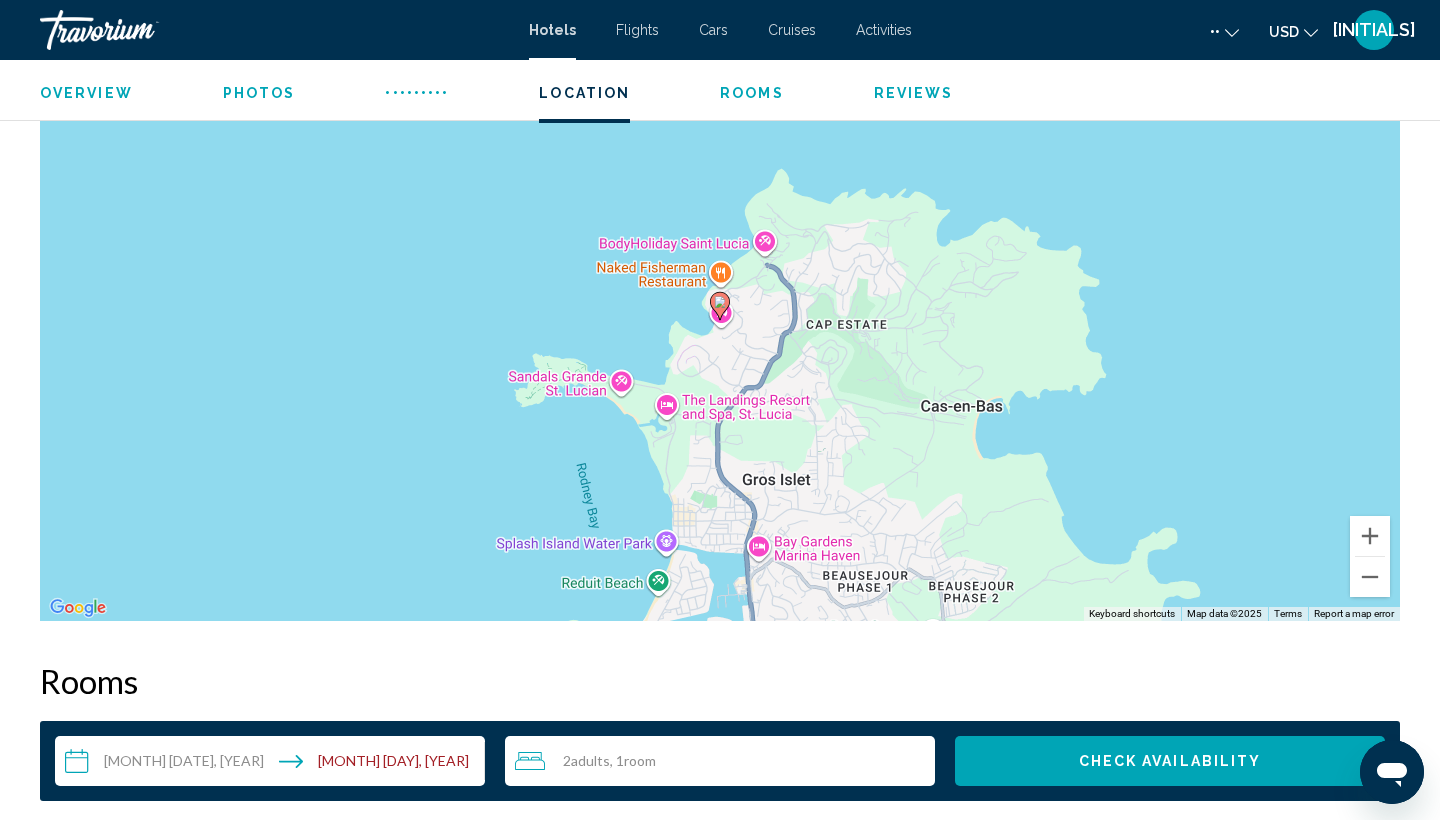 scroll, scrollTop: 2010, scrollLeft: 0, axis: vertical 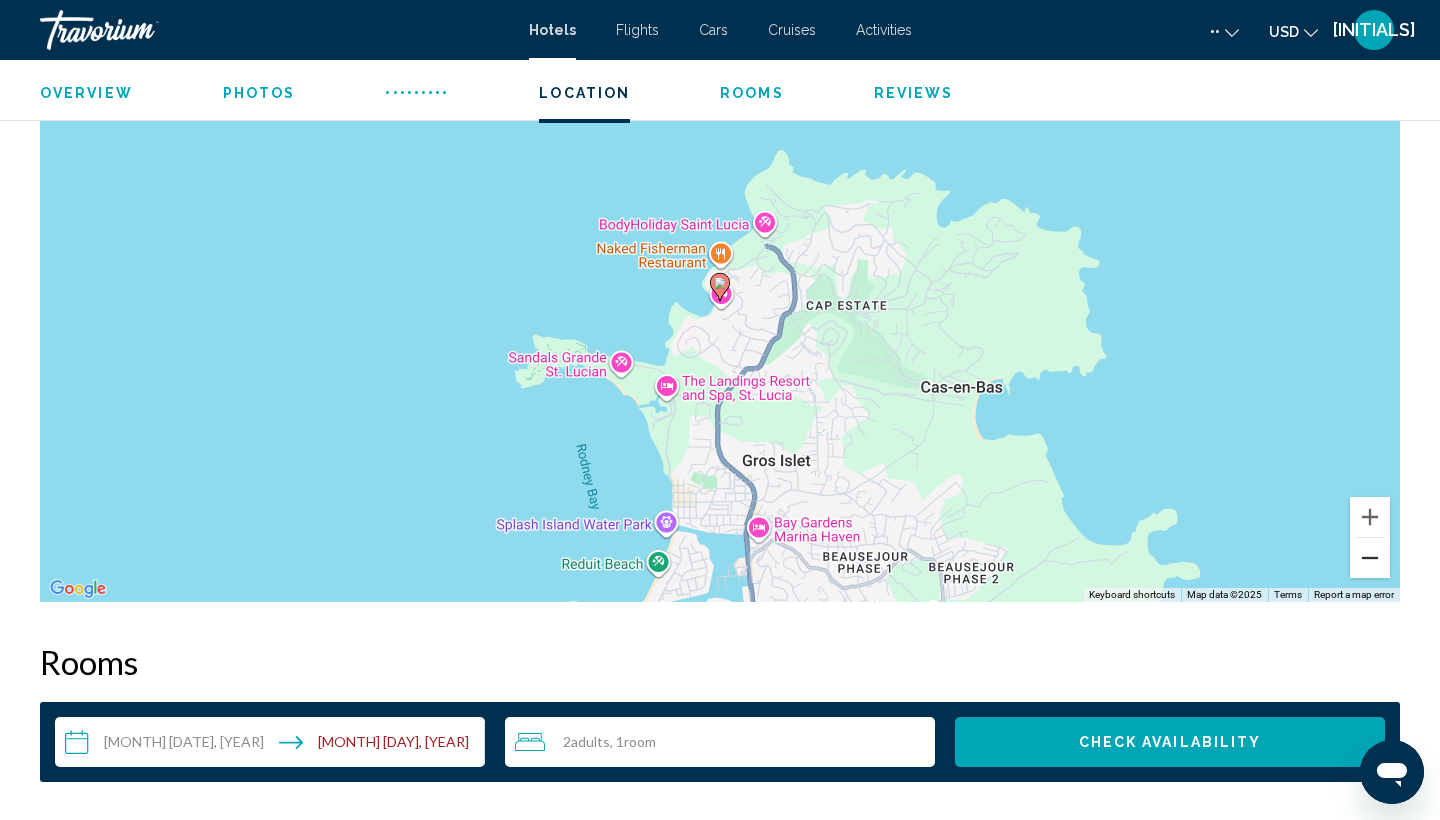 click at bounding box center (1370, 558) 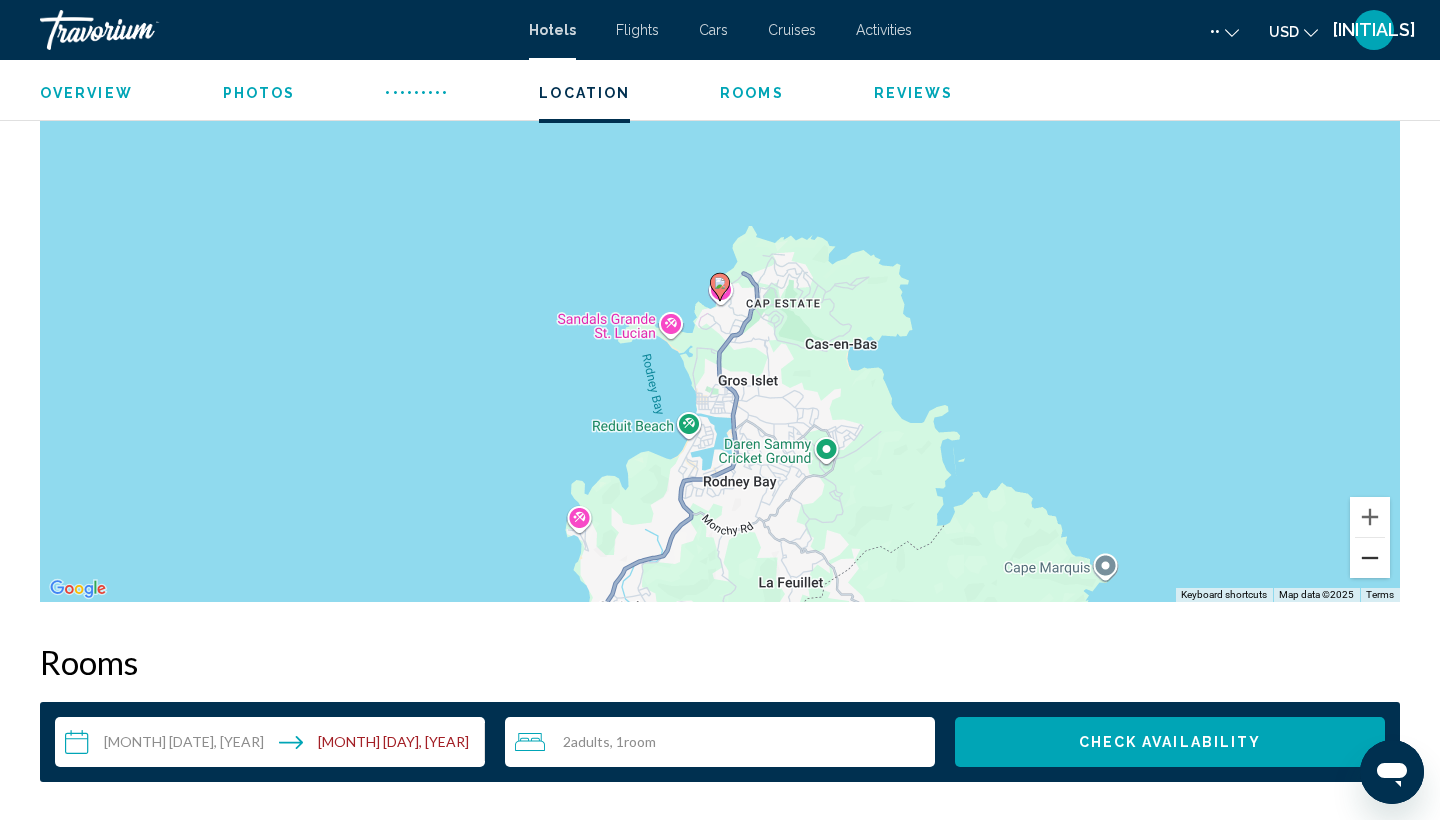 click at bounding box center (1370, 558) 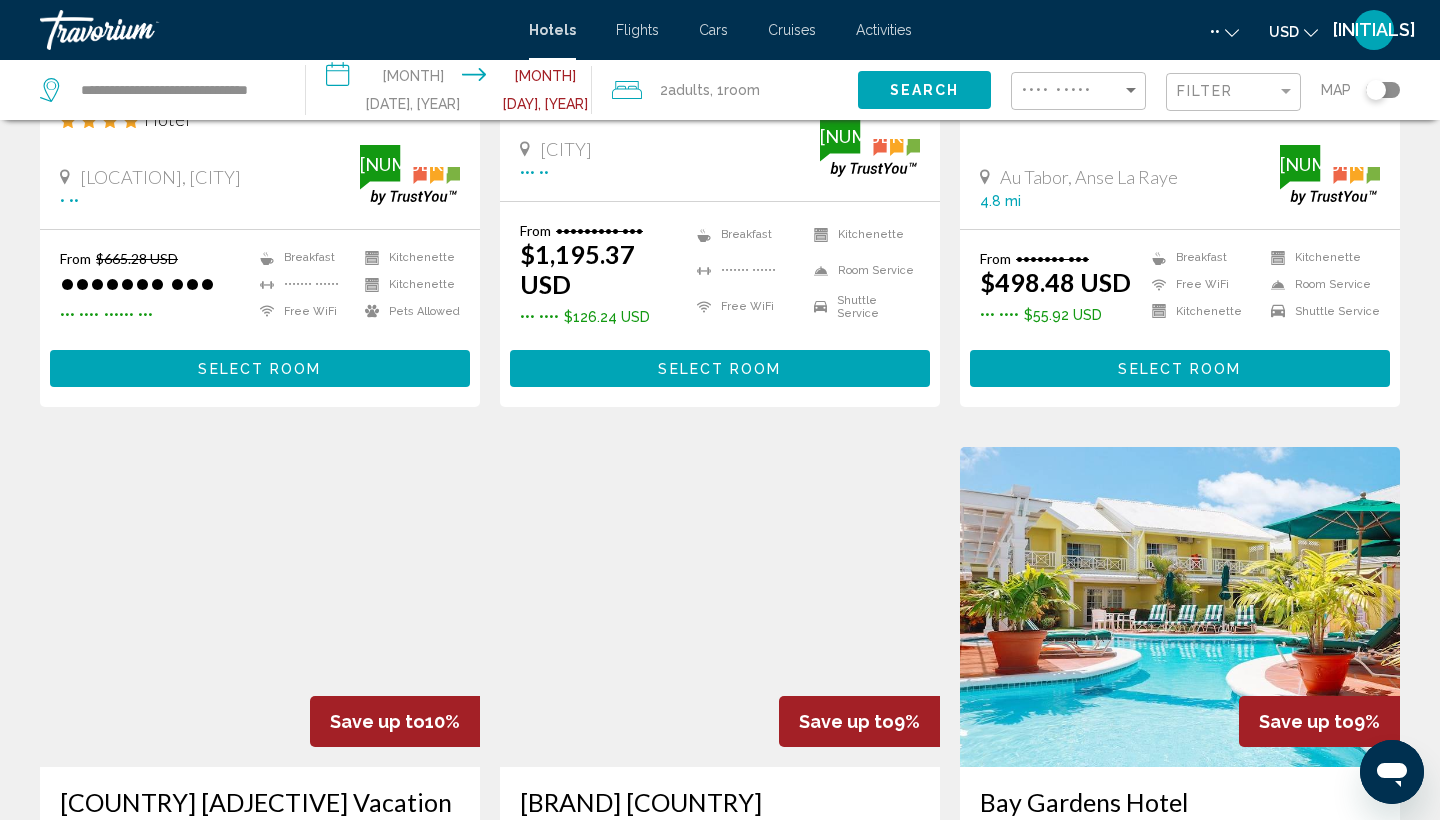 scroll, scrollTop: 0, scrollLeft: 0, axis: both 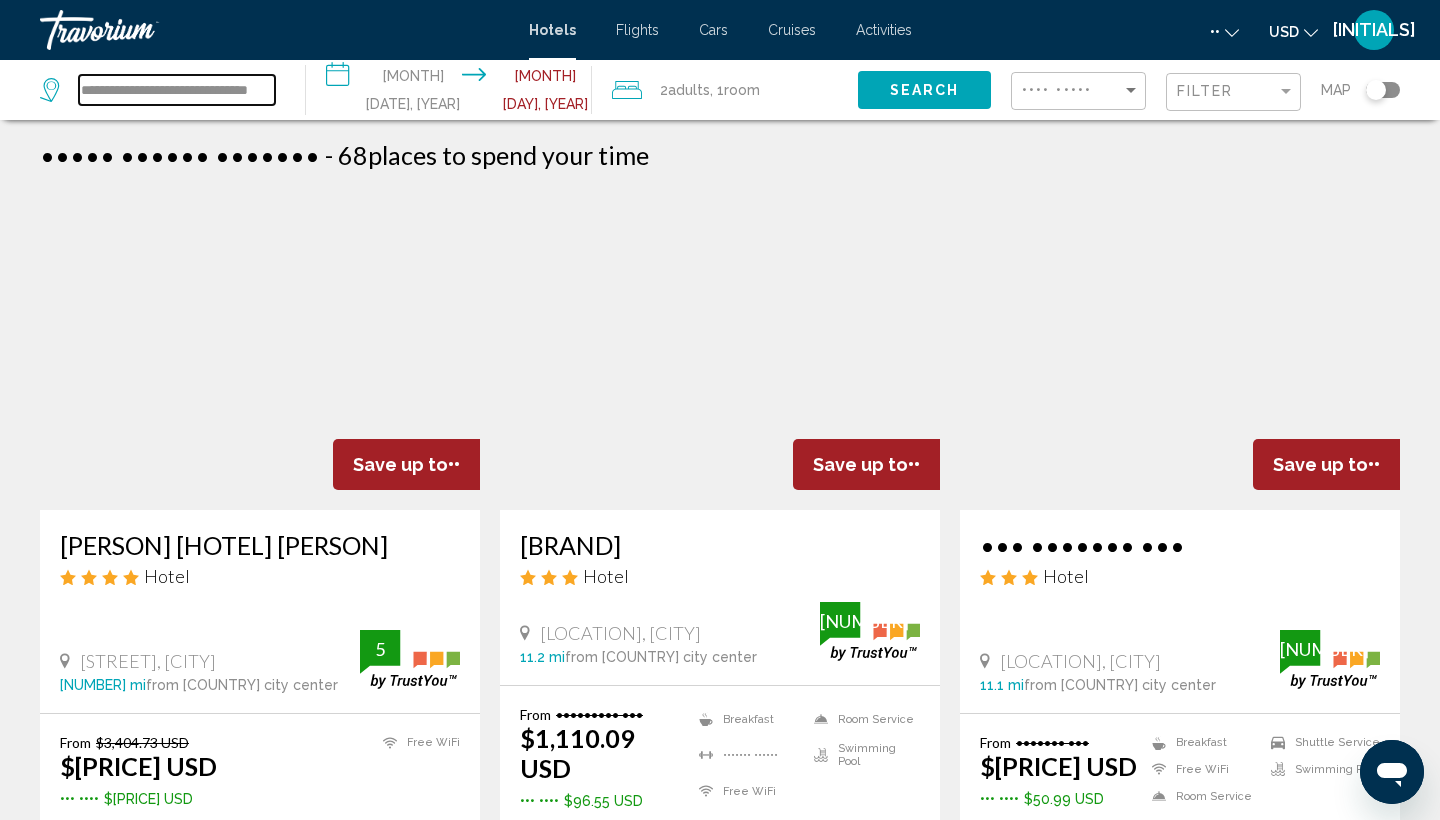 click on "•••••••••••••••••••••••••••••••••" at bounding box center (177, 90) 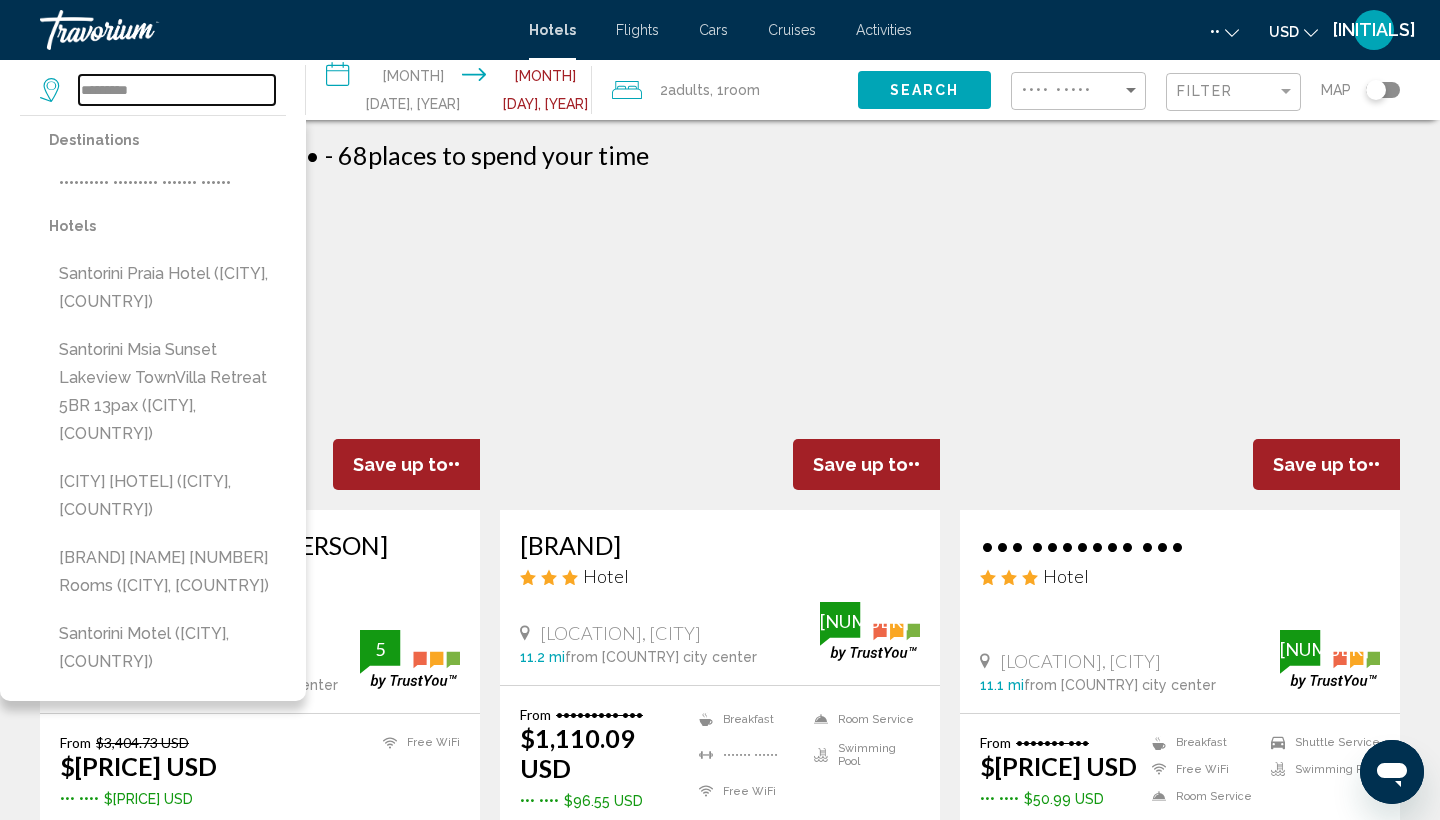 type on "•••••••••" 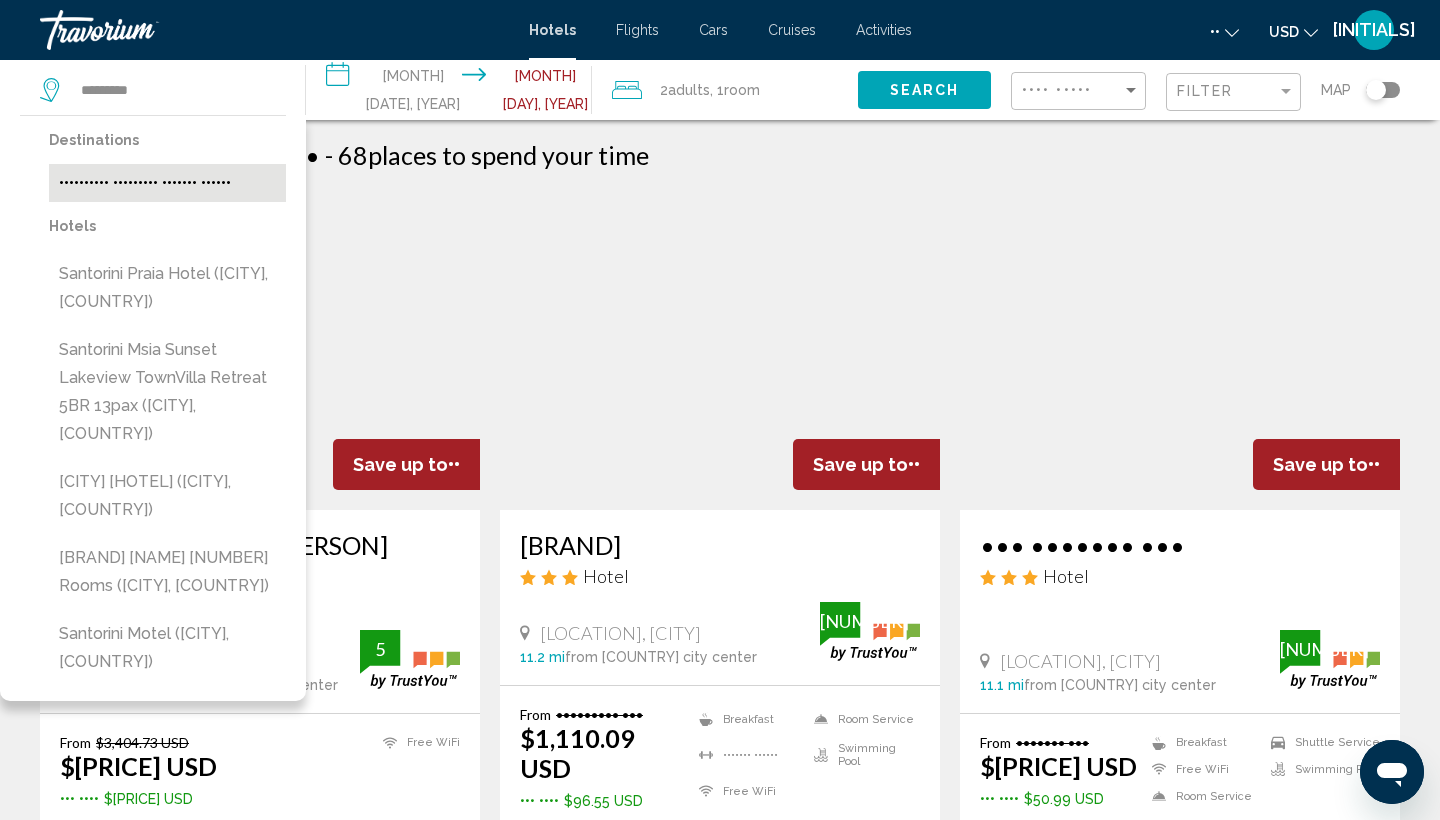 drag, startPoint x: 199, startPoint y: 122, endPoint x: 141, endPoint y: 185, distance: 85.632935 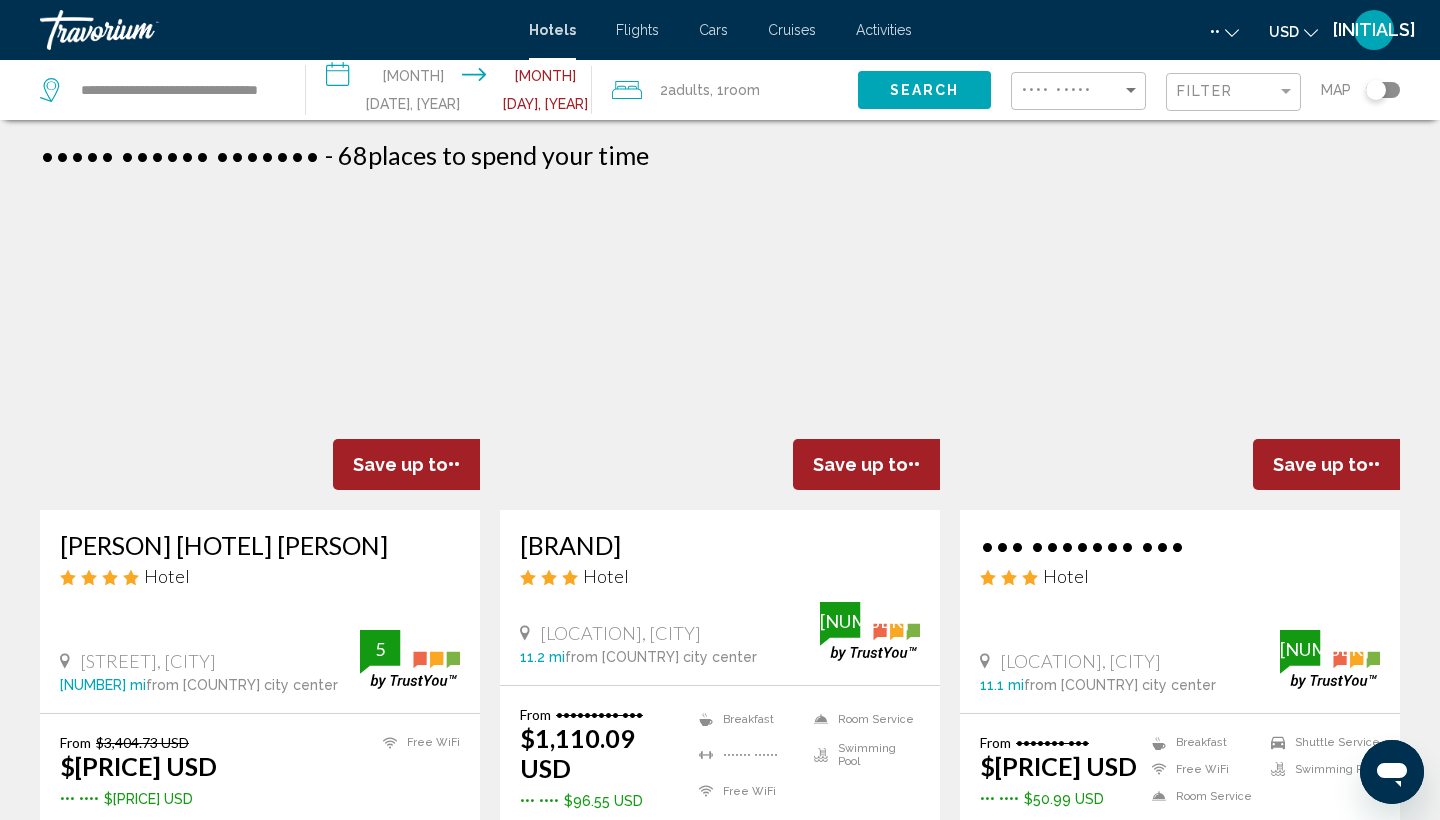 click on "Search" at bounding box center (924, 89) 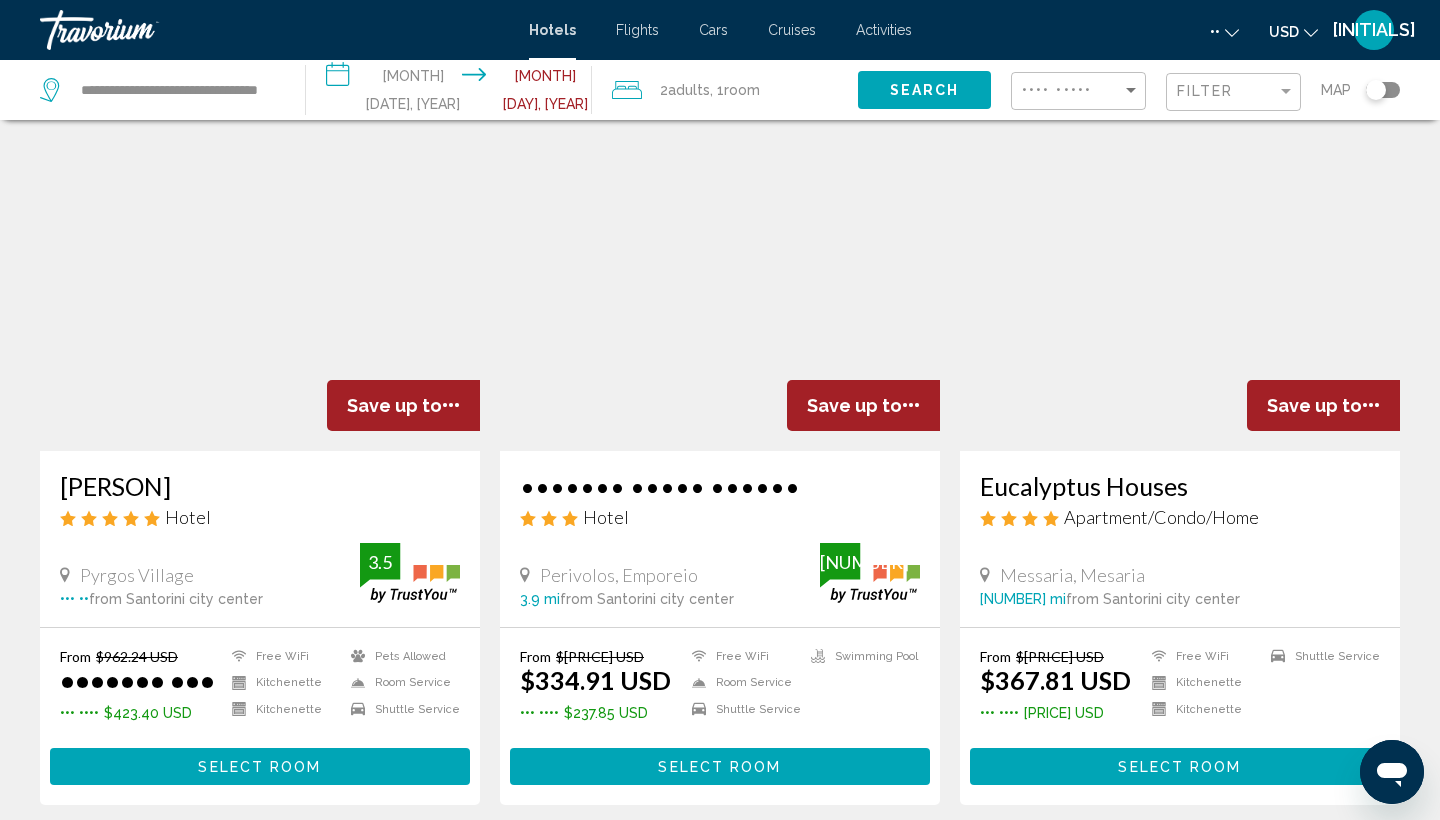 scroll, scrollTop: 742, scrollLeft: 0, axis: vertical 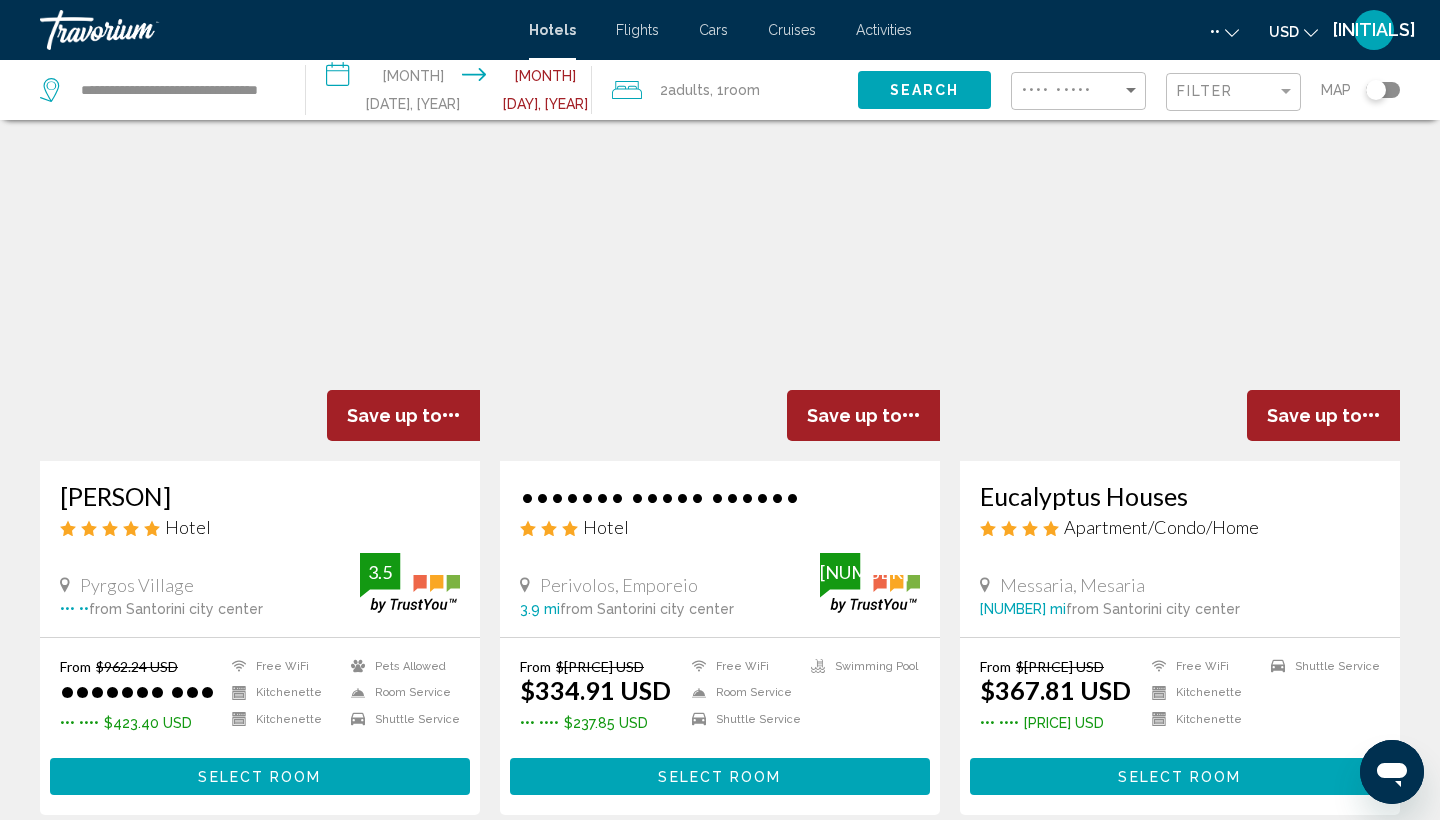 click at bounding box center [260, 301] 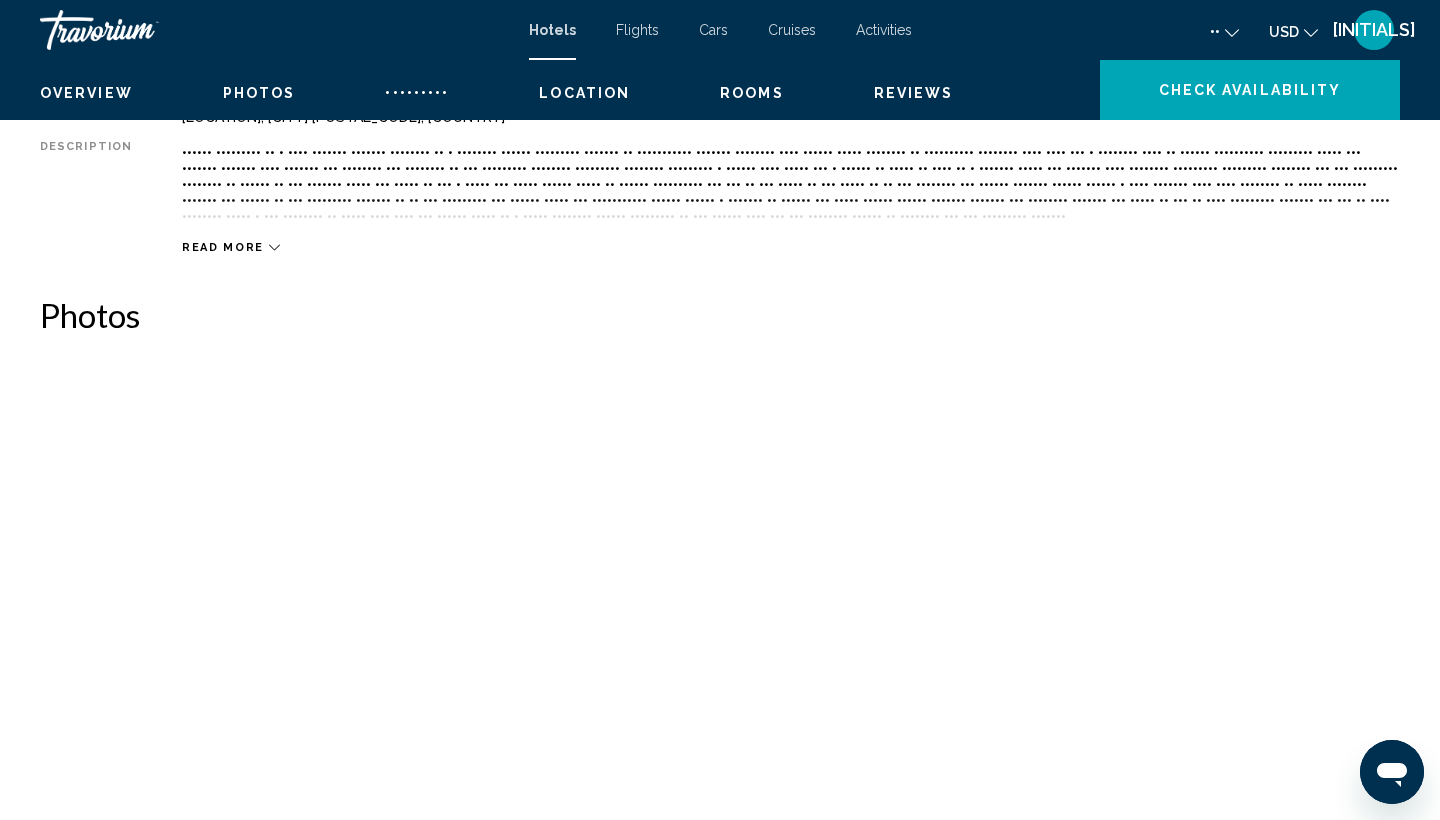 scroll, scrollTop: 0, scrollLeft: 0, axis: both 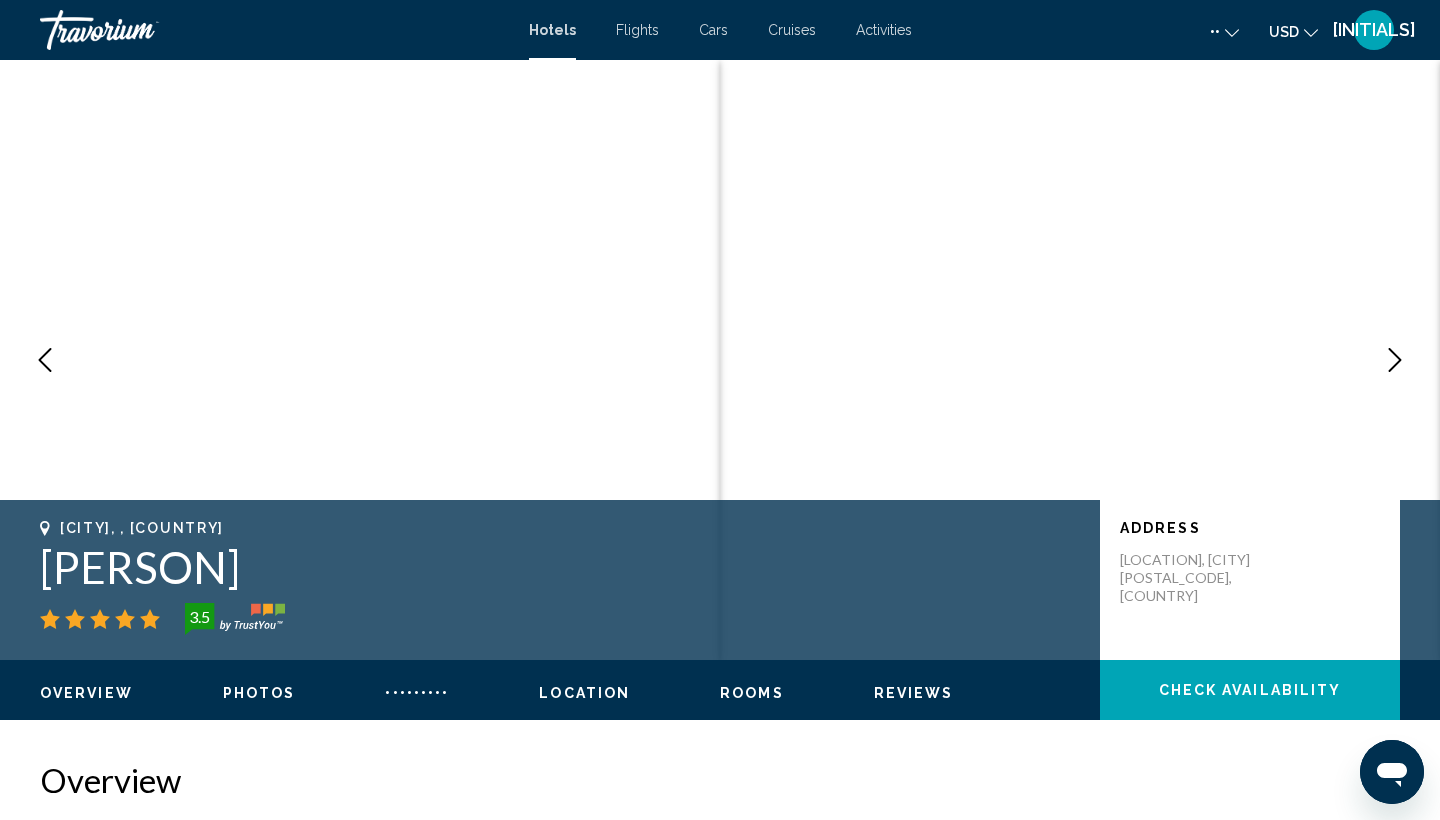 type 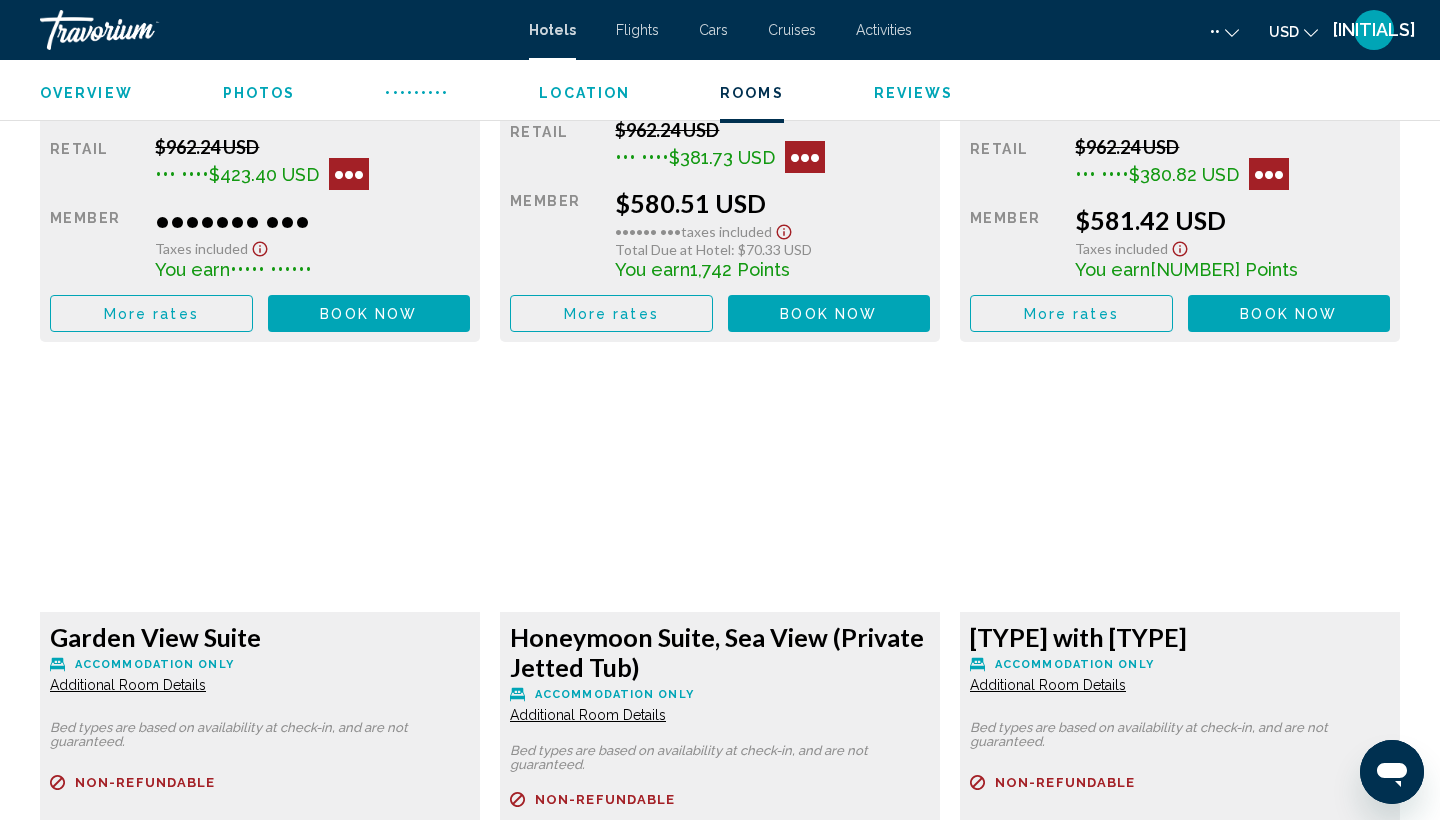 scroll, scrollTop: 3116, scrollLeft: 0, axis: vertical 